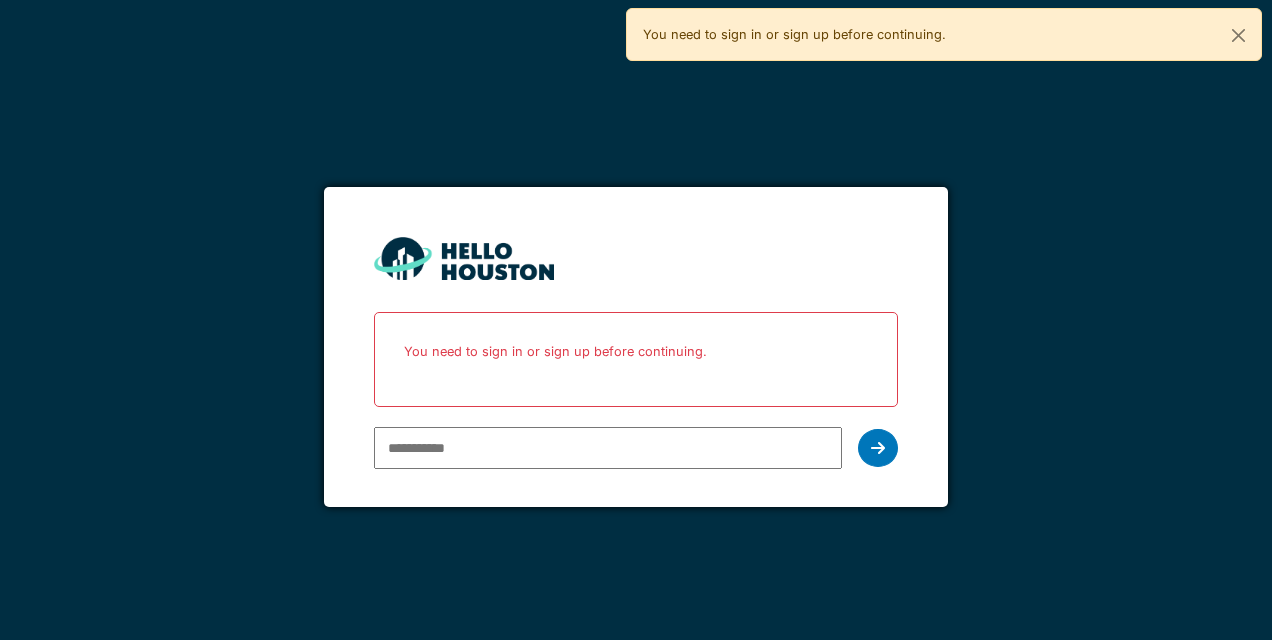 scroll, scrollTop: 0, scrollLeft: 0, axis: both 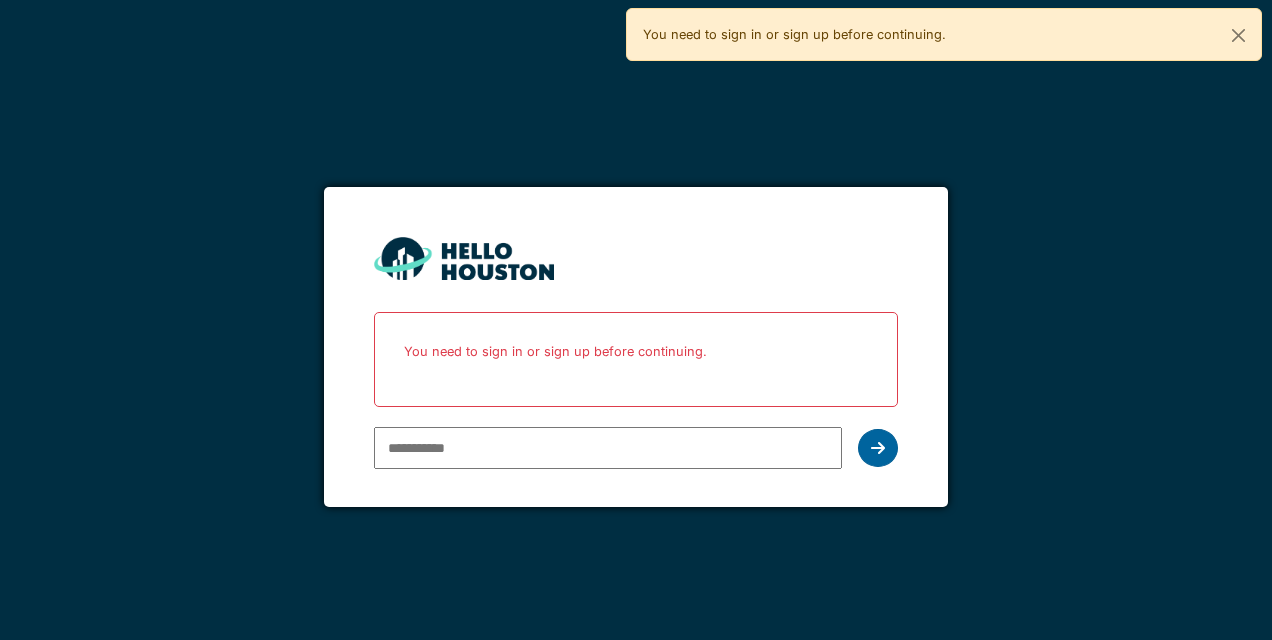 type on "**********" 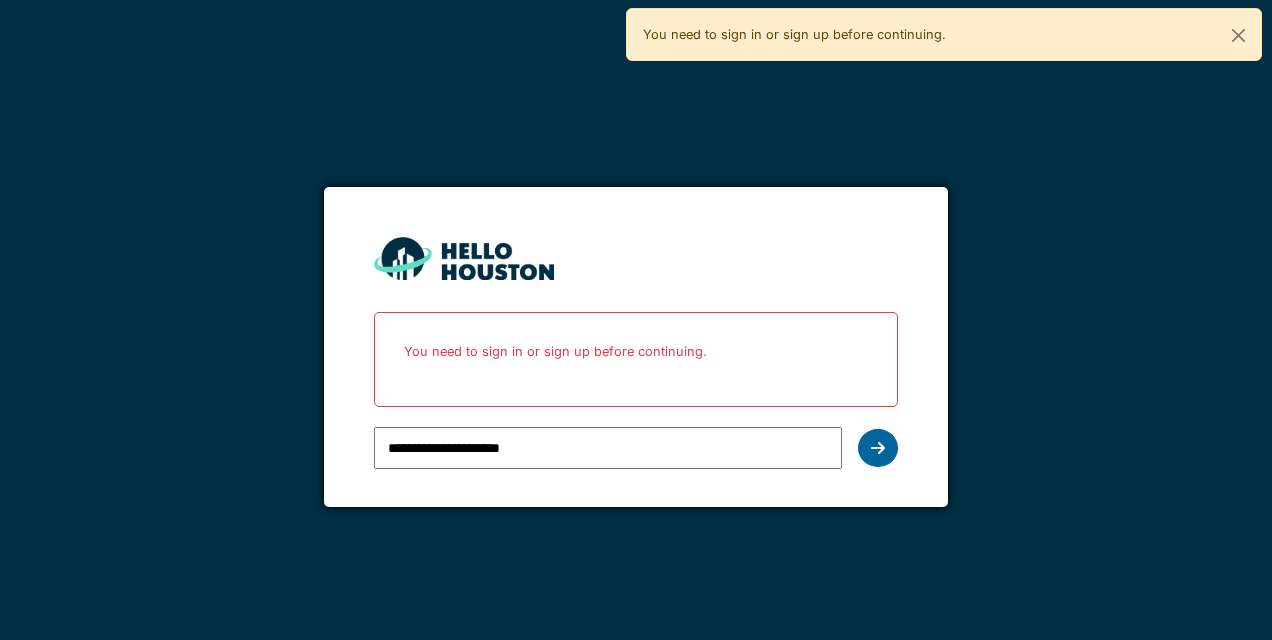 click at bounding box center [878, 448] 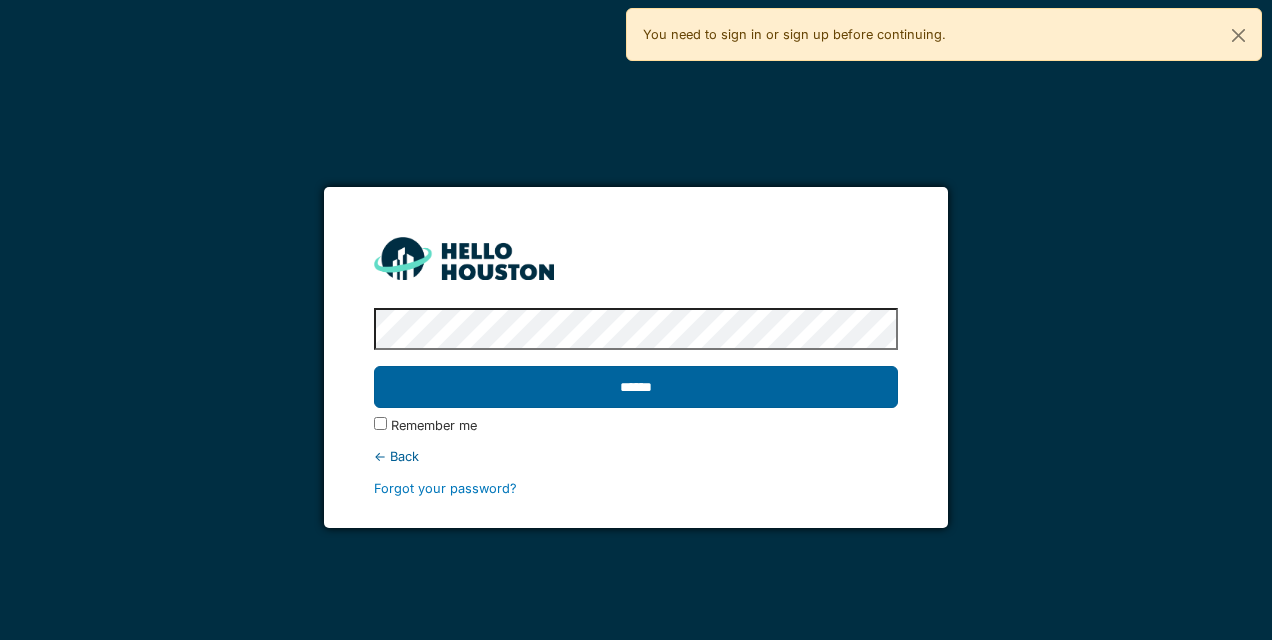 click on "******" at bounding box center (635, 387) 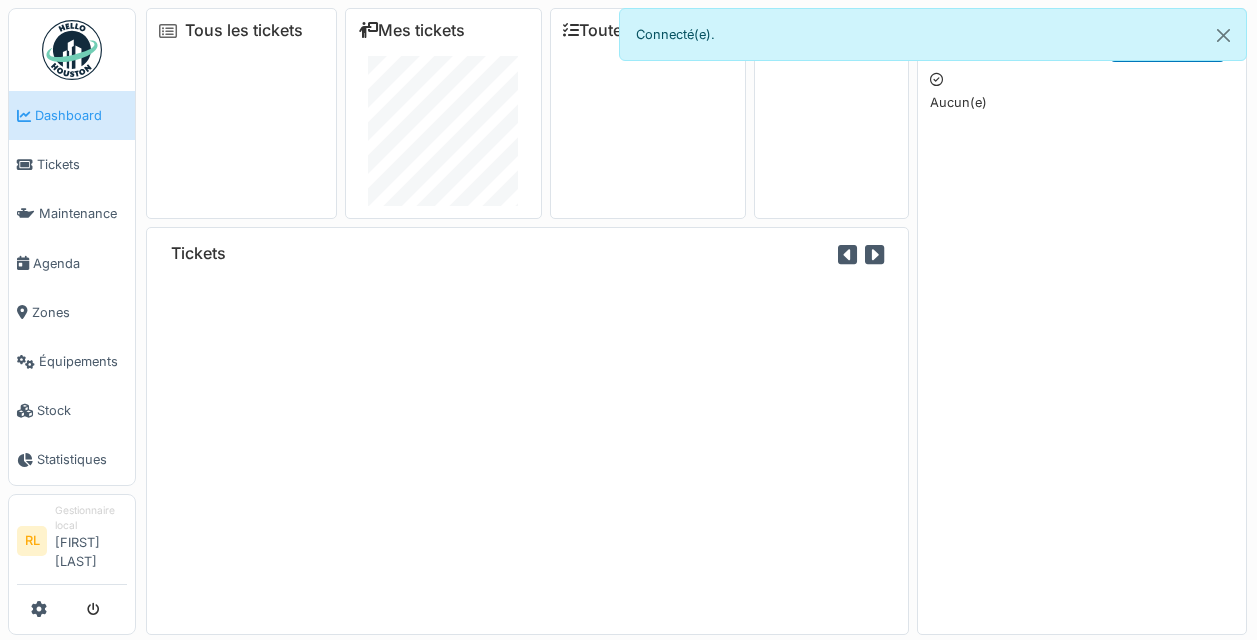 scroll, scrollTop: 0, scrollLeft: 0, axis: both 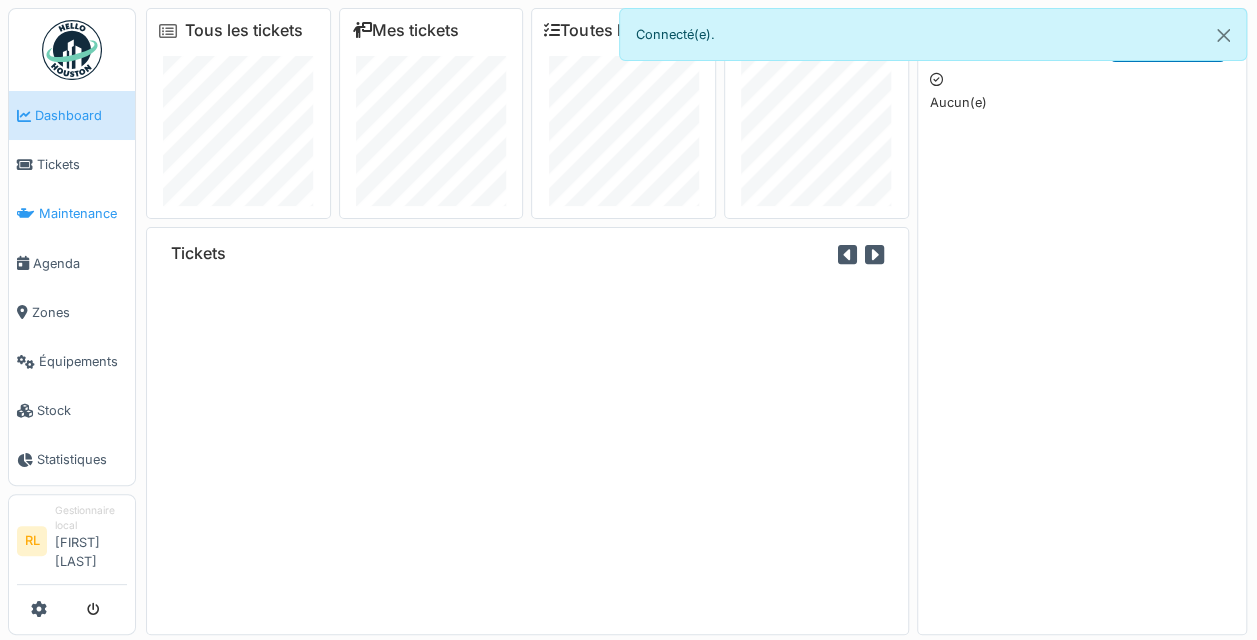 click on "Maintenance" at bounding box center (83, 213) 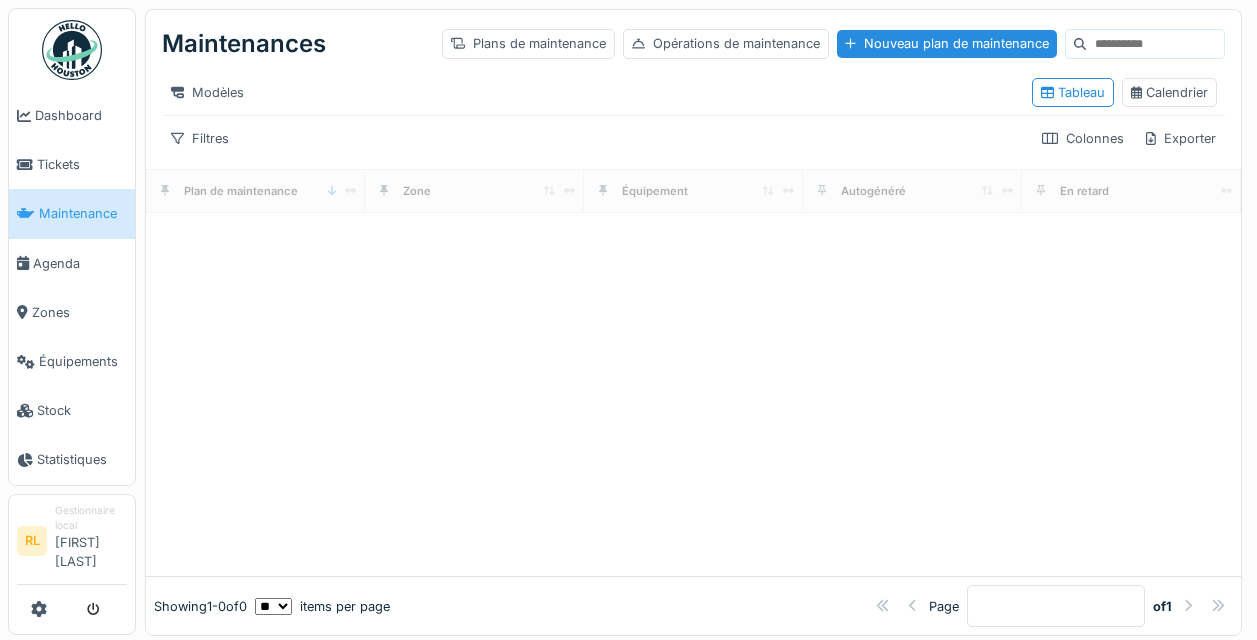 scroll, scrollTop: 0, scrollLeft: 0, axis: both 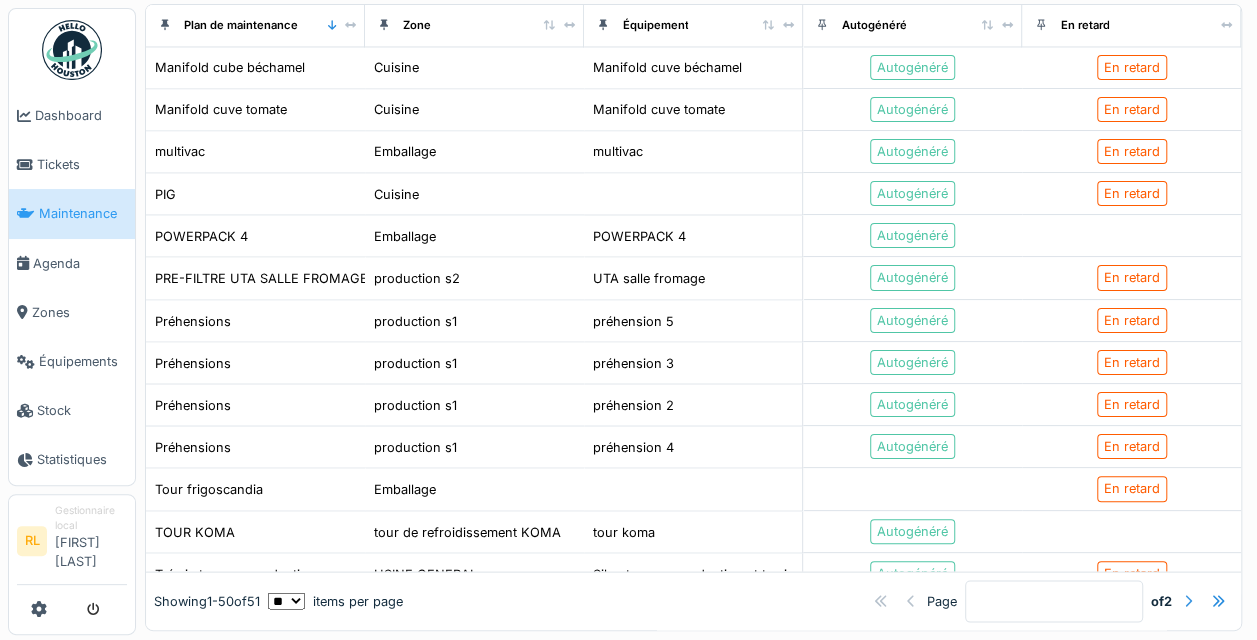 click at bounding box center (1188, 601) 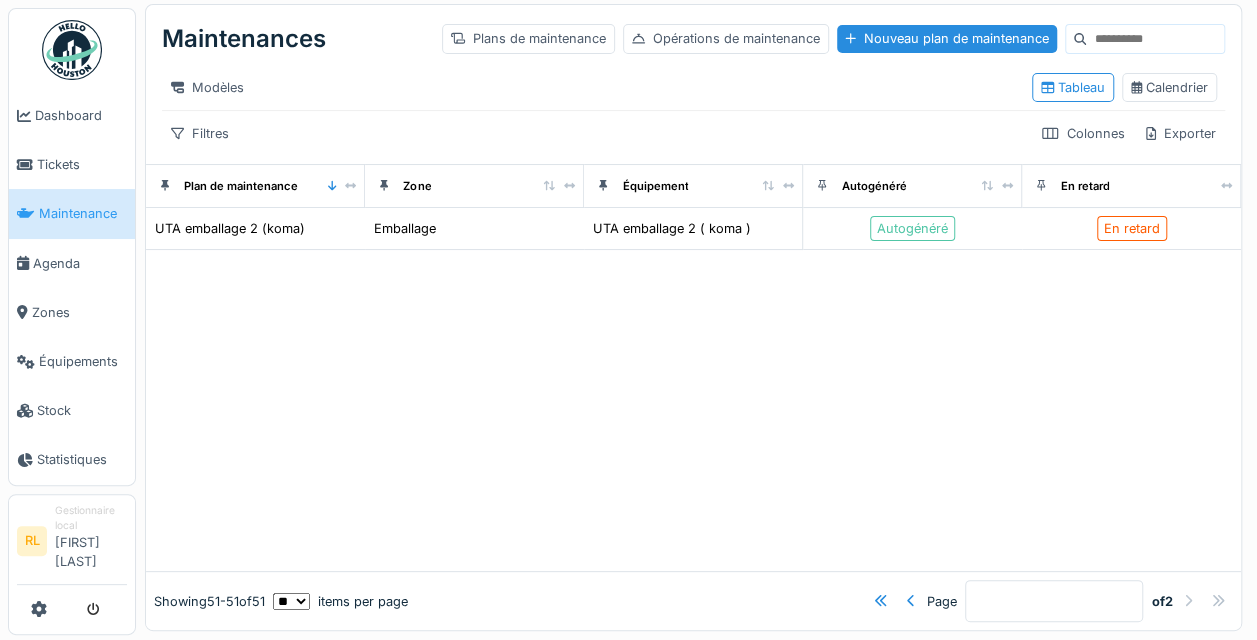 scroll, scrollTop: 0, scrollLeft: 0, axis: both 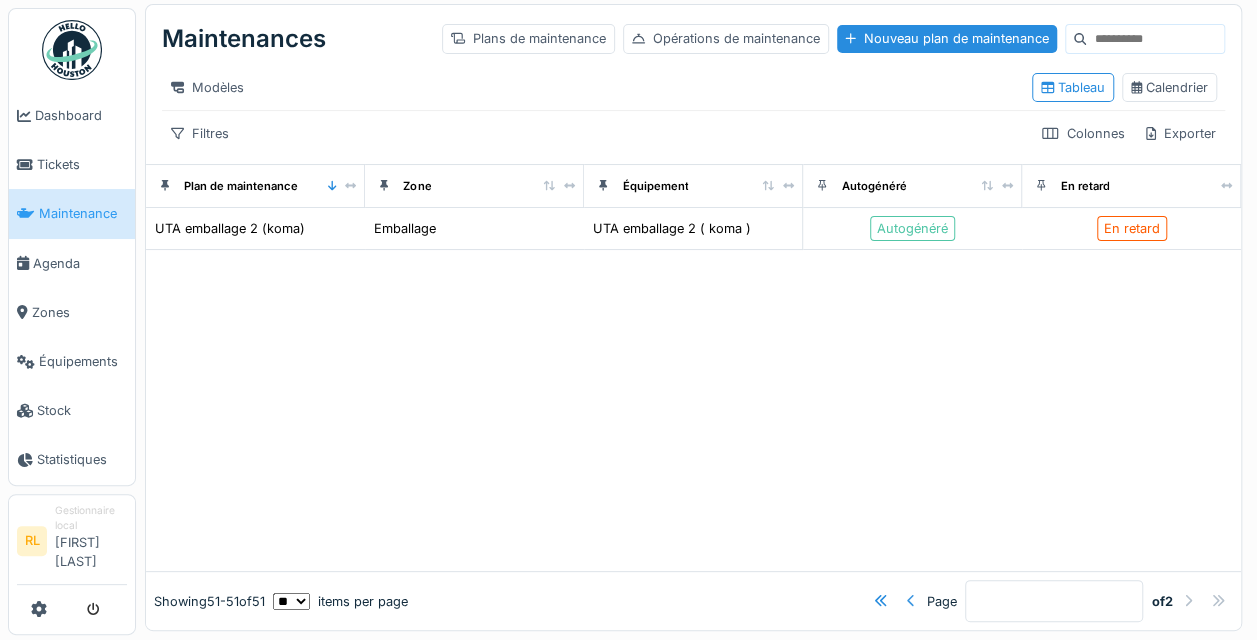 click at bounding box center [911, 601] 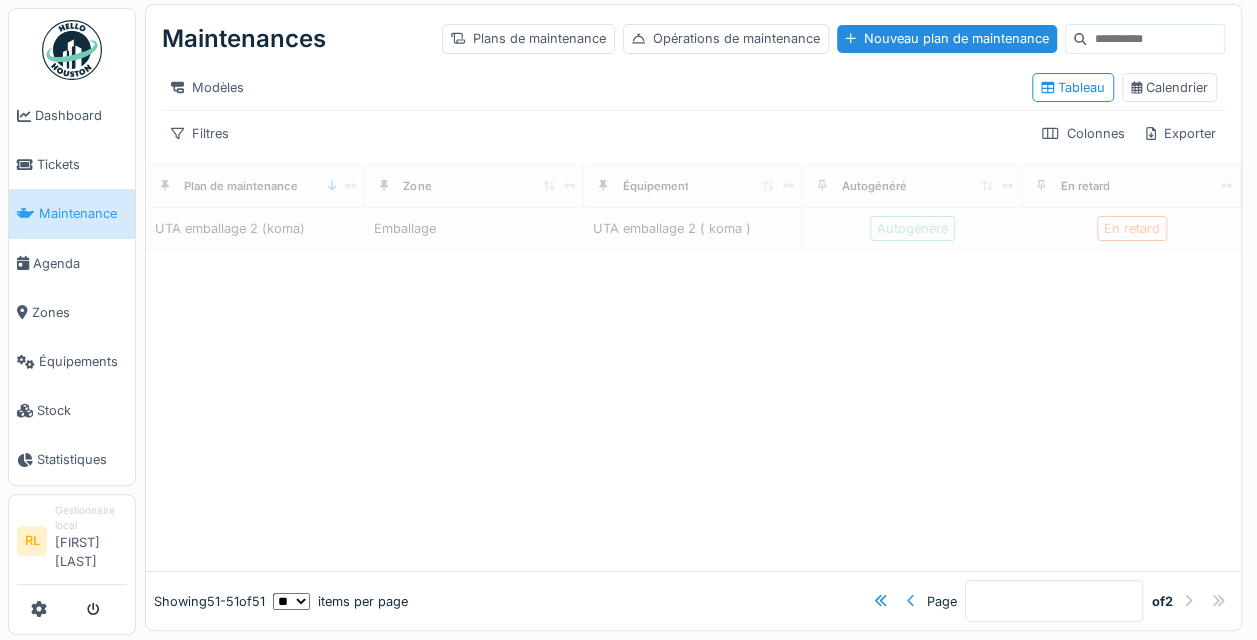type on "*" 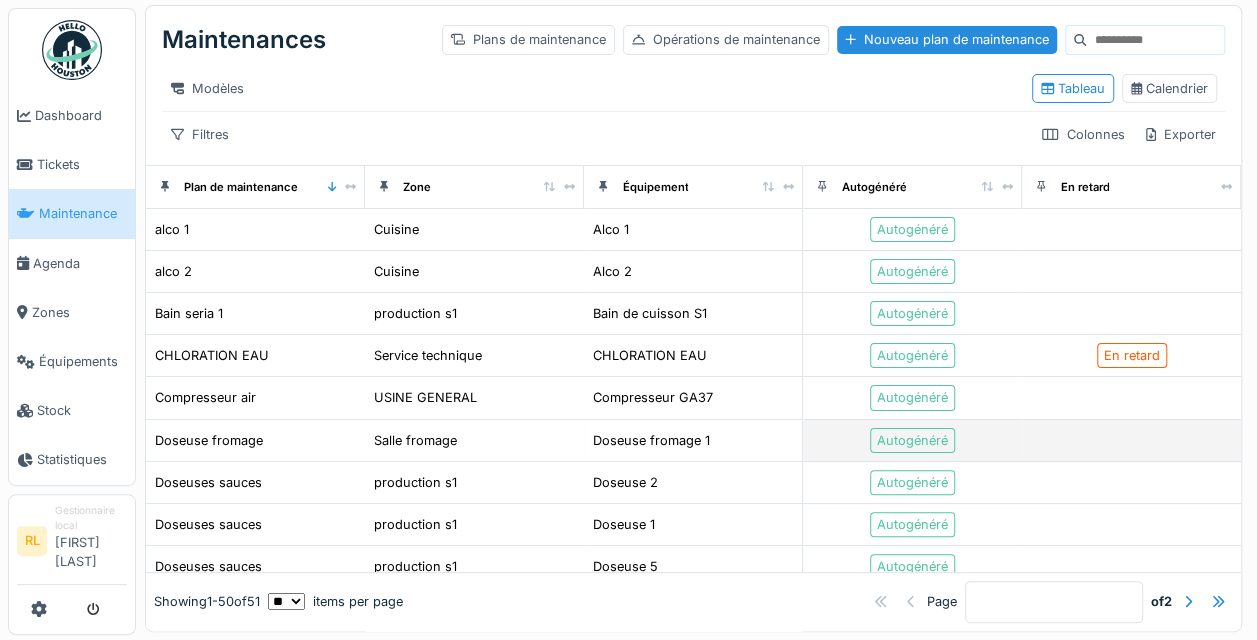 scroll, scrollTop: 0, scrollLeft: 0, axis: both 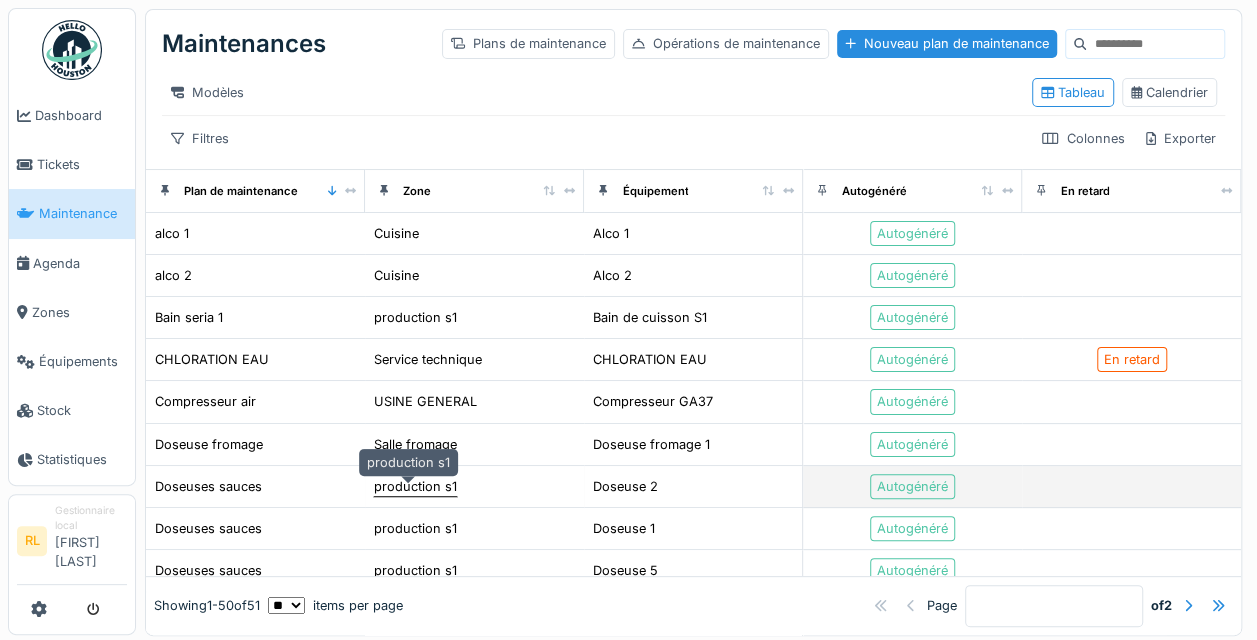 click on "production s1" at bounding box center [415, 486] 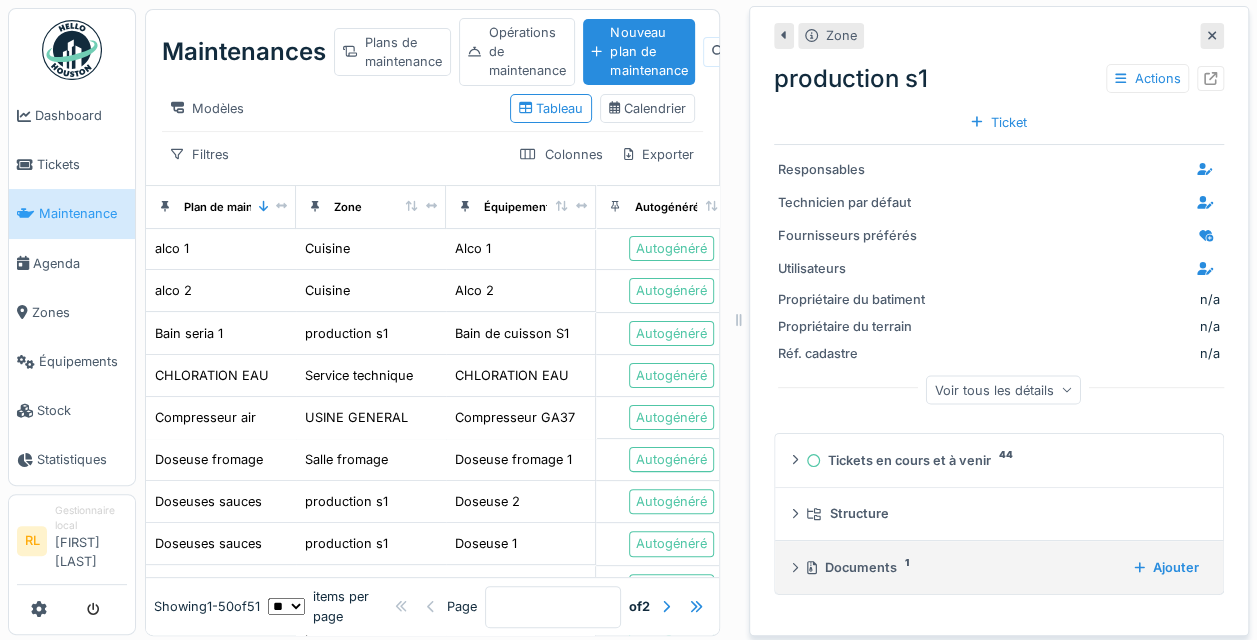click on "Documents 1" at bounding box center (962, 567) 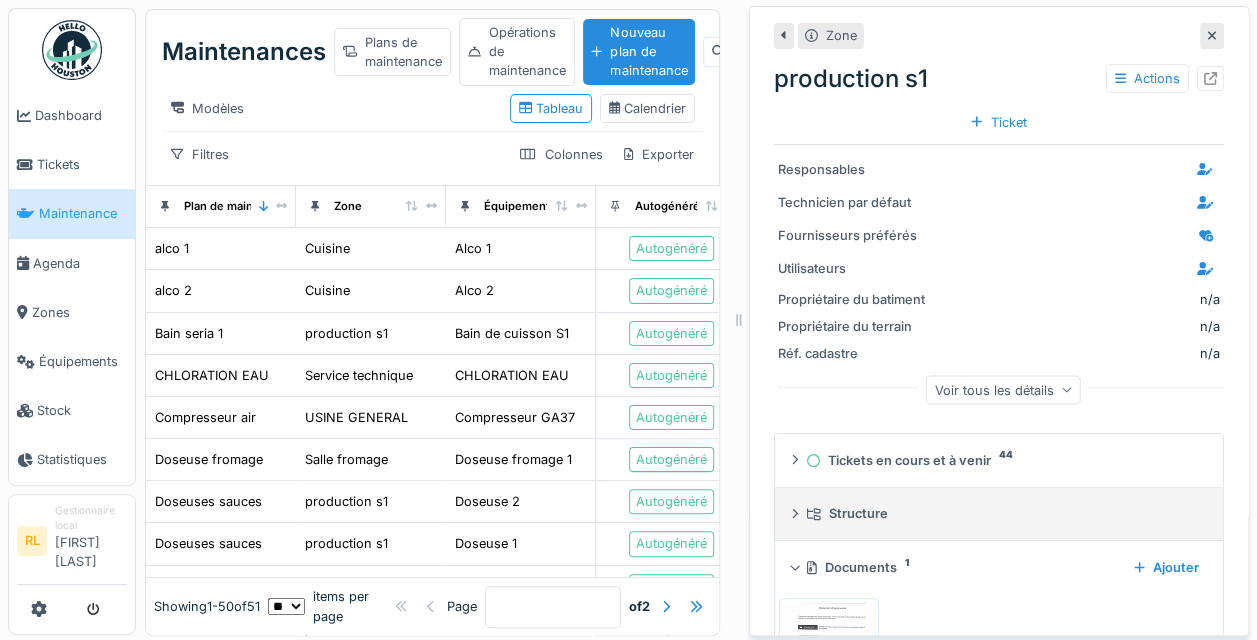 scroll, scrollTop: 128, scrollLeft: 0, axis: vertical 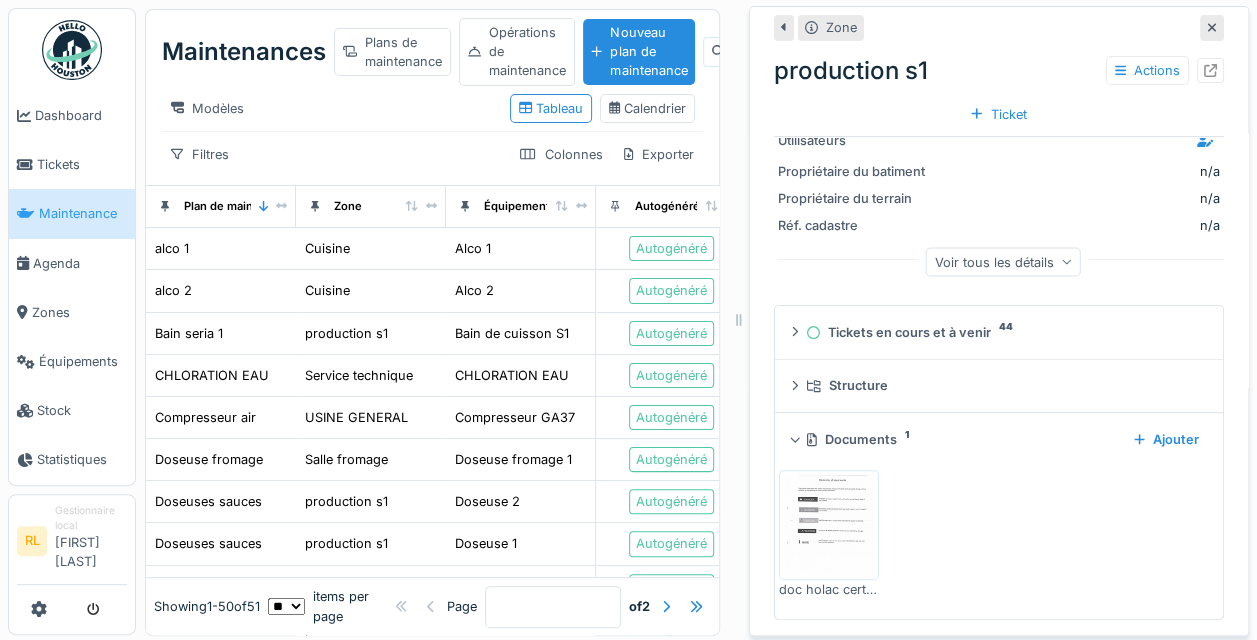 click at bounding box center [829, 525] 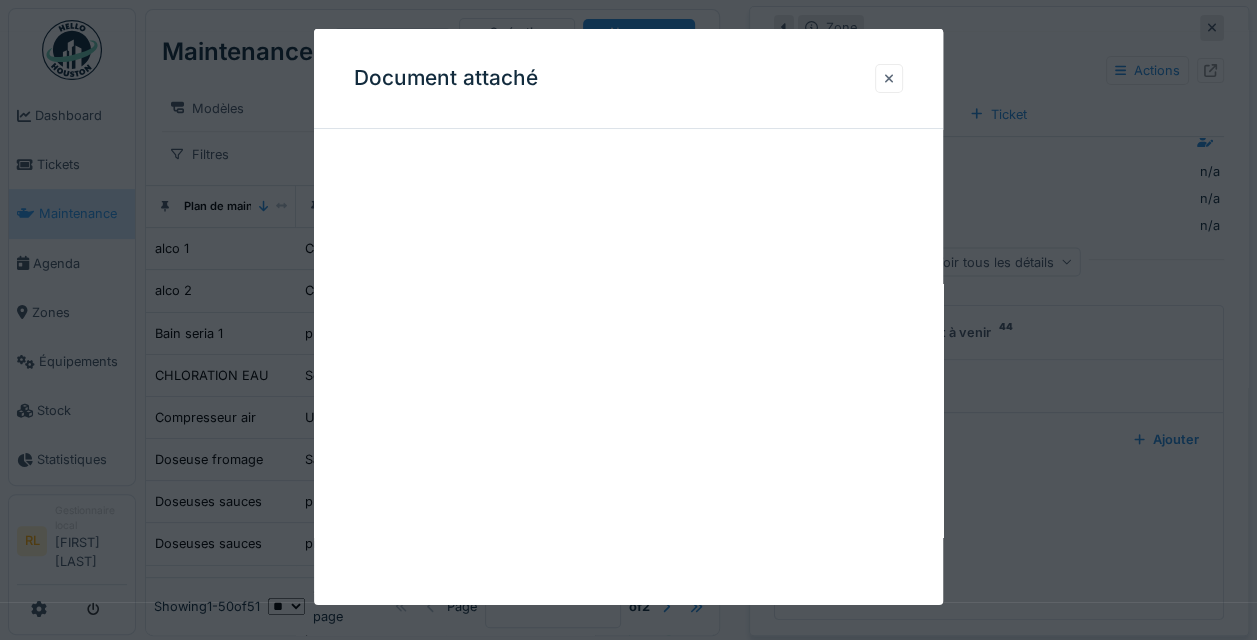 click at bounding box center (889, 78) 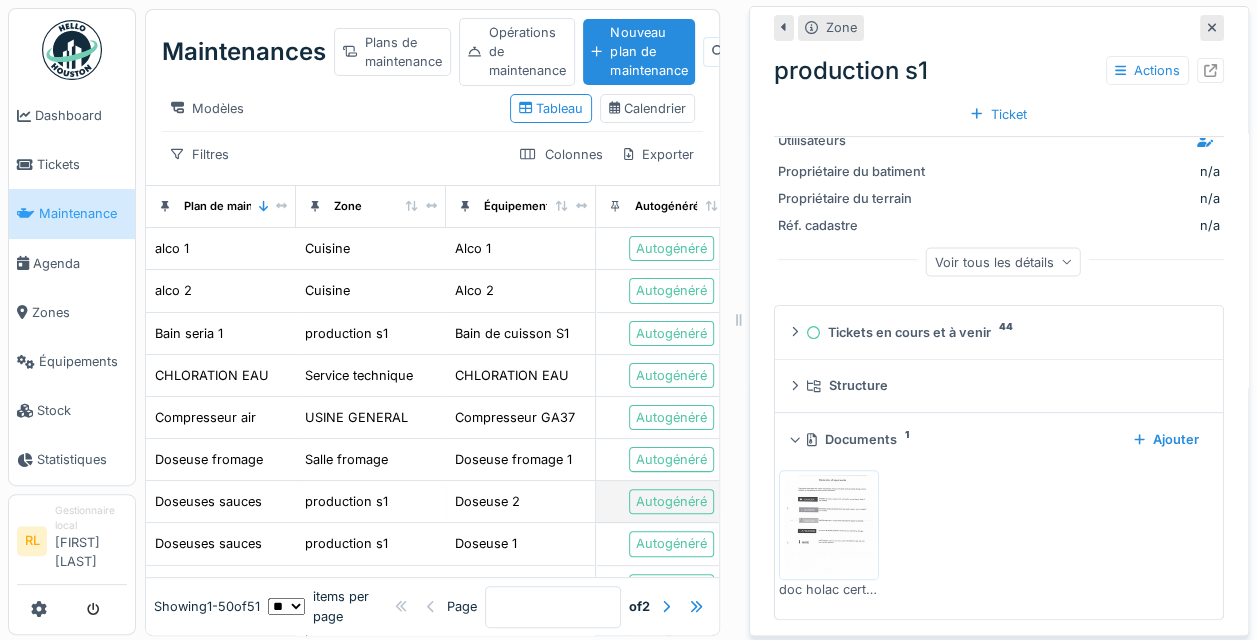 scroll, scrollTop: 100, scrollLeft: 0, axis: vertical 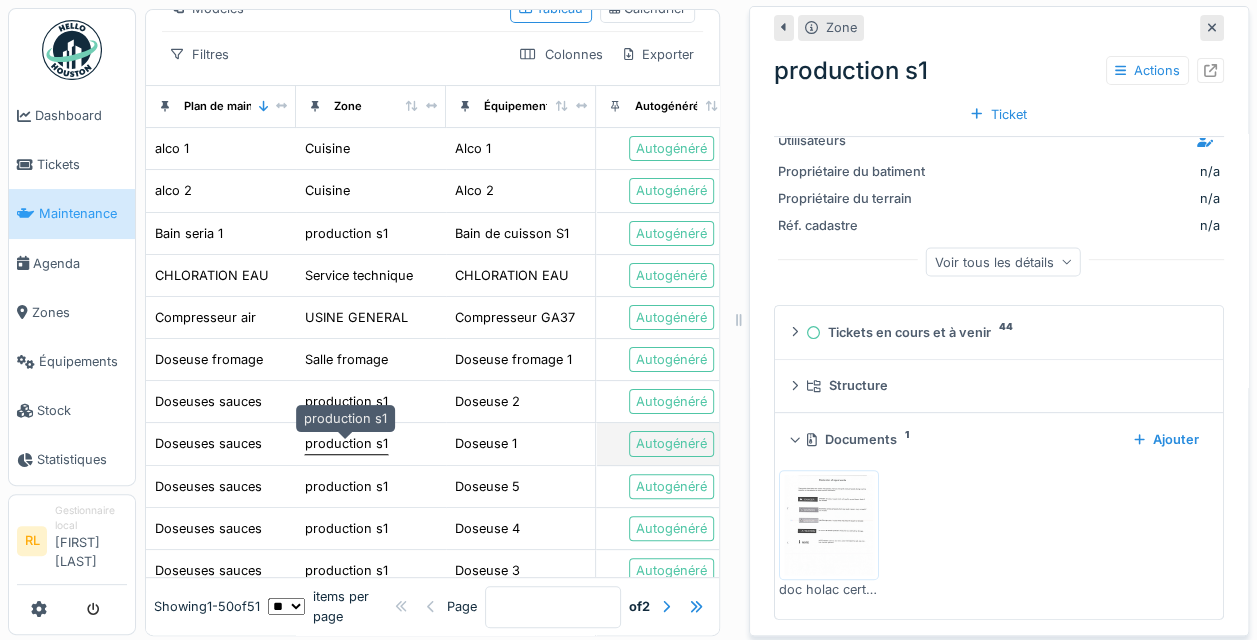 click on "production s1" at bounding box center (346, 443) 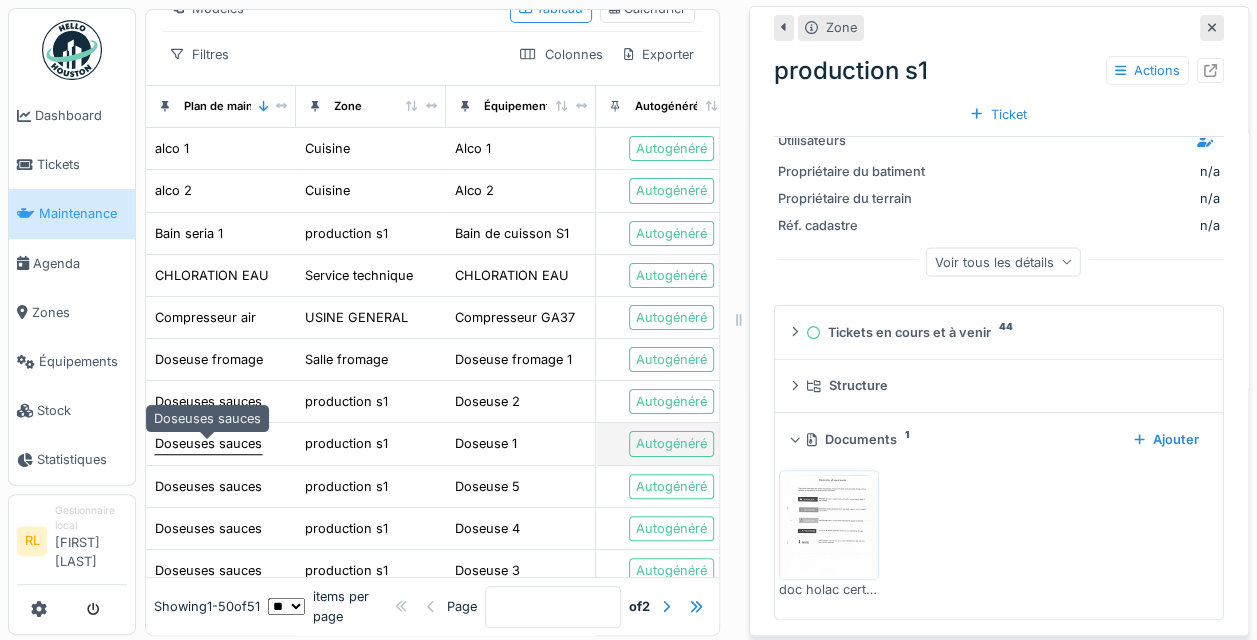 click on "Doseuses sauces" at bounding box center [208, 443] 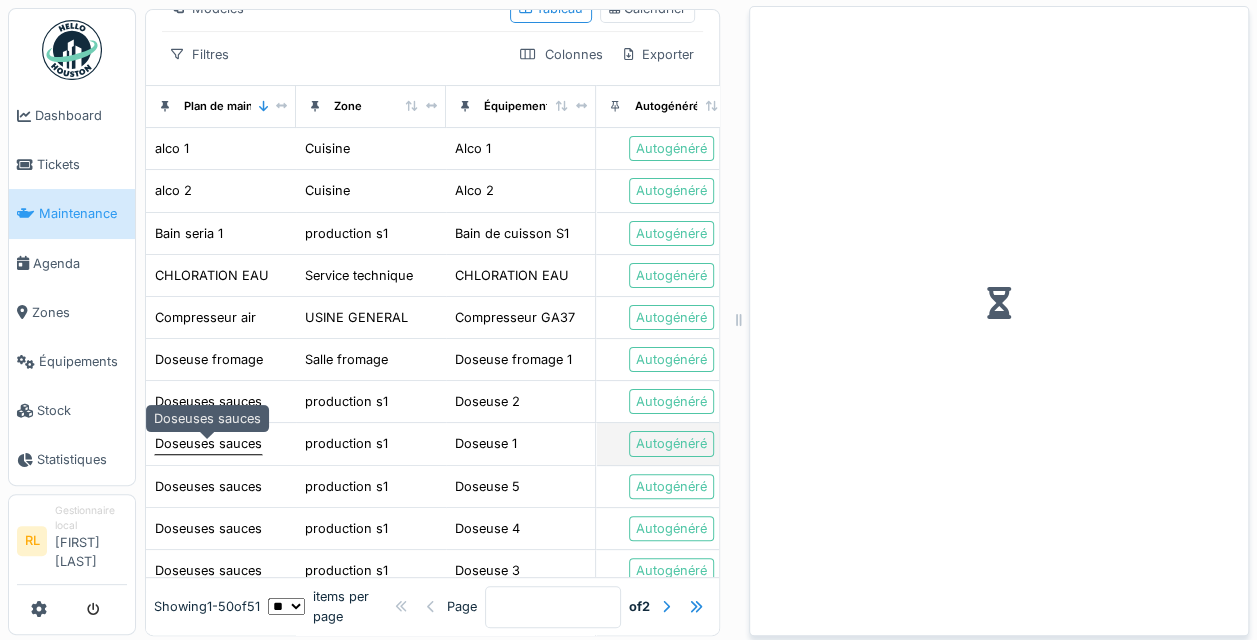 scroll, scrollTop: 0, scrollLeft: 0, axis: both 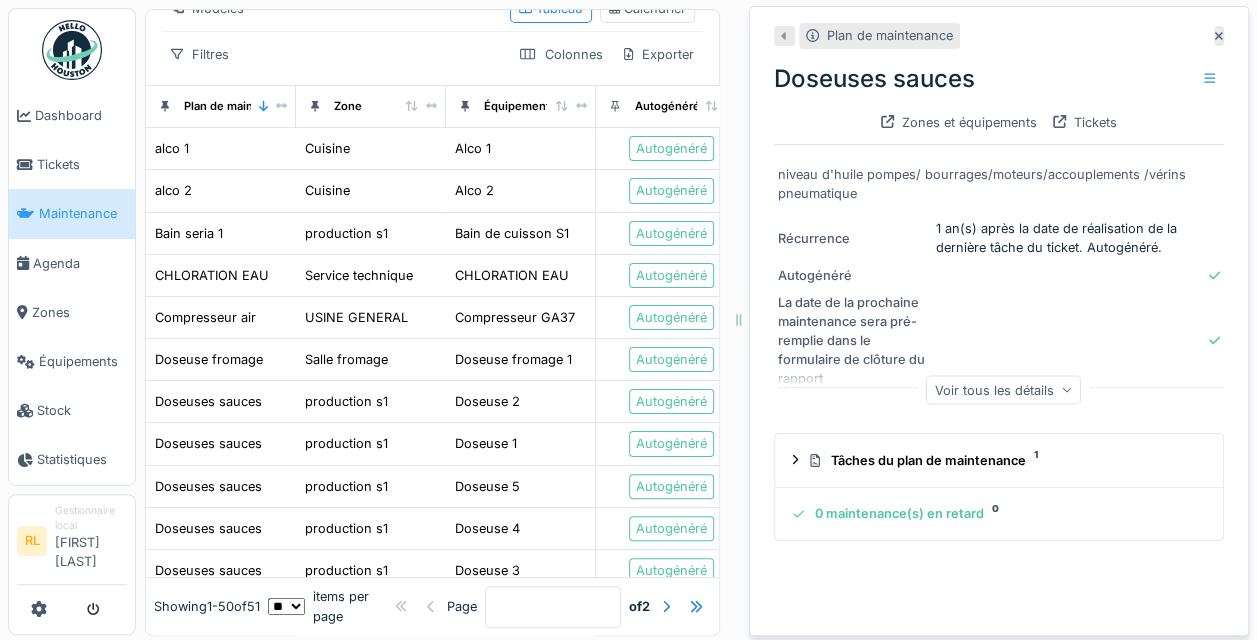 click on "Voir tous les détails" at bounding box center [1003, 389] 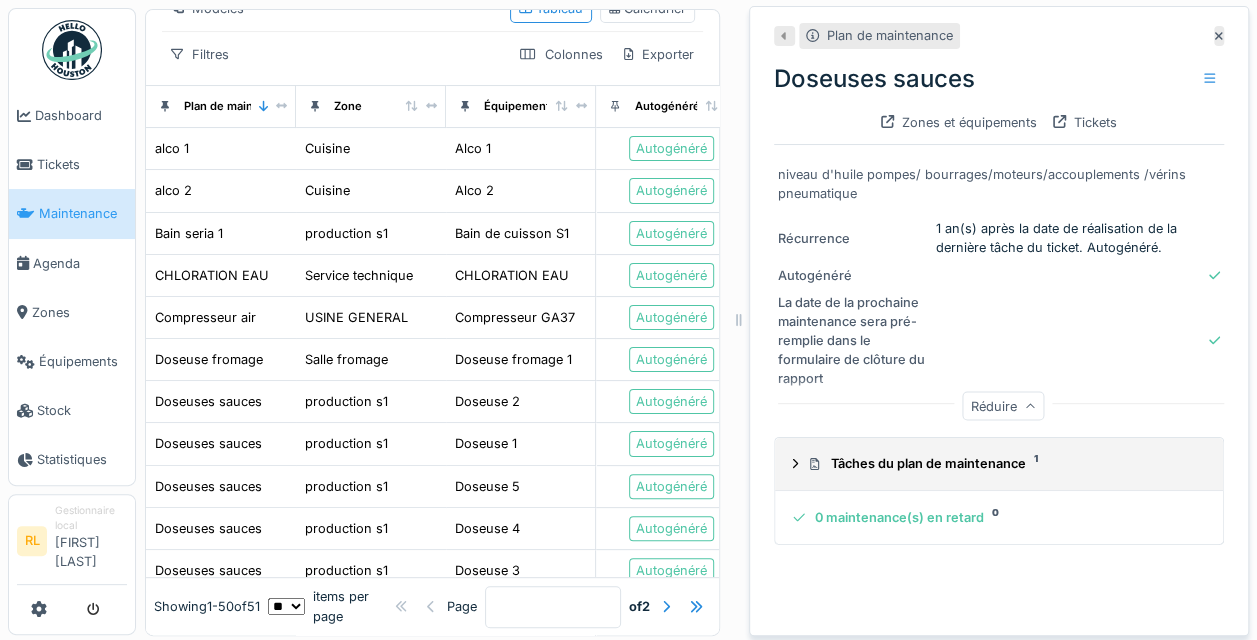click on "Tâches du plan de maintenance 1" at bounding box center [1003, 463] 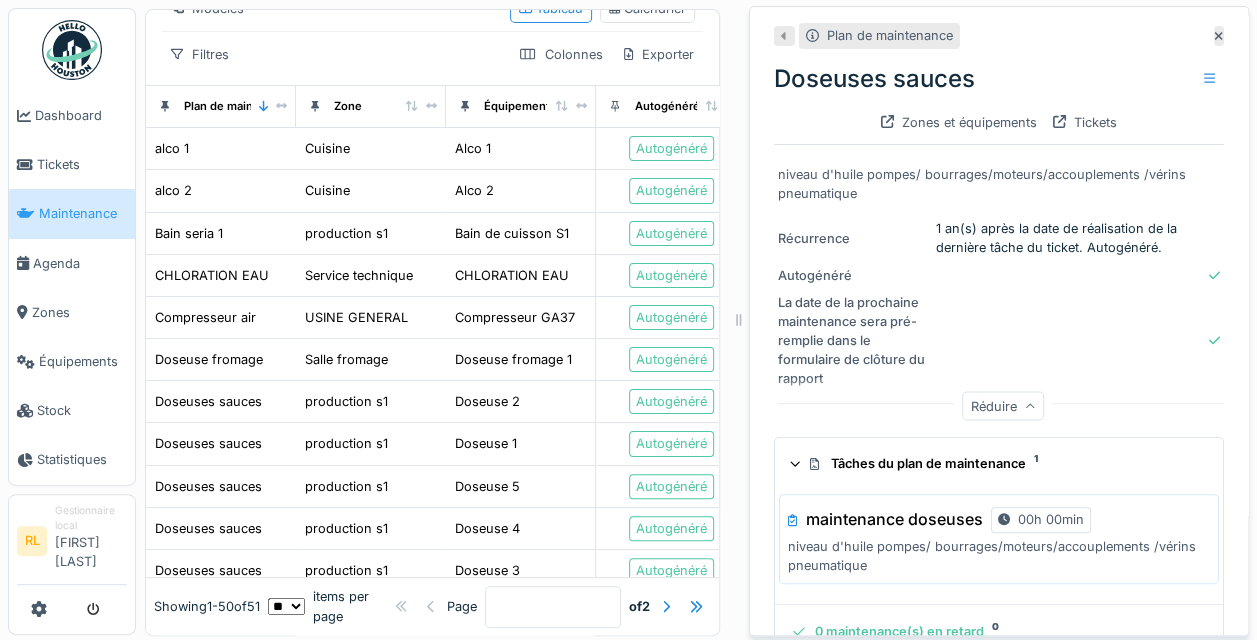 scroll, scrollTop: 36, scrollLeft: 0, axis: vertical 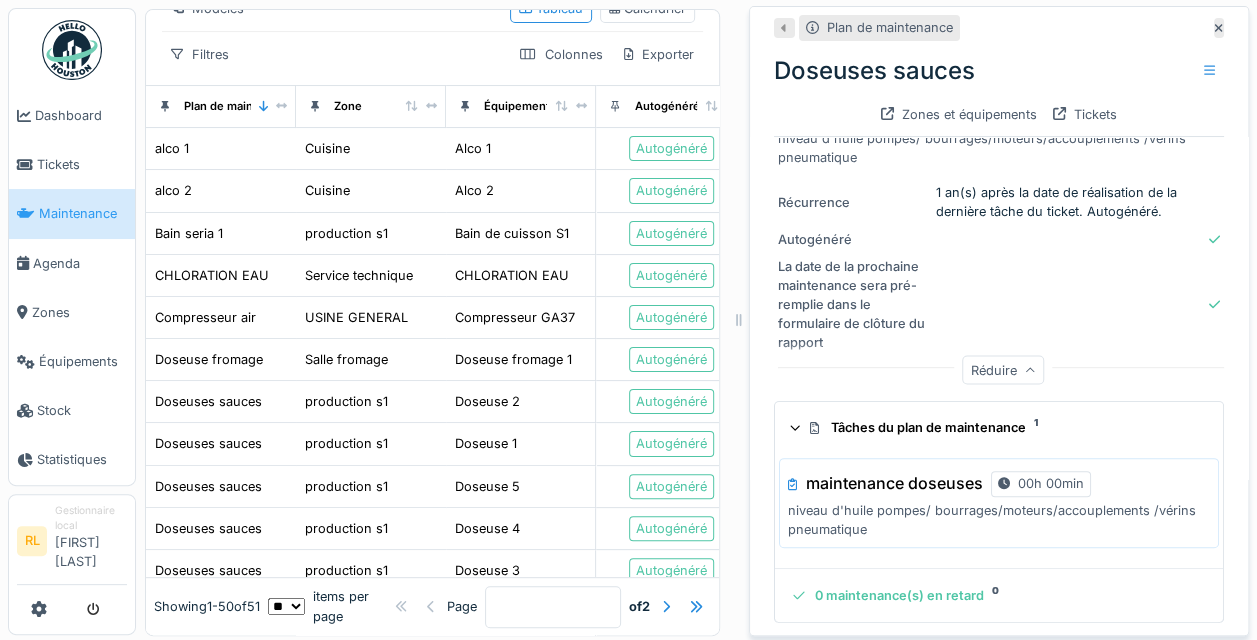 click on "Tâches du plan de maintenance 1" at bounding box center [1003, 427] 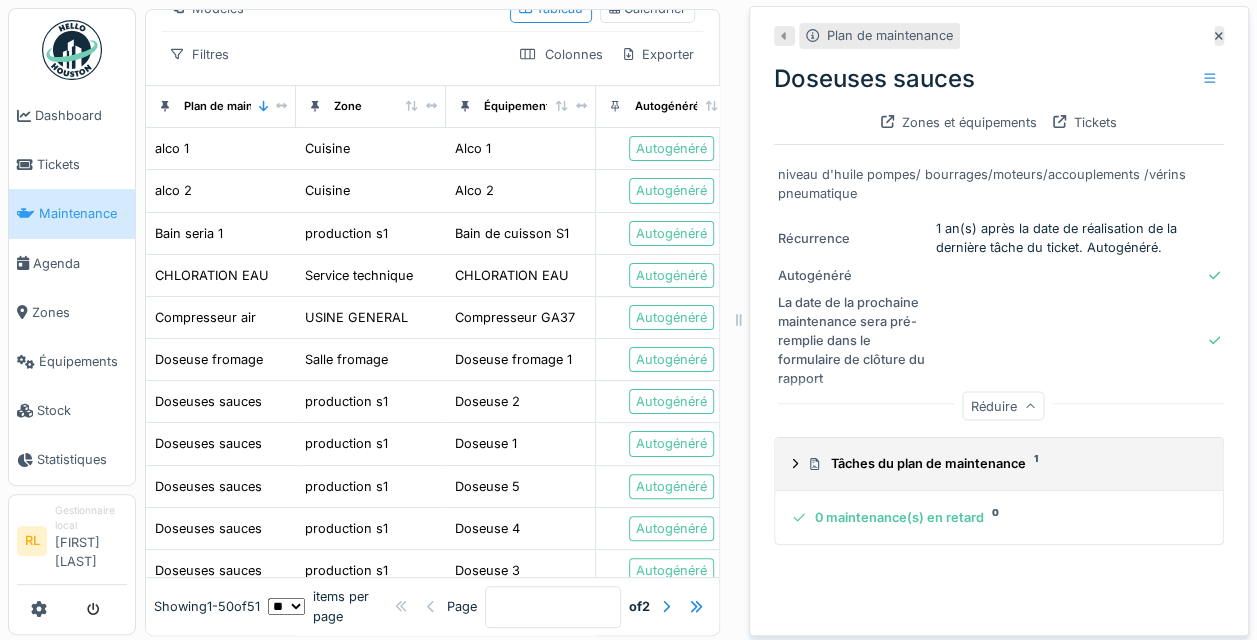 scroll, scrollTop: 0, scrollLeft: 0, axis: both 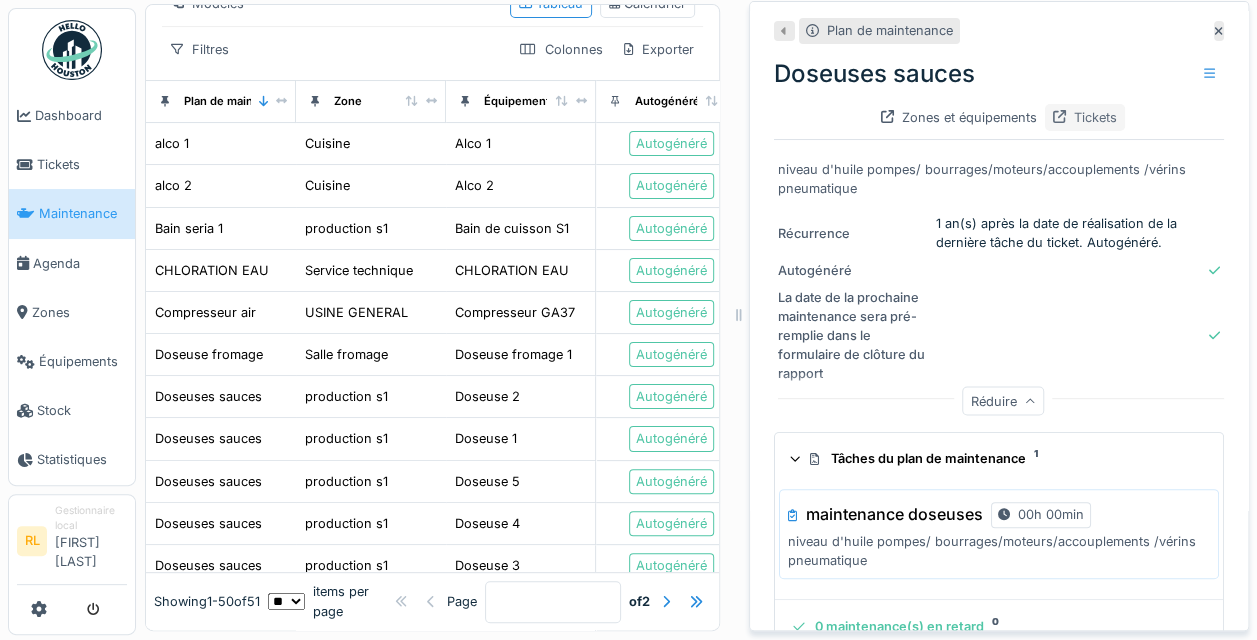 click on "Tickets" at bounding box center (1085, 117) 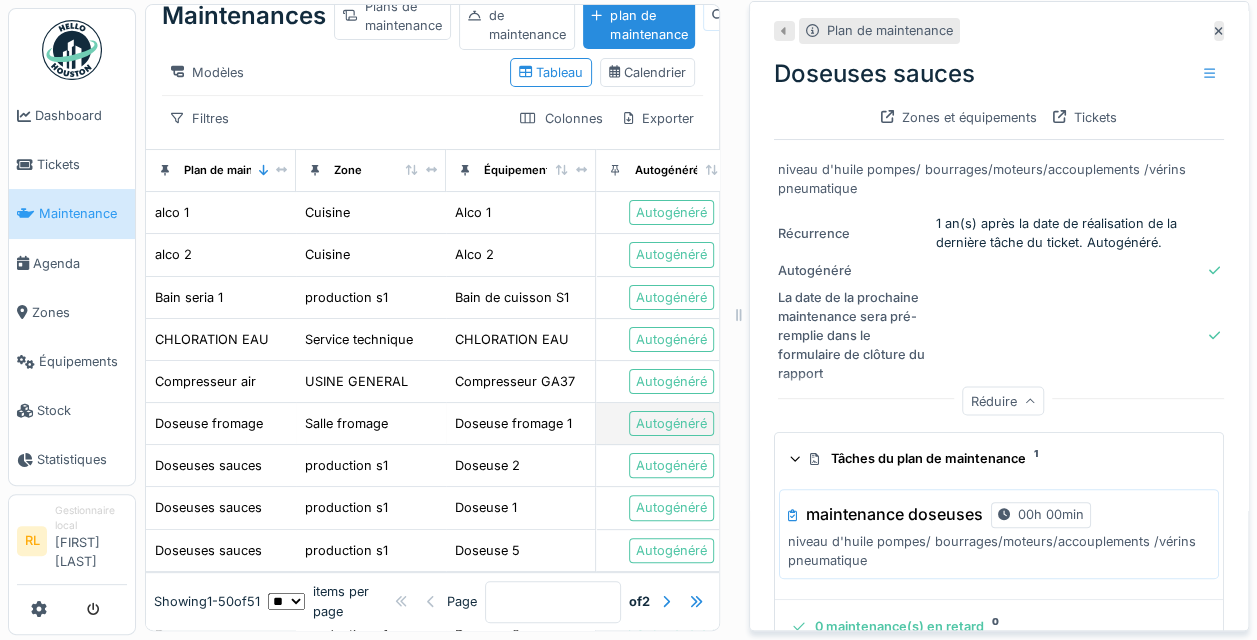 scroll, scrollTop: 0, scrollLeft: 0, axis: both 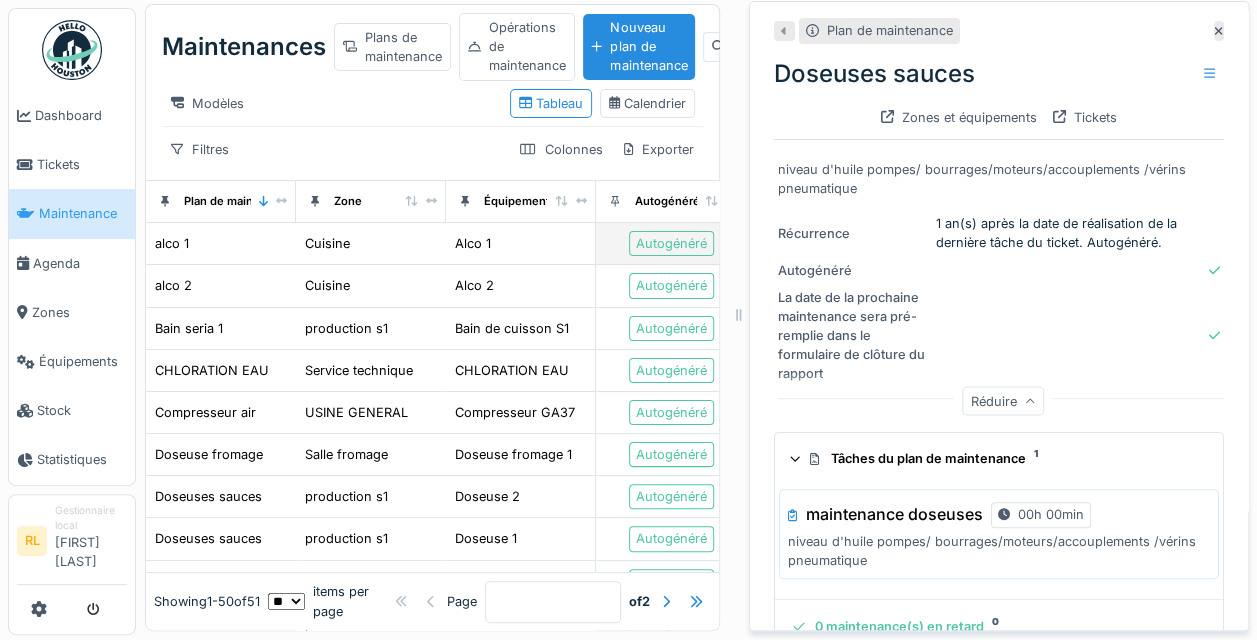 click on "alco 1" at bounding box center [221, 243] 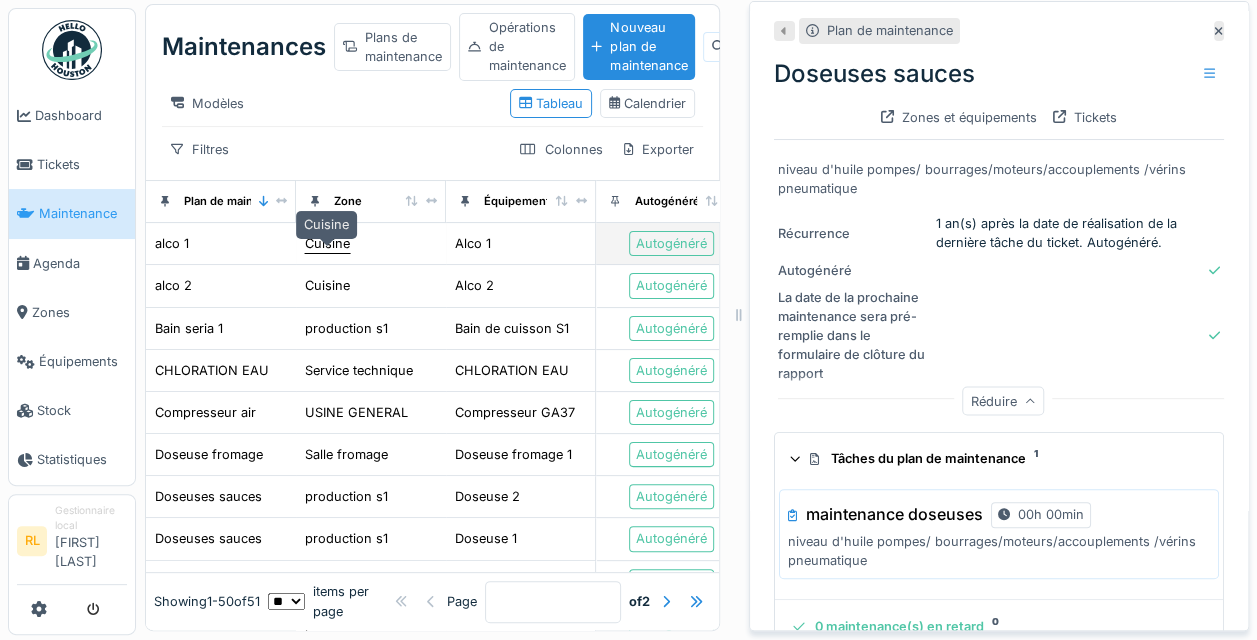 click on "Cuisine" at bounding box center (327, 243) 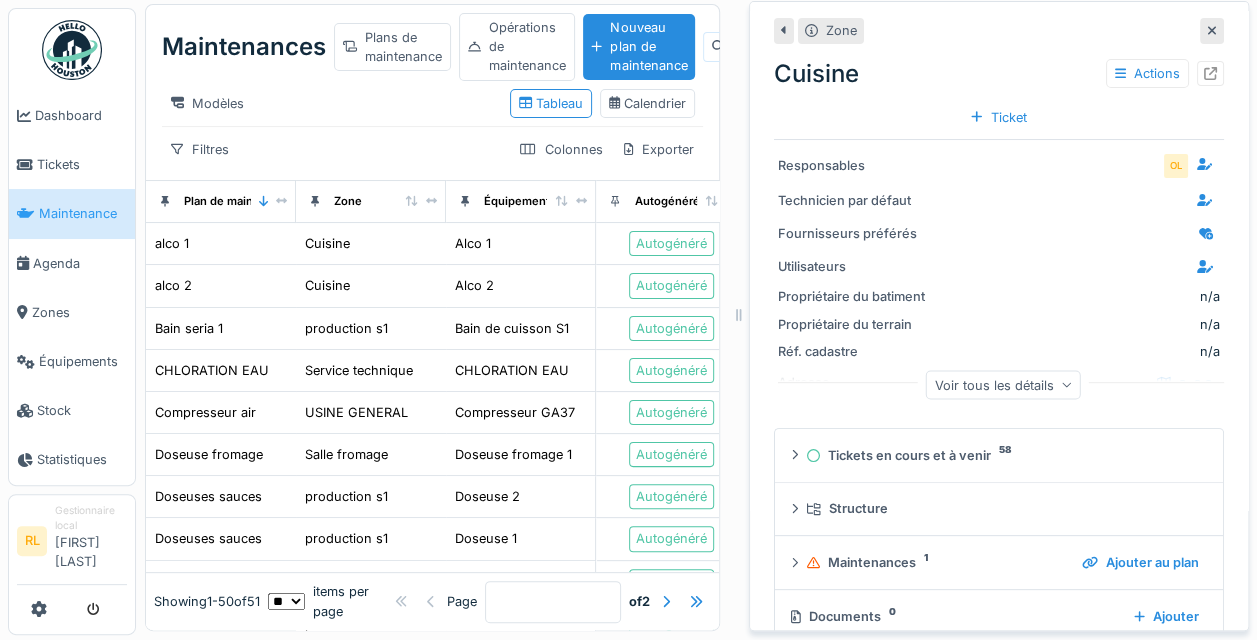 scroll, scrollTop: 29, scrollLeft: 0, axis: vertical 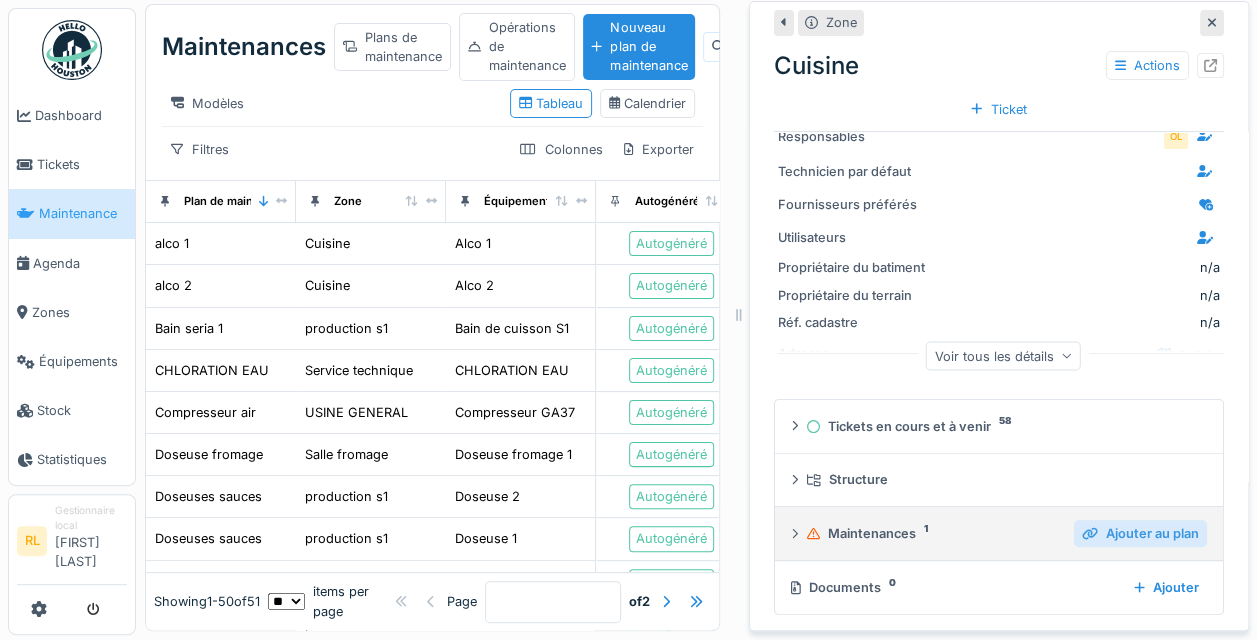 click on "Ajouter au plan" at bounding box center [1140, 533] 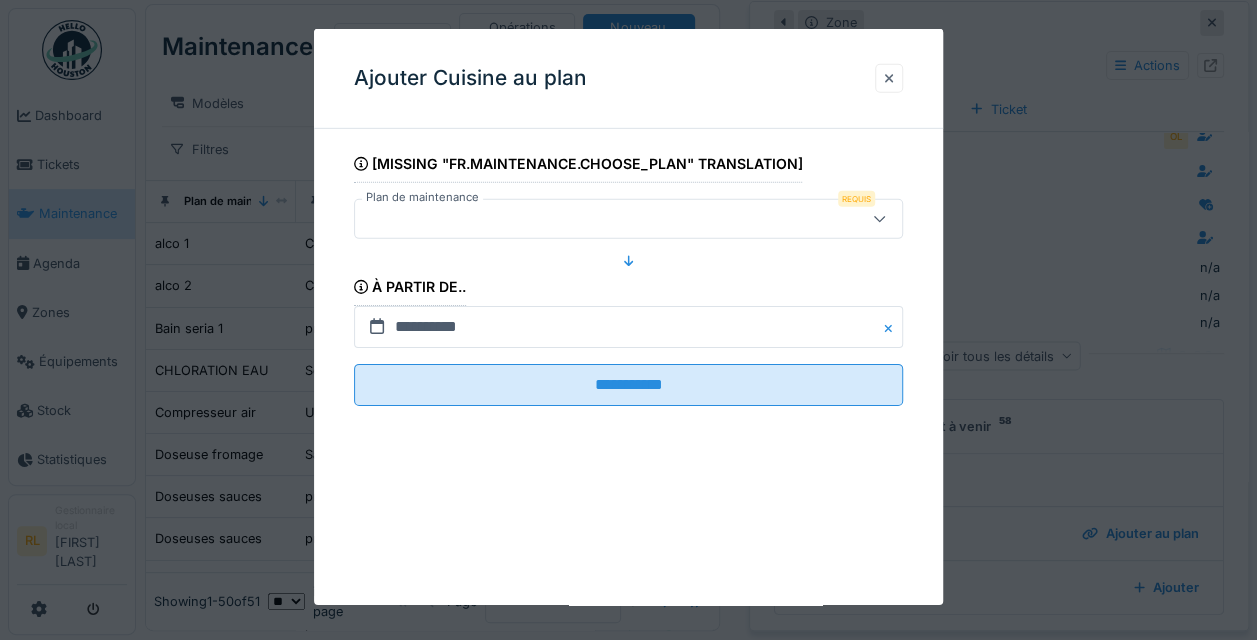 click at bounding box center [889, 78] 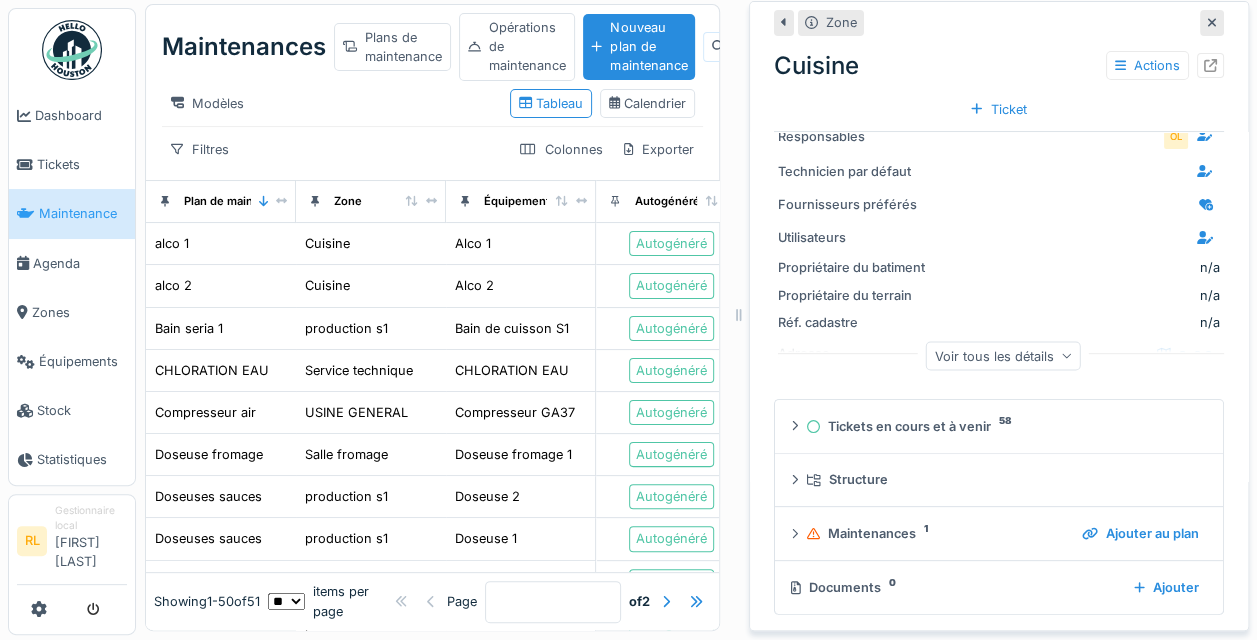 scroll, scrollTop: 0, scrollLeft: 0, axis: both 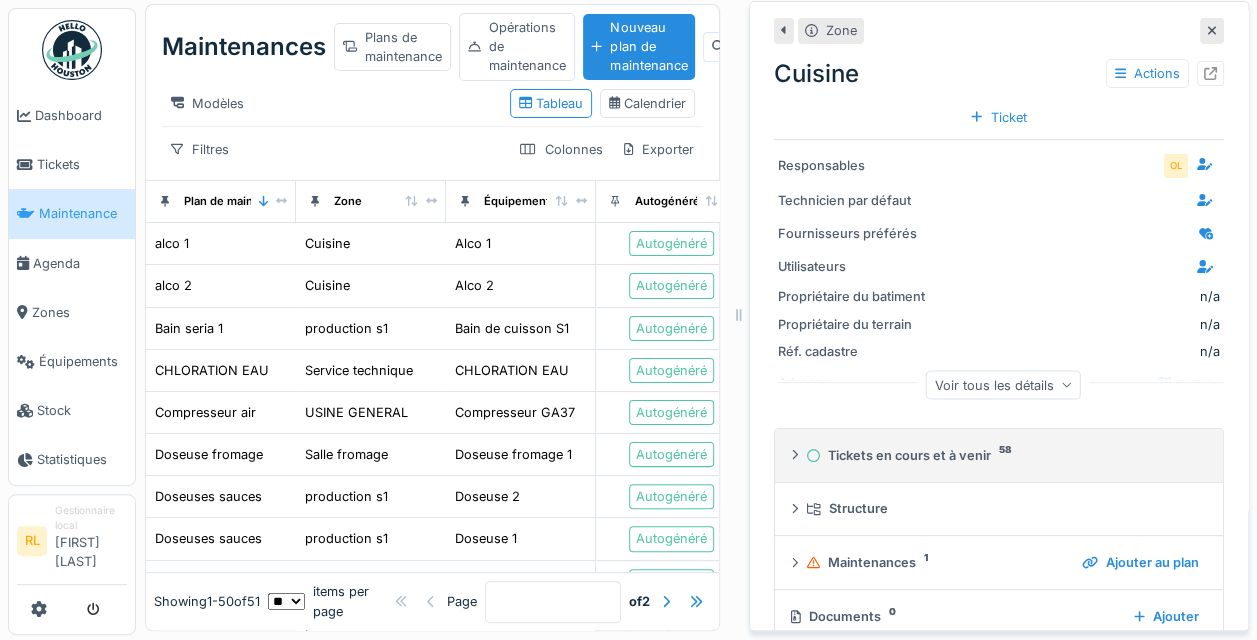 click on "Tickets en cours et à venir 58" at bounding box center [1003, 455] 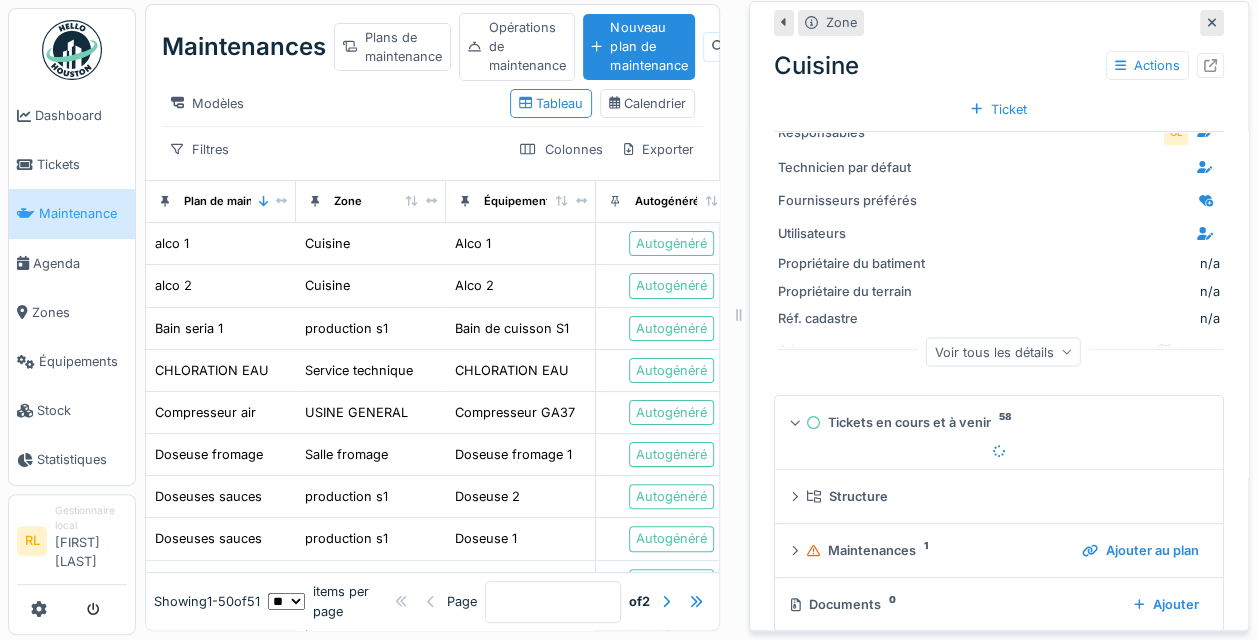 scroll, scrollTop: 50, scrollLeft: 0, axis: vertical 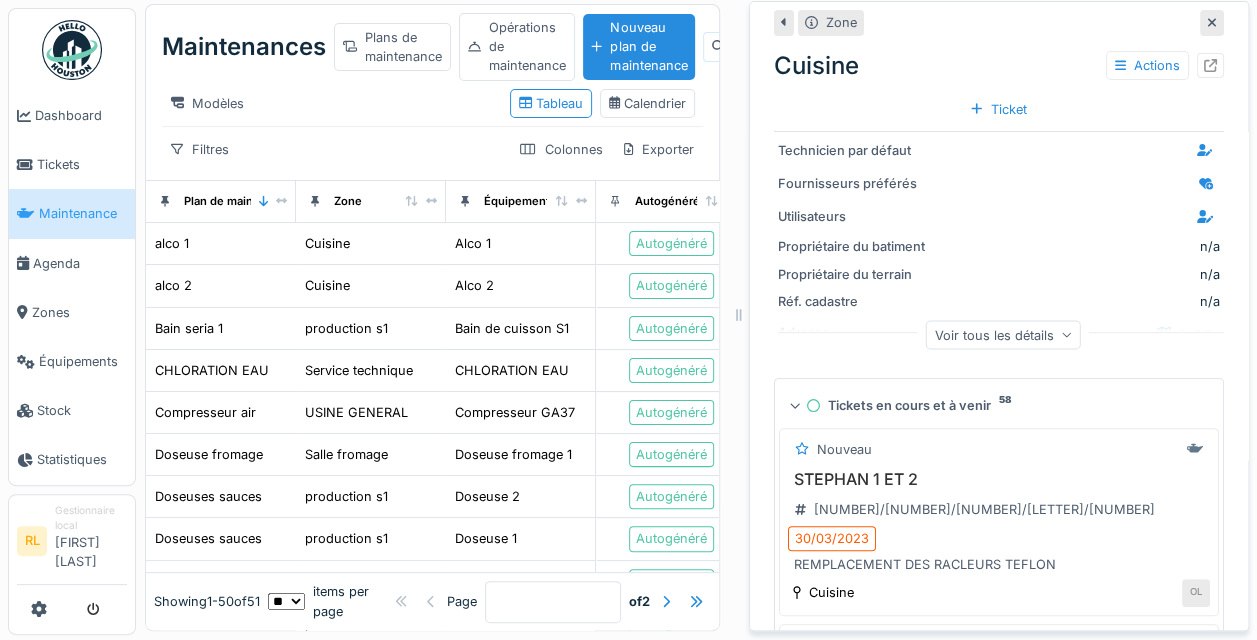 click 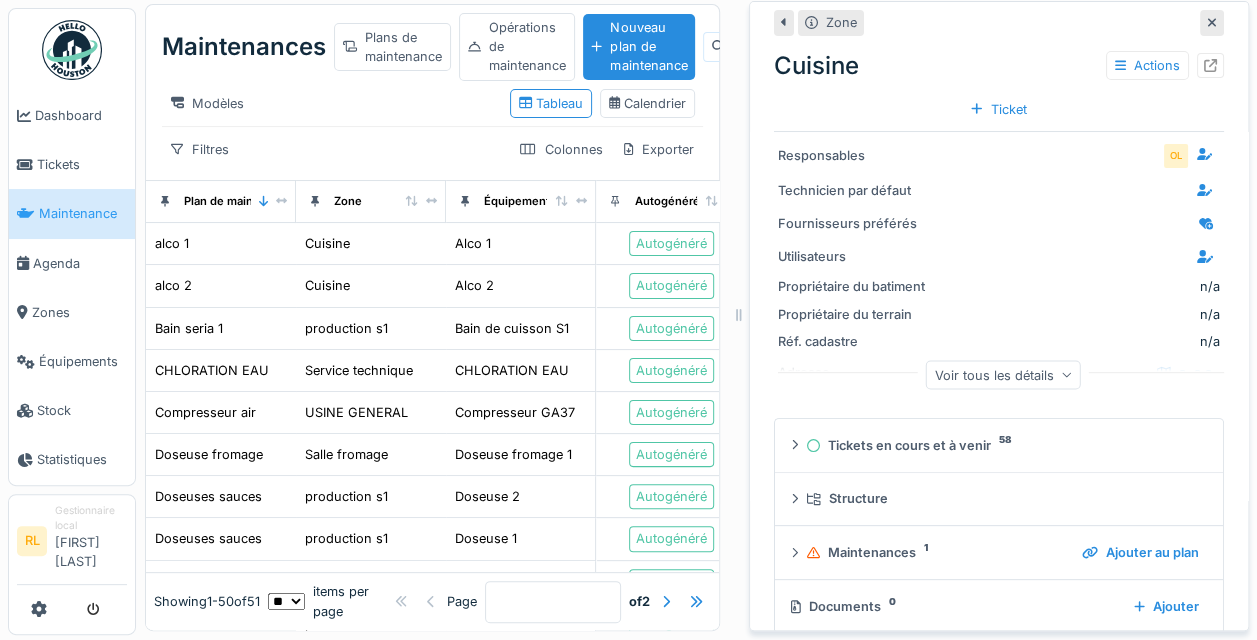 scroll, scrollTop: 0, scrollLeft: 0, axis: both 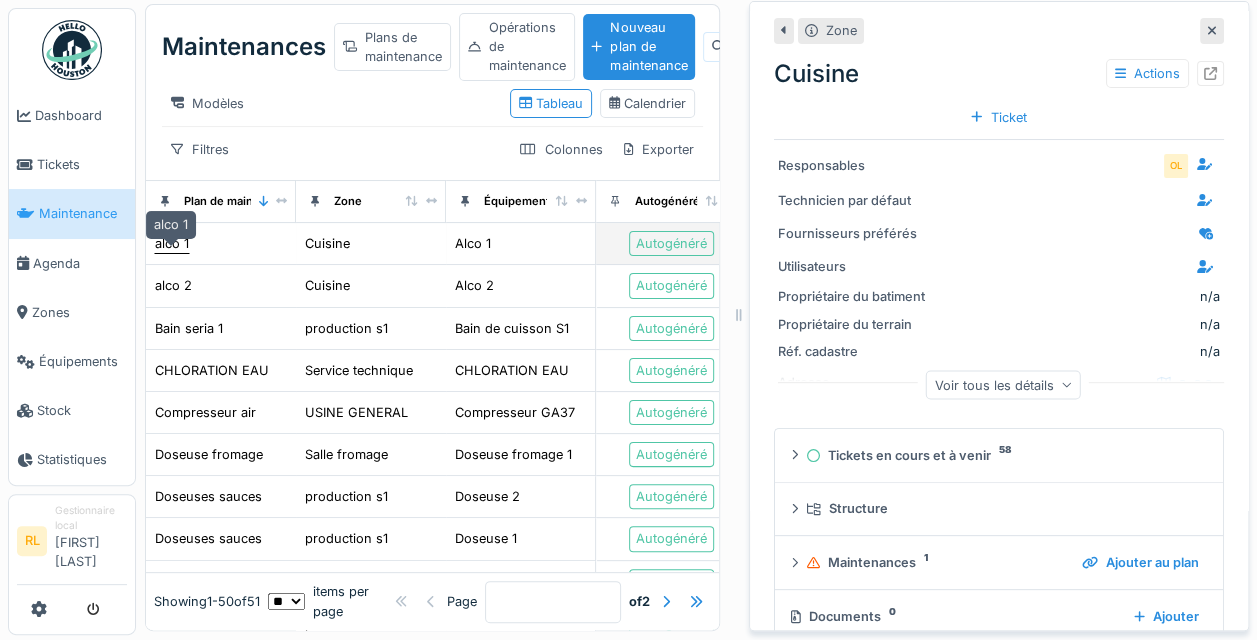 click on "alco 1" at bounding box center [172, 243] 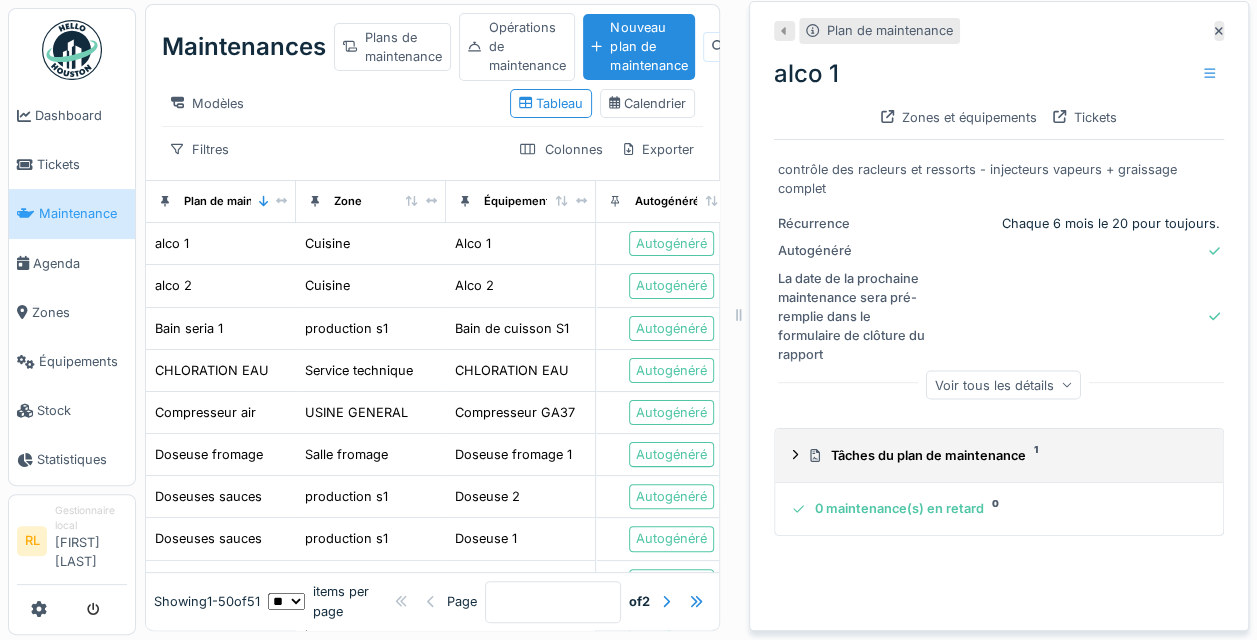 click on "Tâches du plan de maintenance 1" at bounding box center [1003, 455] 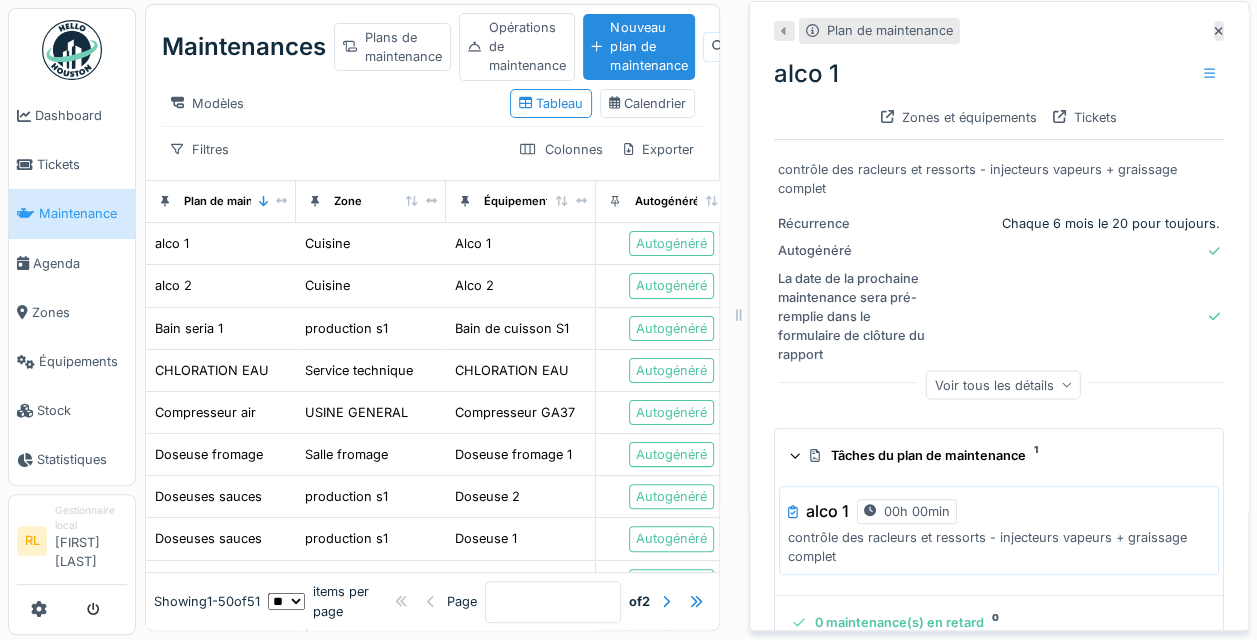 scroll, scrollTop: 0, scrollLeft: 0, axis: both 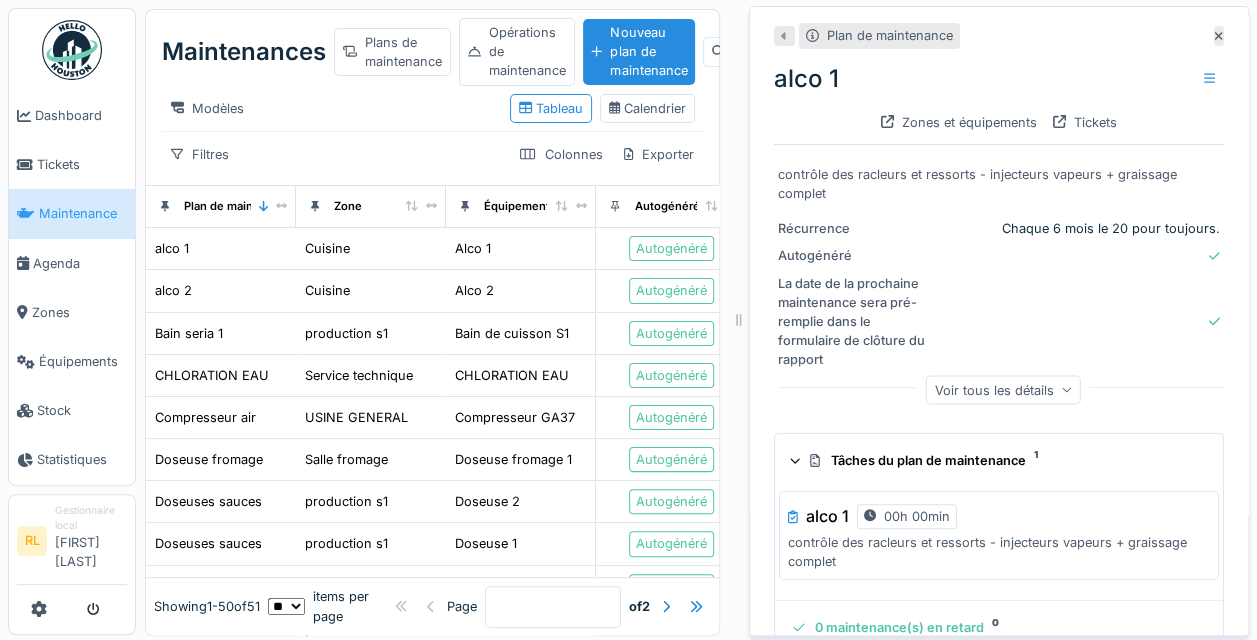 click on "Plan de maintenance" at bounding box center [890, 35] 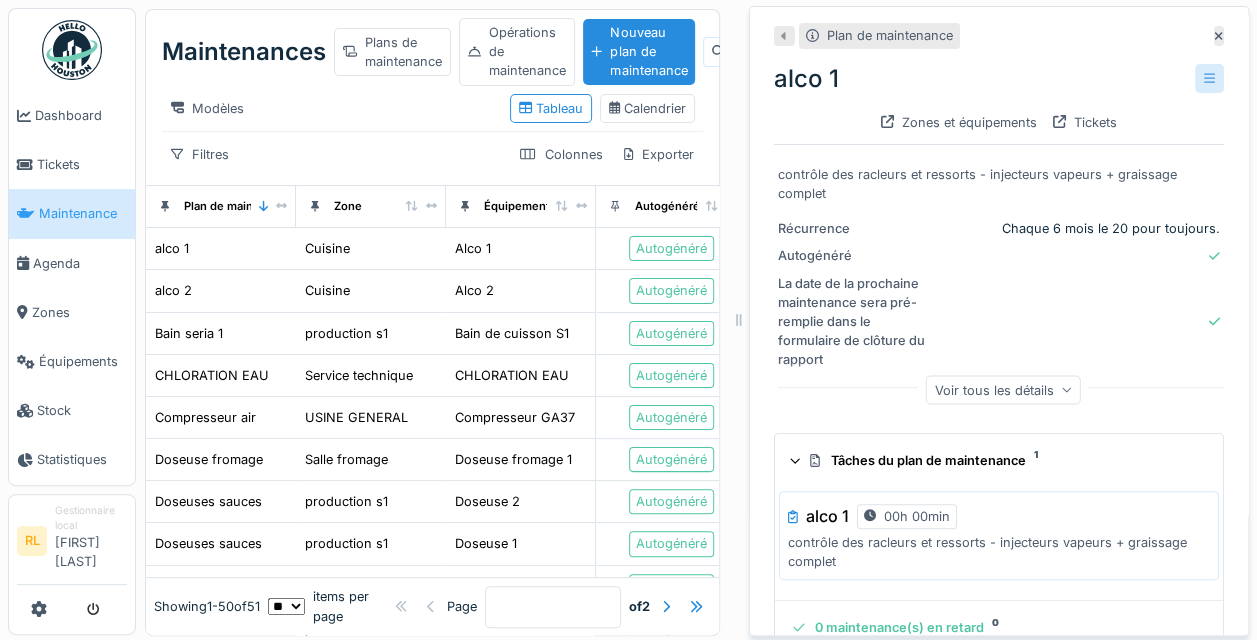 click 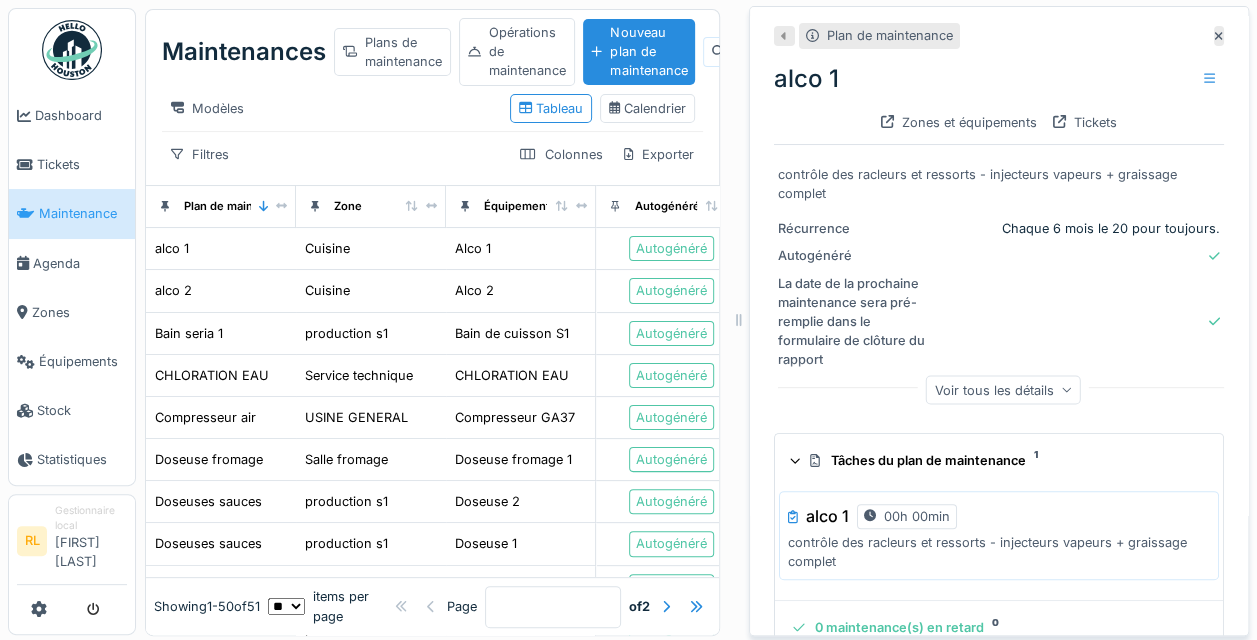 click on "Plan de maintenance alco 1 Zones et équipements Tickets" at bounding box center [999, 79] 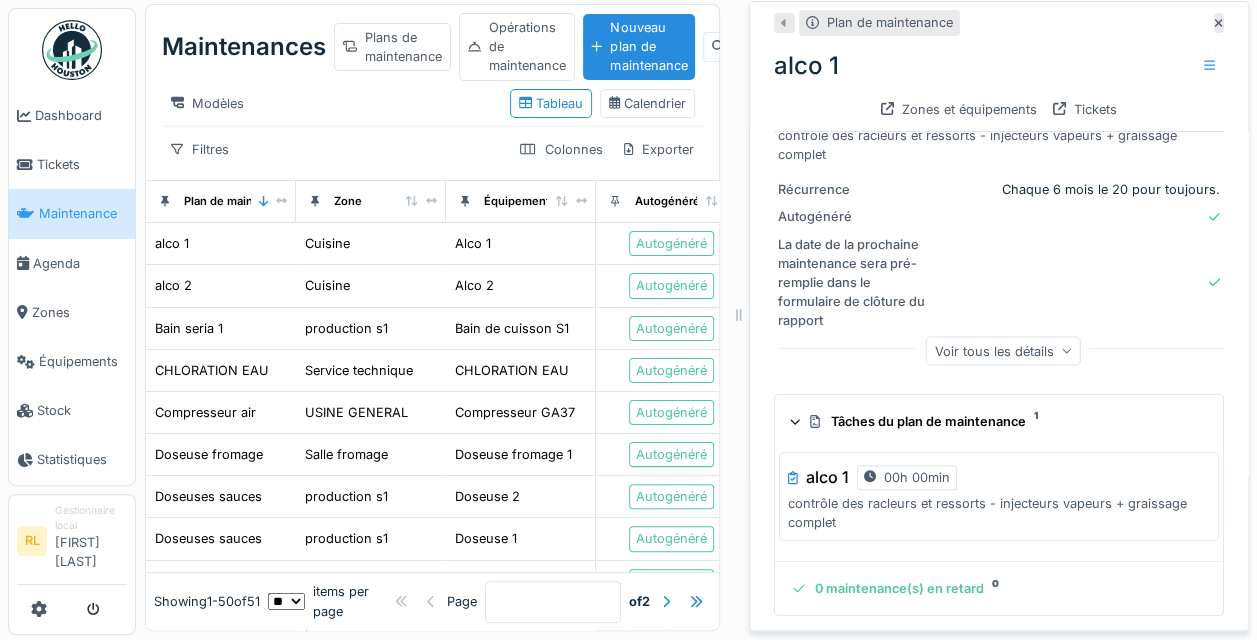 scroll, scrollTop: 20, scrollLeft: 0, axis: vertical 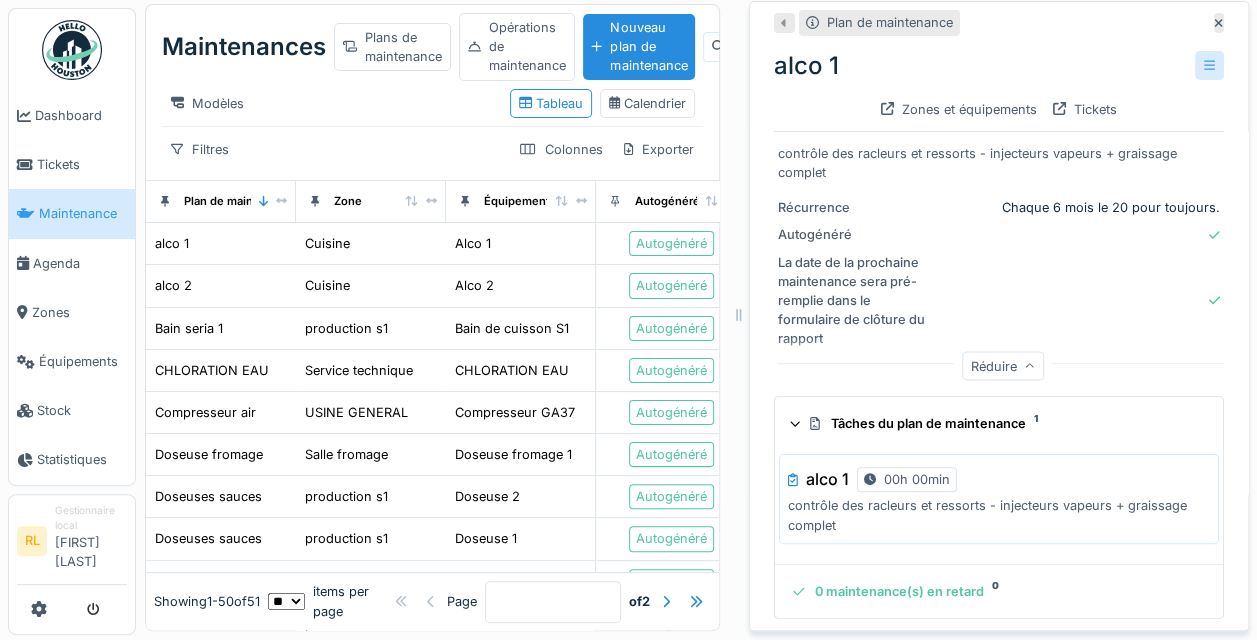 click 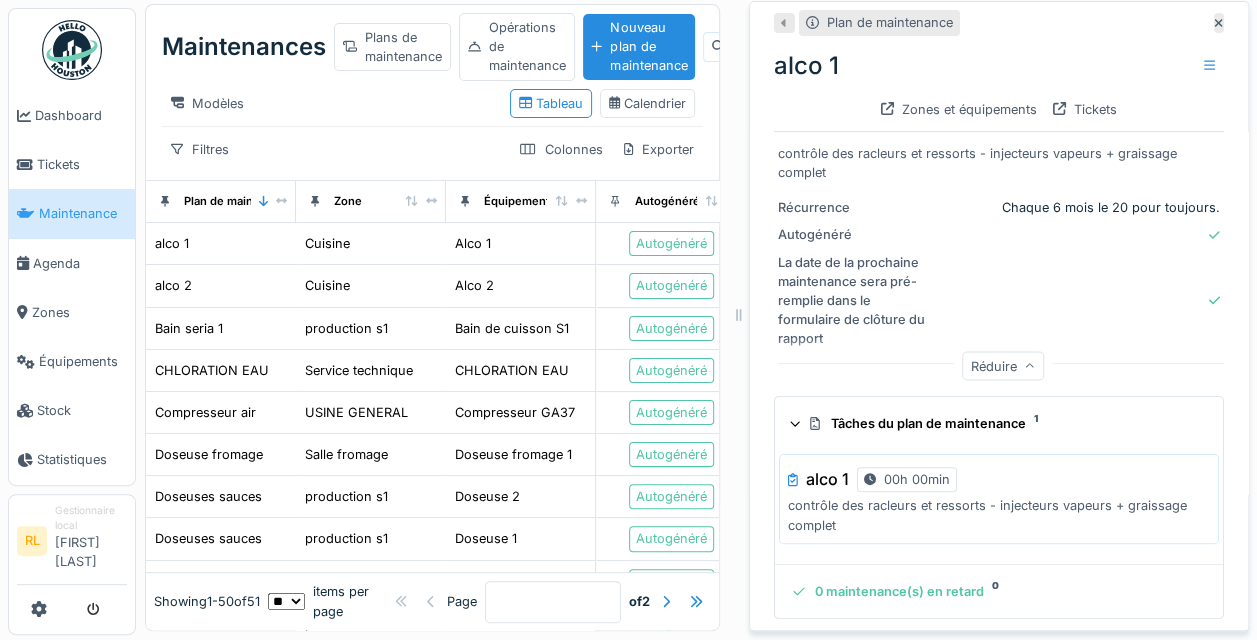 click on "La date de la prochaine maintenance sera pré-remplie dans le formulaire de clôture du rapport" at bounding box center (999, 301) 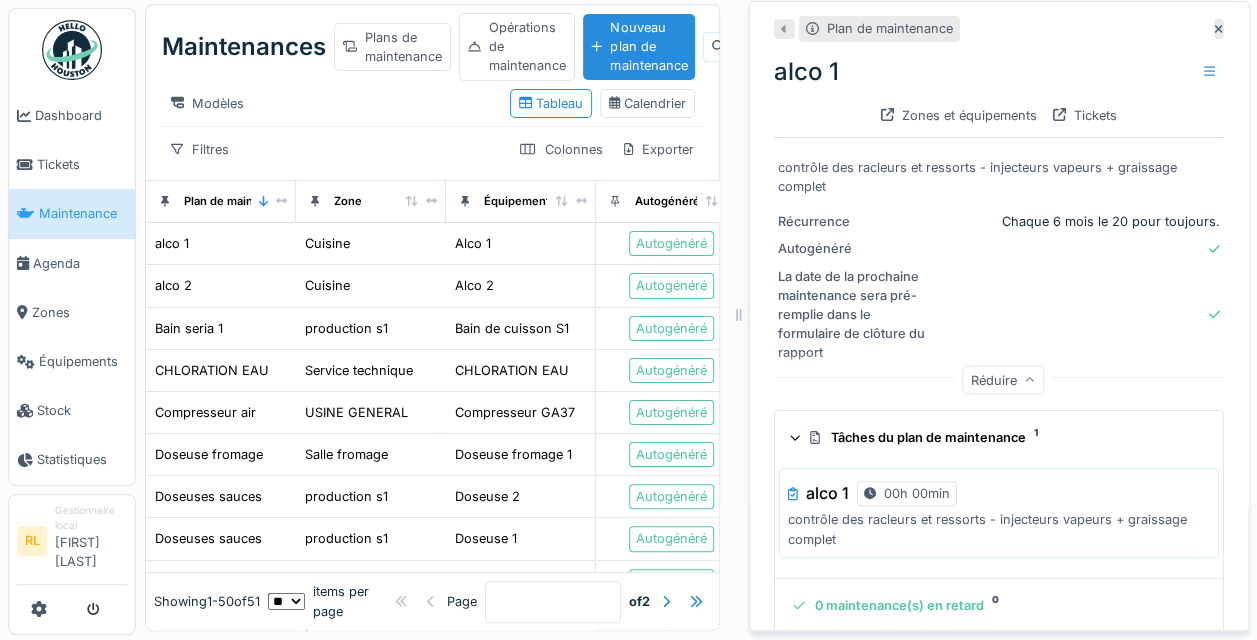 scroll, scrollTop: 0, scrollLeft: 0, axis: both 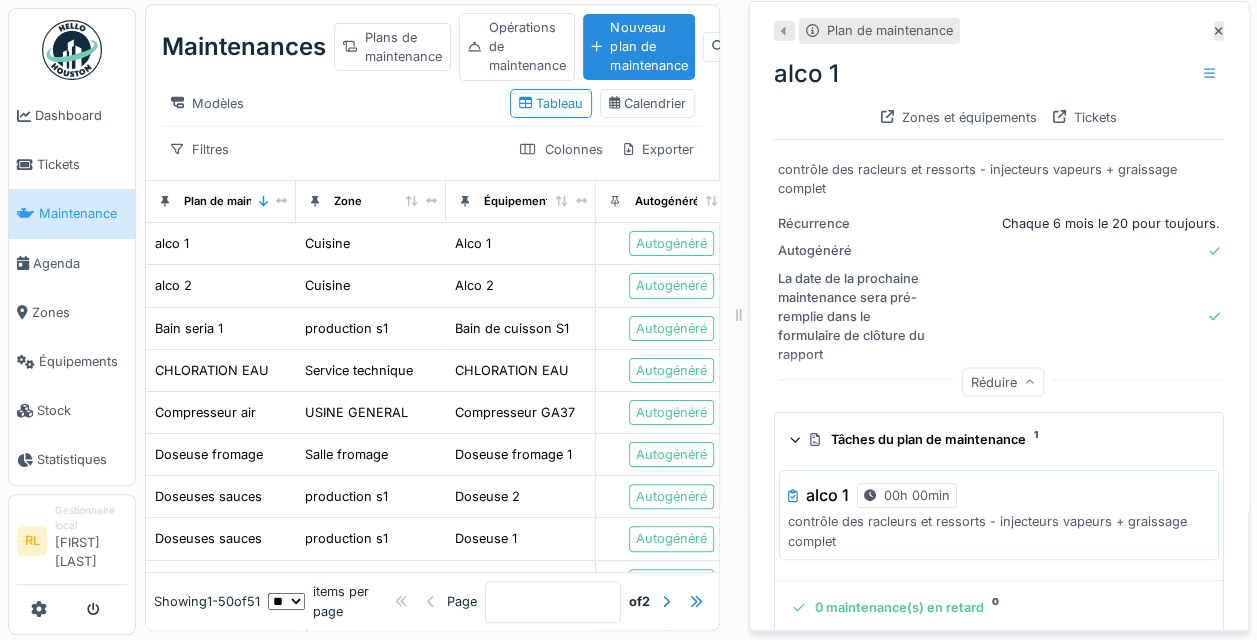 click on "Plan de maintenance" at bounding box center (890, 30) 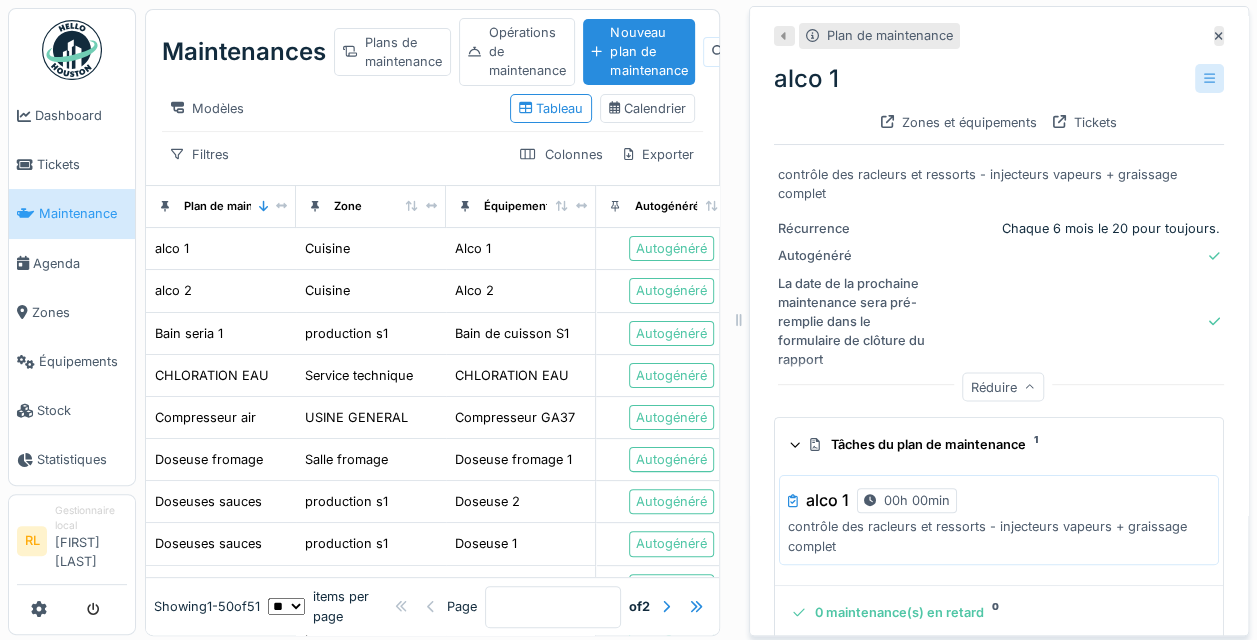 click 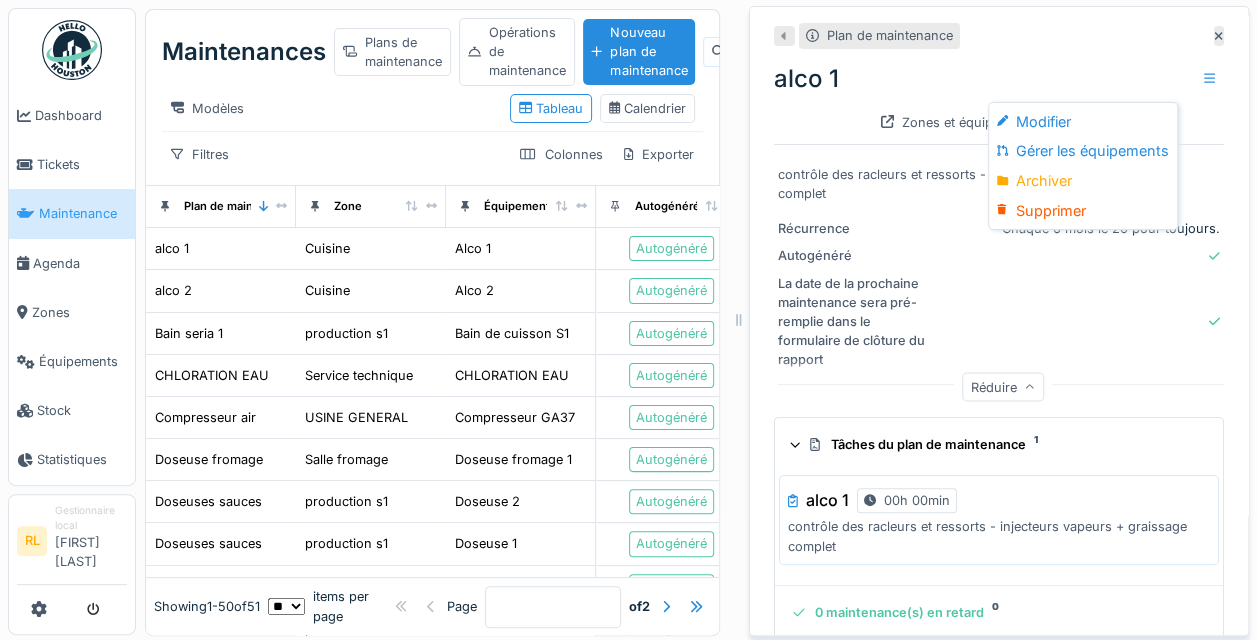 click at bounding box center (1078, 321) 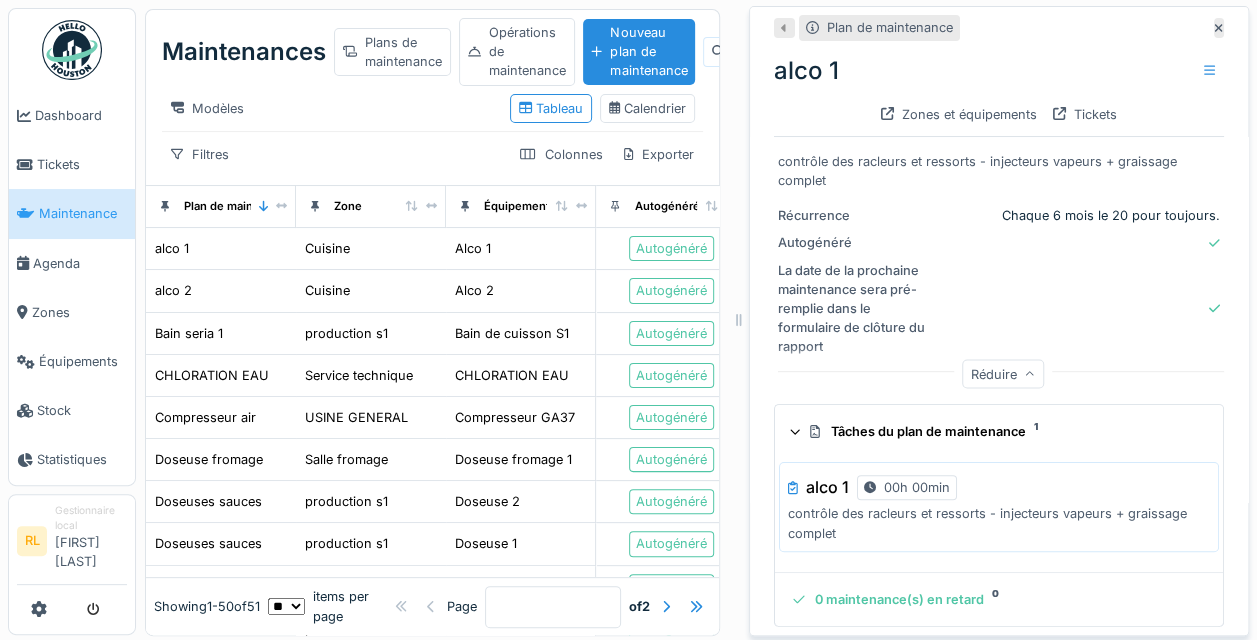 scroll, scrollTop: 16, scrollLeft: 0, axis: vertical 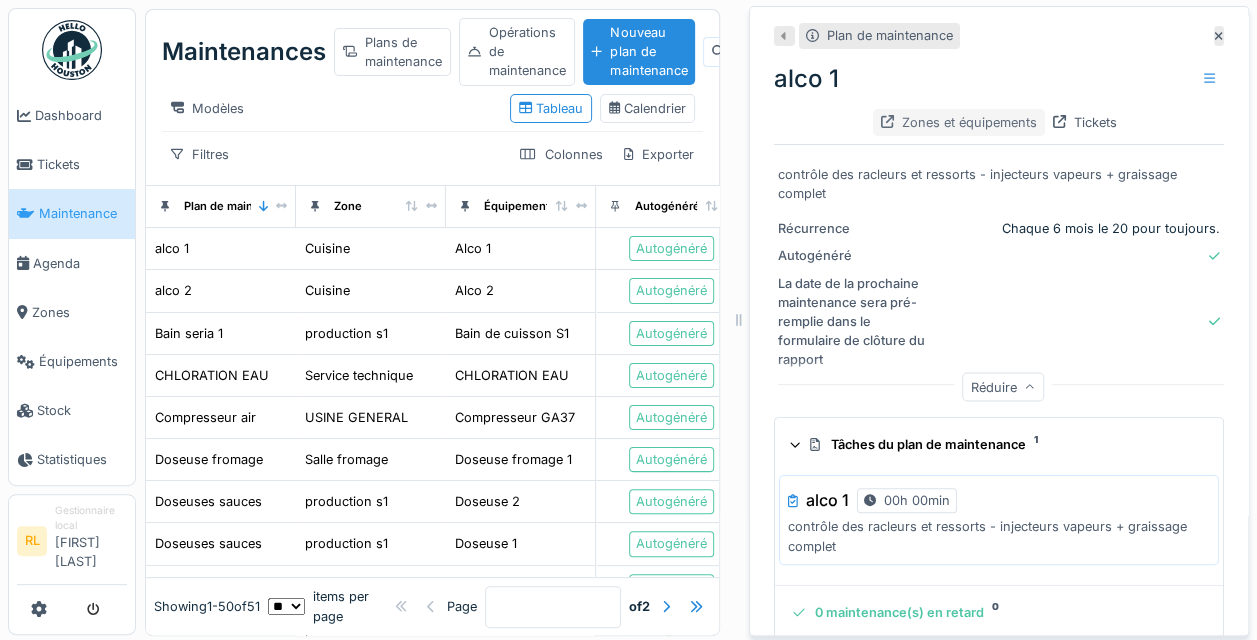 click on "Zones et équipements" at bounding box center [959, 122] 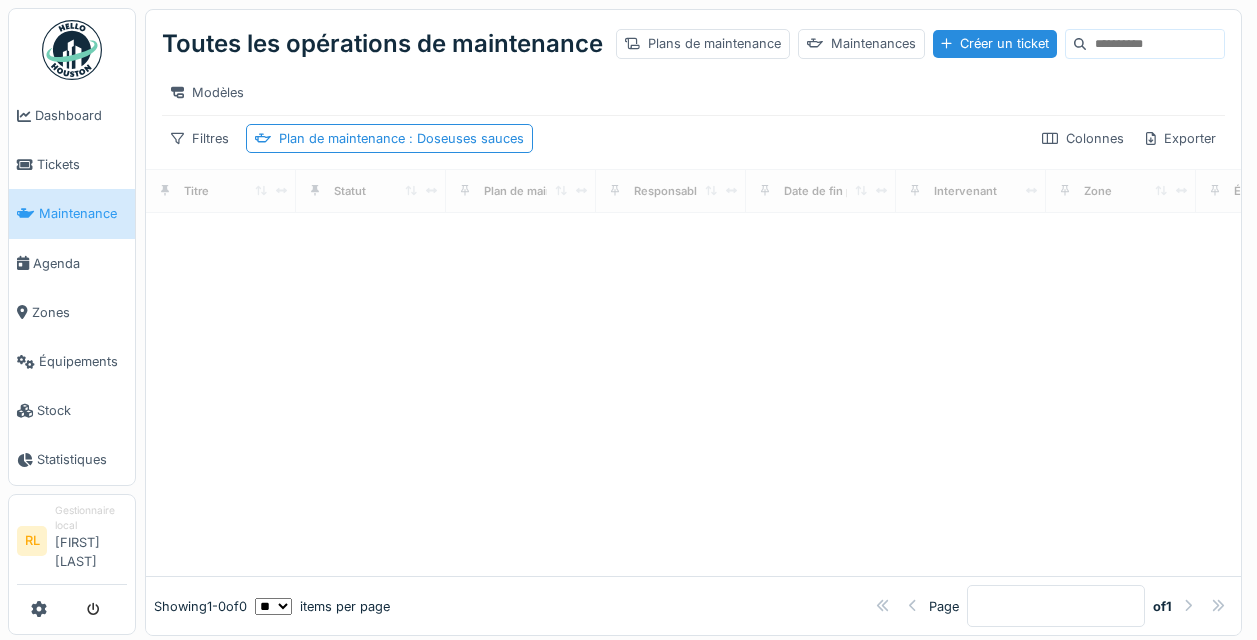 scroll, scrollTop: 0, scrollLeft: 0, axis: both 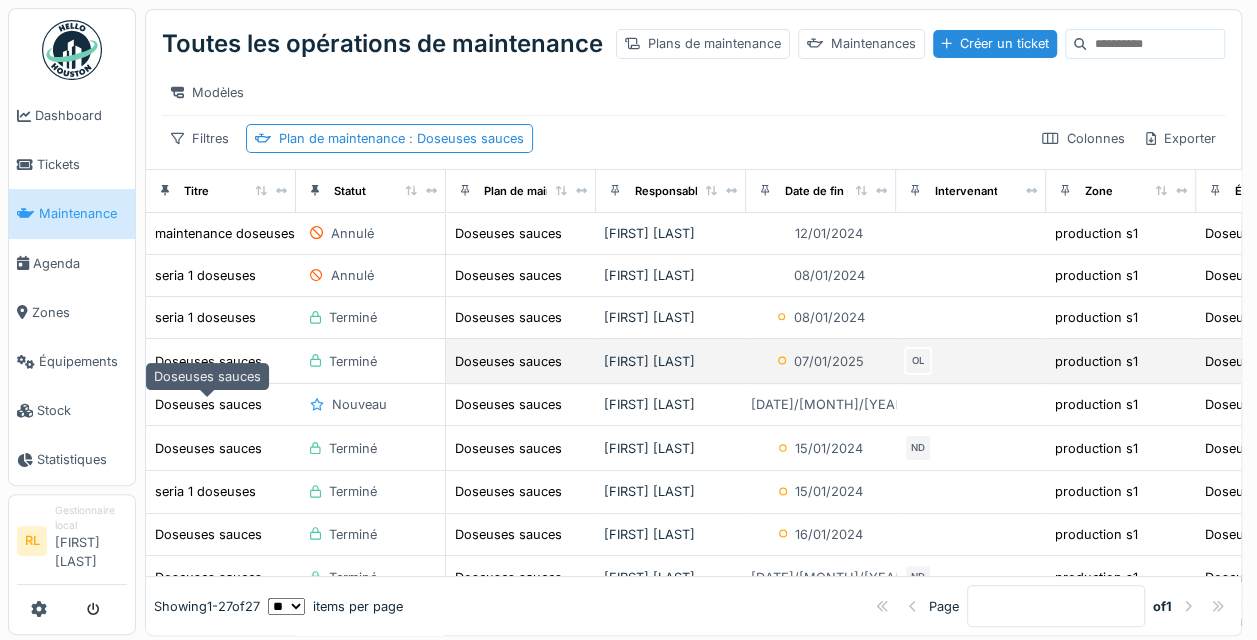 click on "Doseuses sauces" at bounding box center (208, 361) 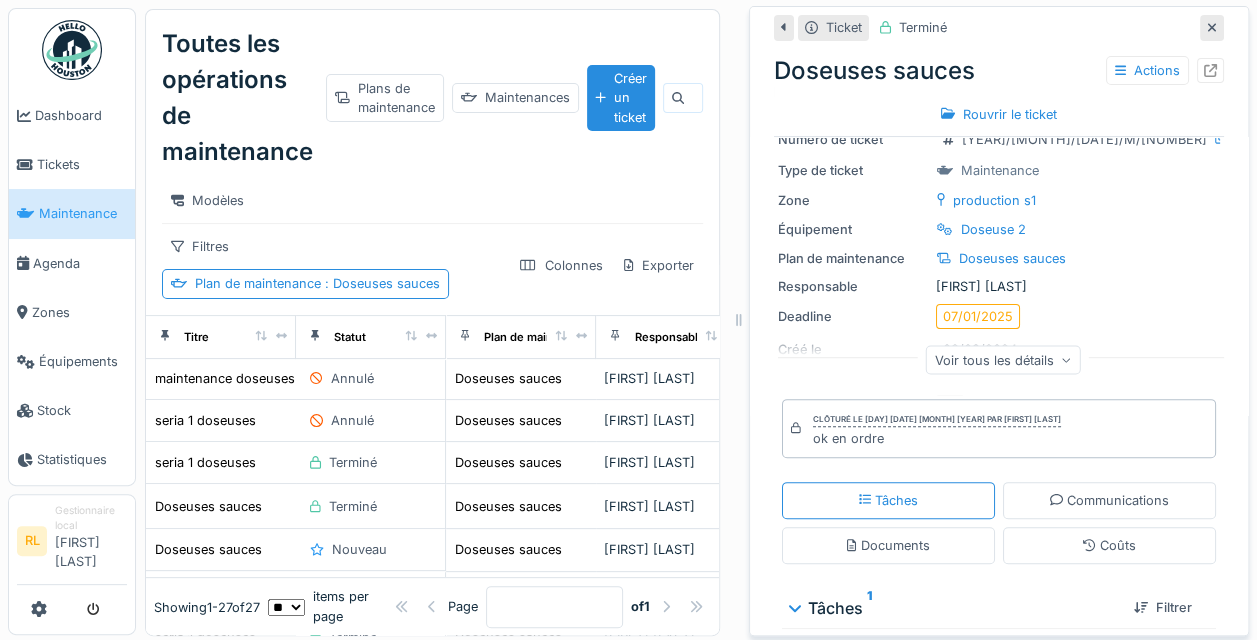 scroll, scrollTop: 0, scrollLeft: 0, axis: both 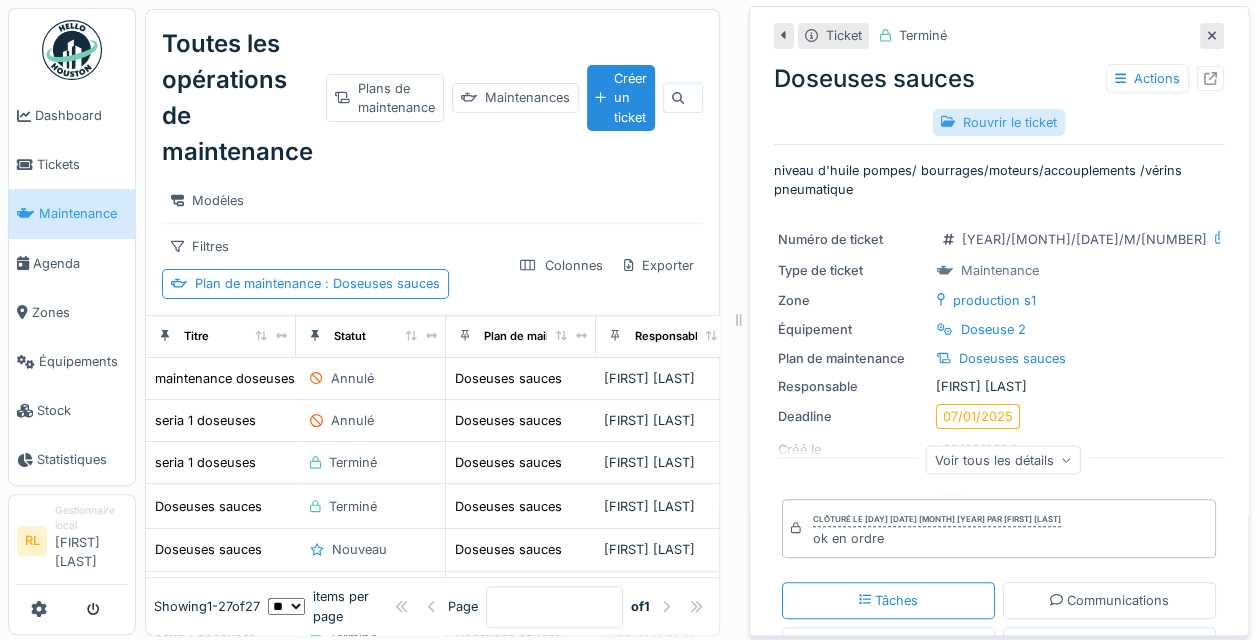 click on "Rouvrir le ticket" at bounding box center [999, 122] 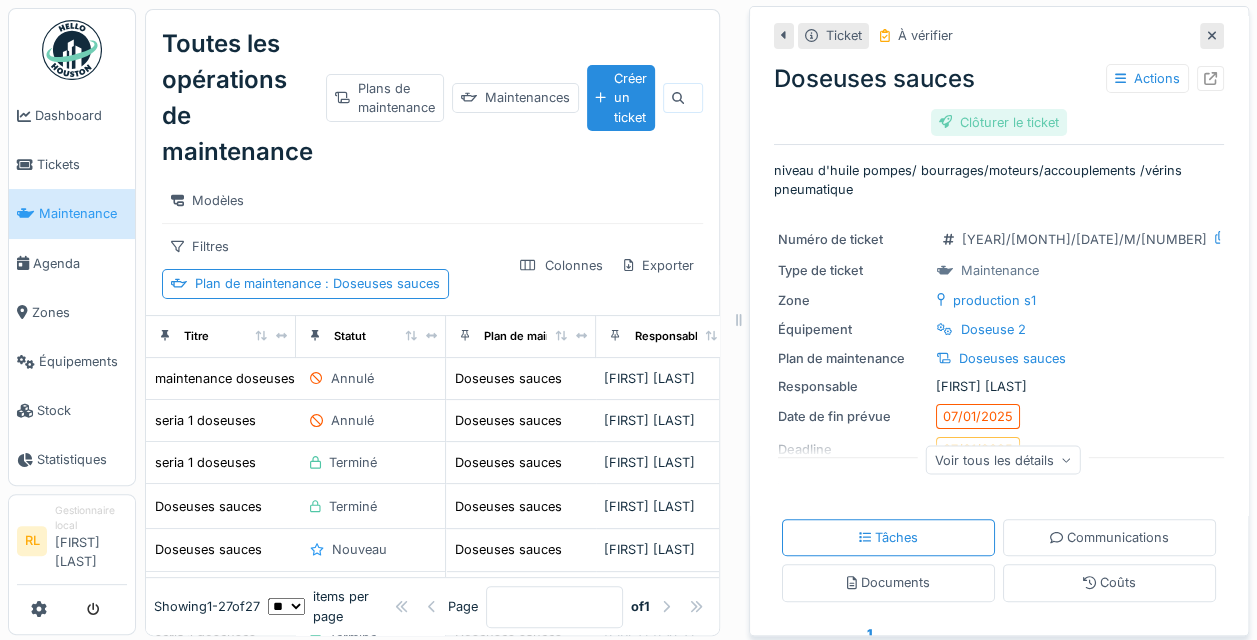 click on "Clôturer le ticket" at bounding box center (999, 122) 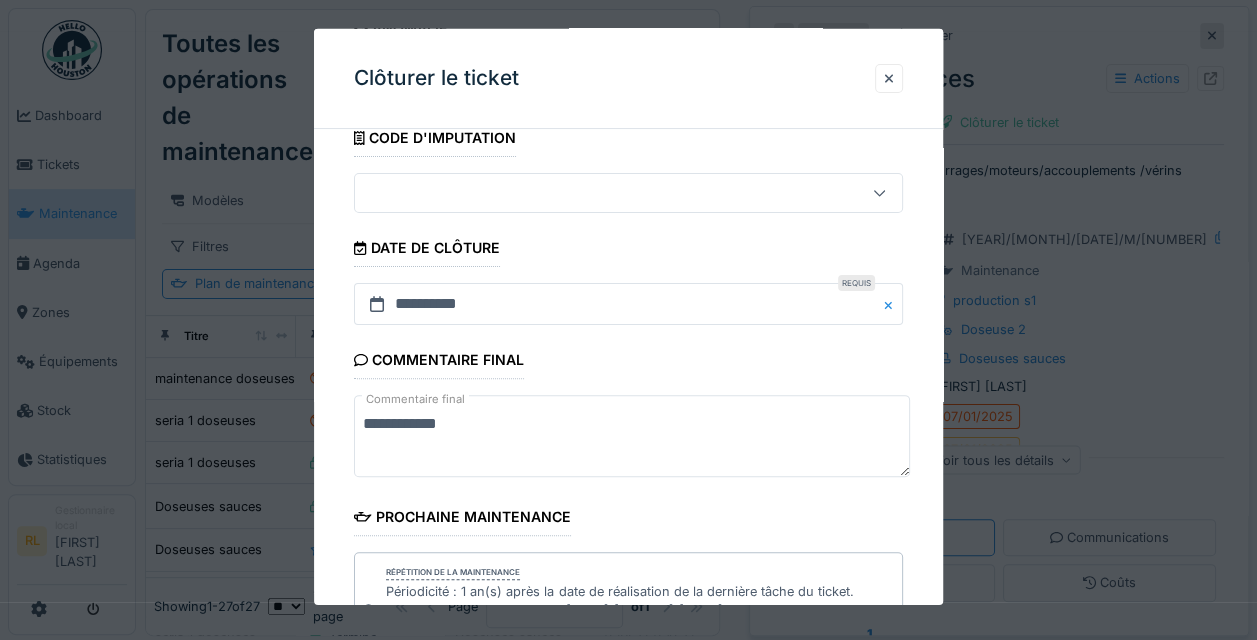 scroll, scrollTop: 0, scrollLeft: 0, axis: both 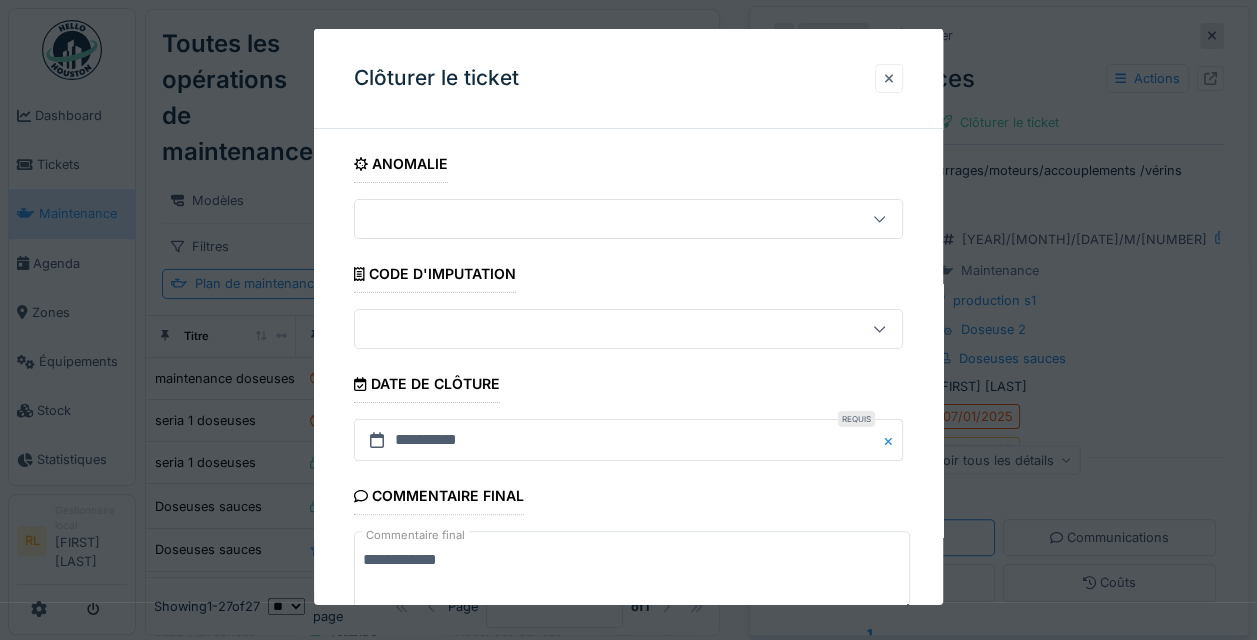 click at bounding box center [889, 78] 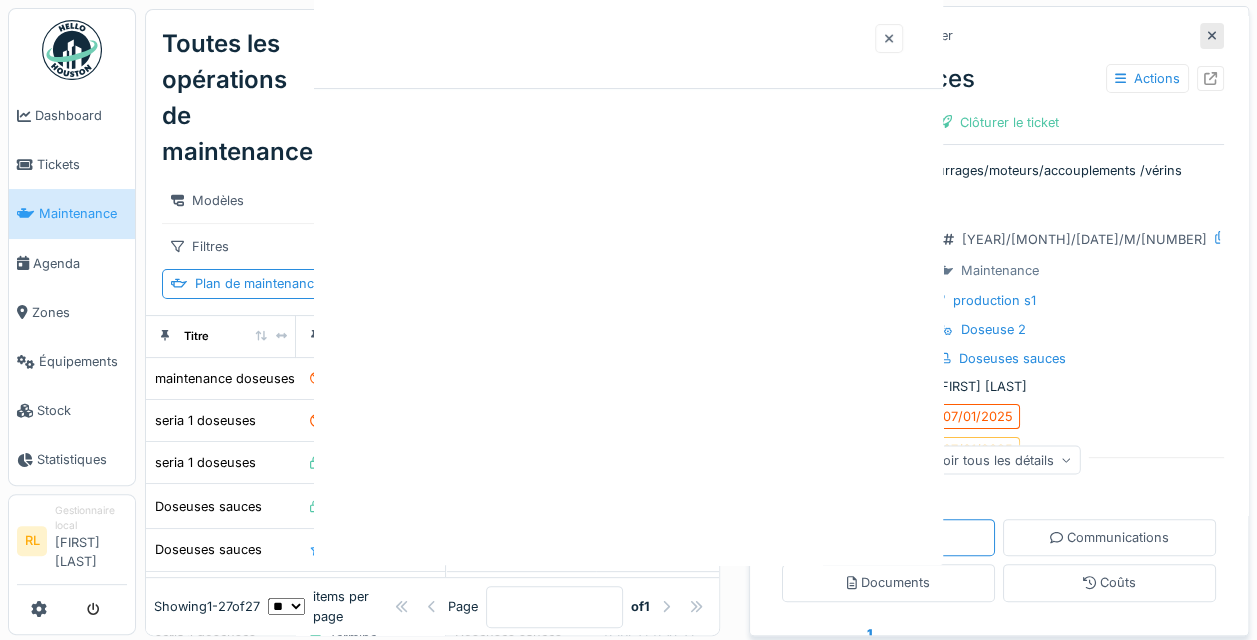 click at bounding box center (628, 277) 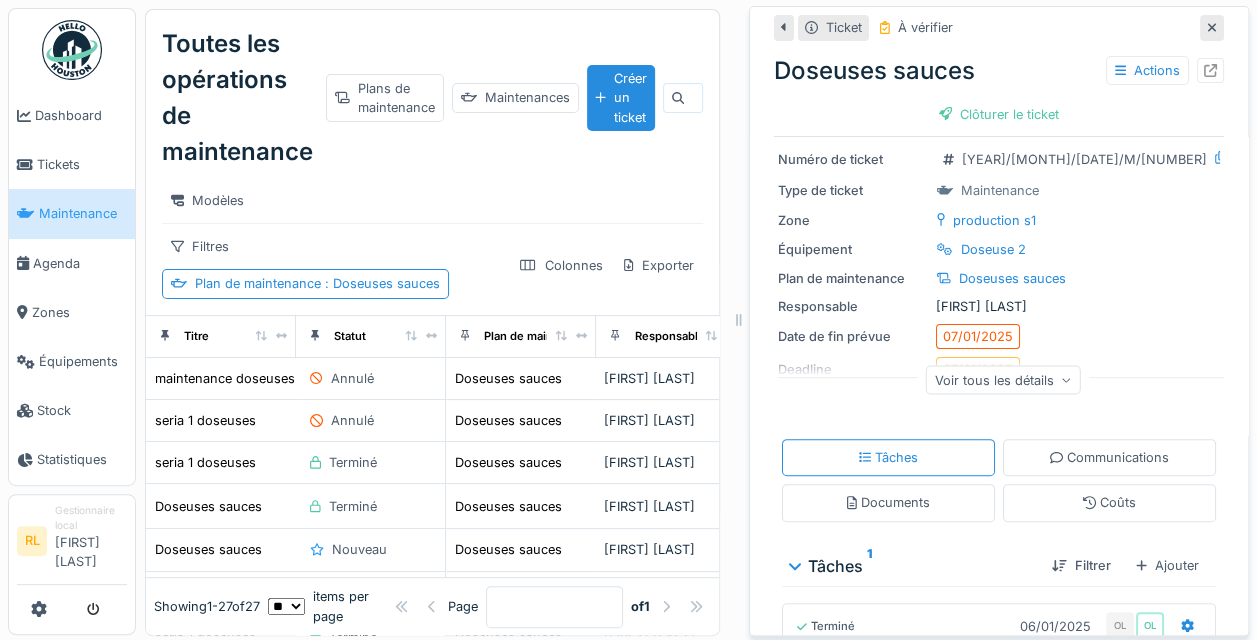 scroll, scrollTop: 0, scrollLeft: 0, axis: both 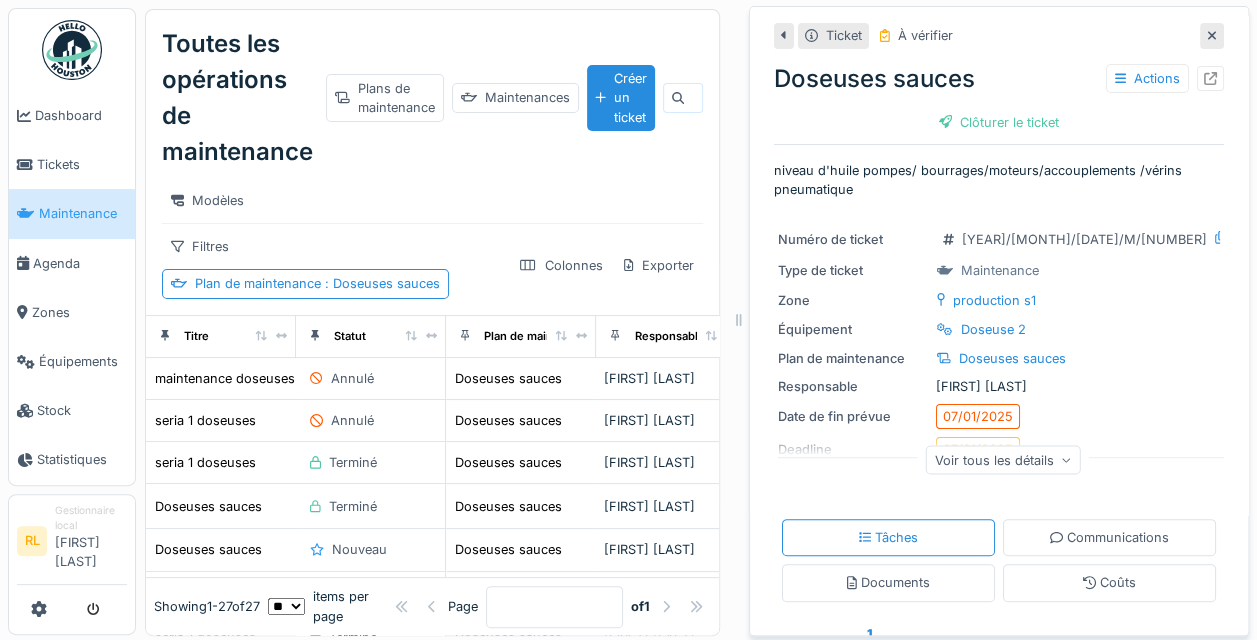 click 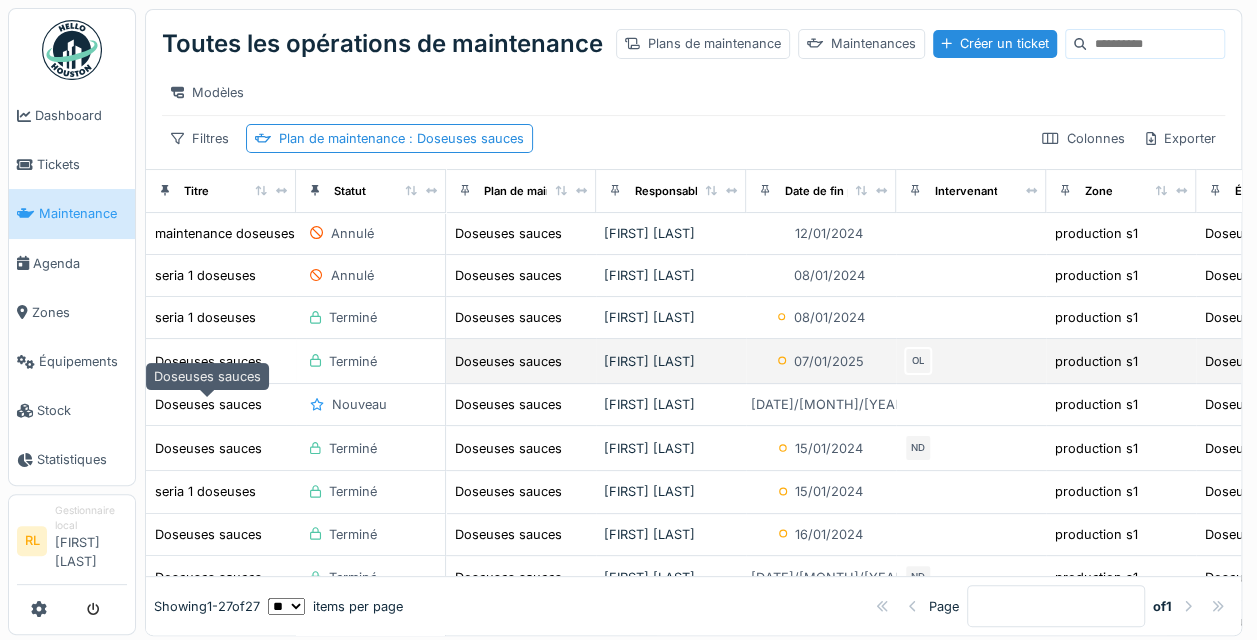 click on "Doseuses sauces" at bounding box center (208, 361) 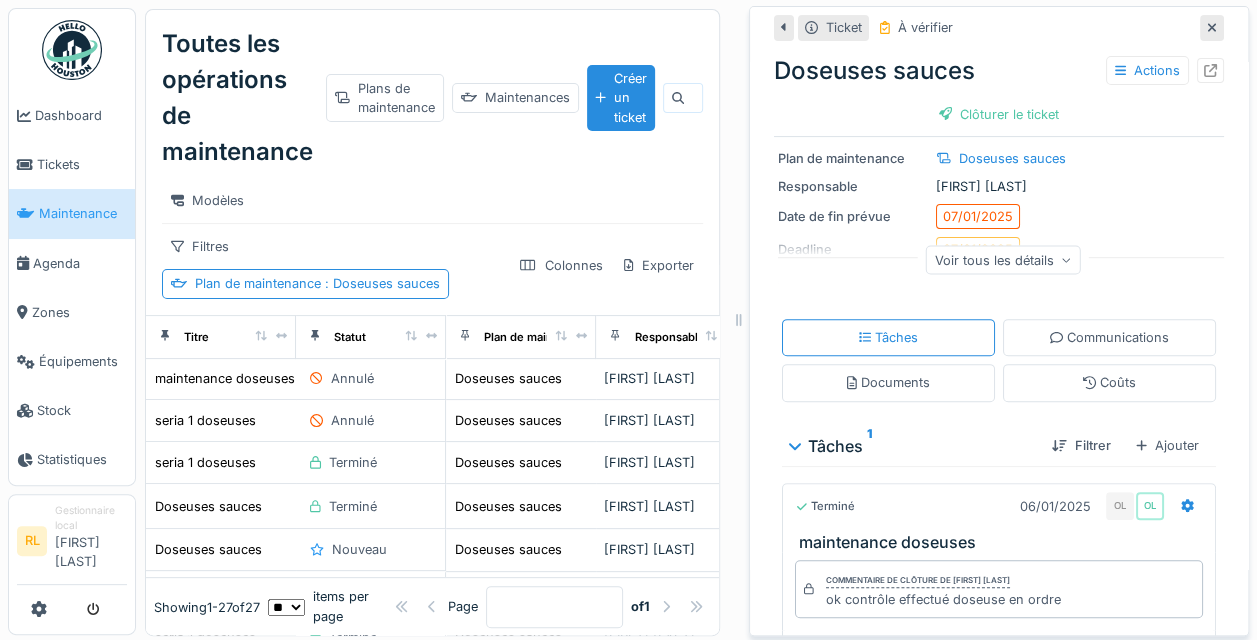 scroll, scrollTop: 0, scrollLeft: 0, axis: both 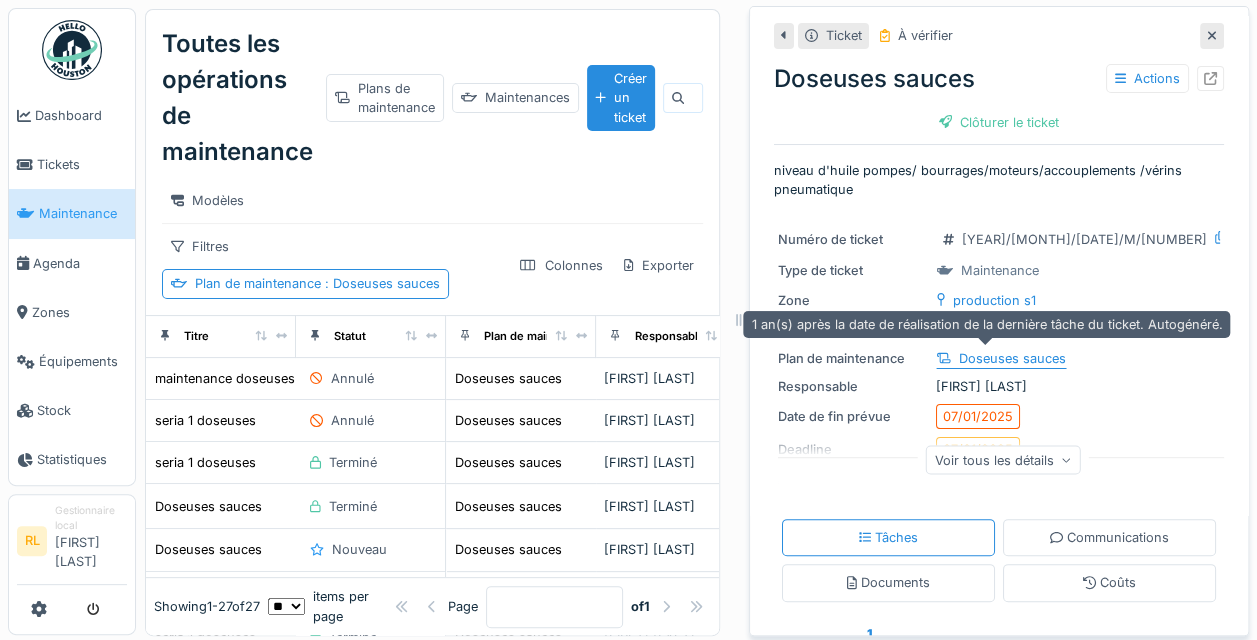 click on "Doseuses sauces" at bounding box center (1012, 358) 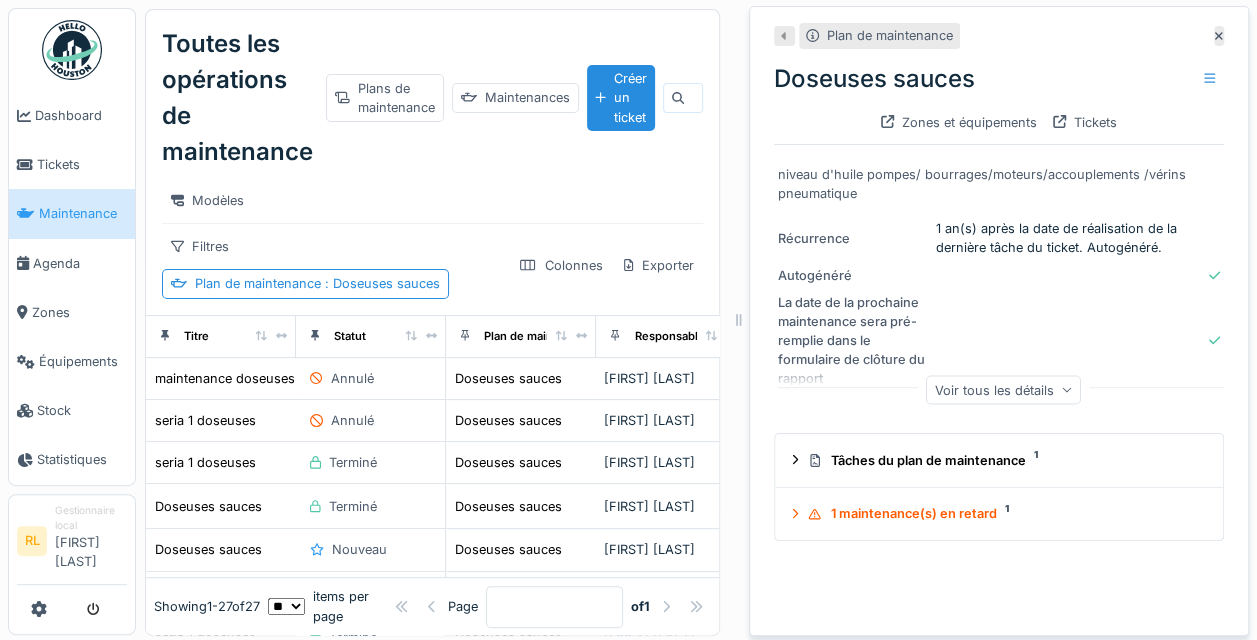 scroll, scrollTop: 20, scrollLeft: 0, axis: vertical 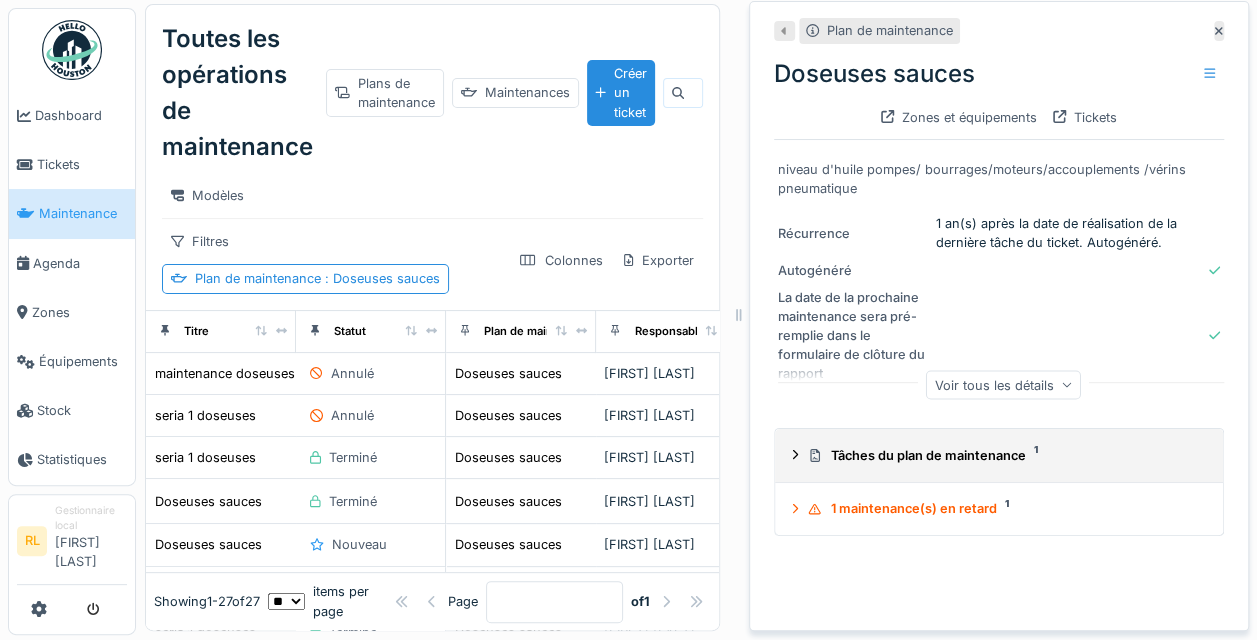 click on "Tâches du plan de maintenance 1" at bounding box center [1003, 455] 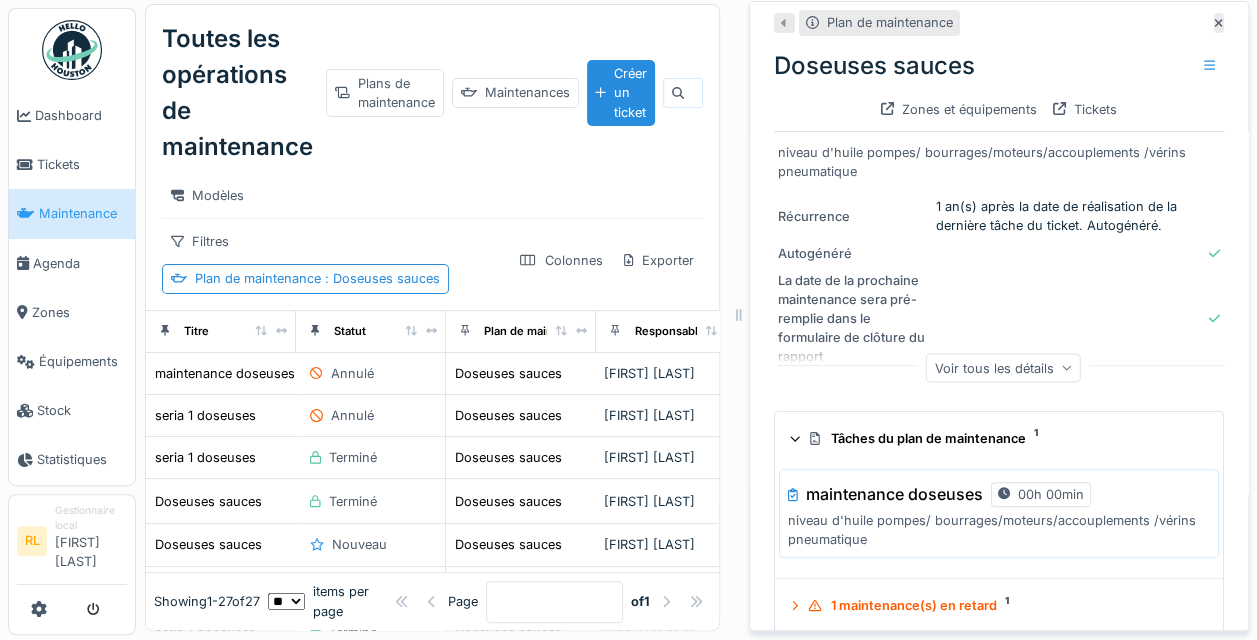 scroll, scrollTop: 34, scrollLeft: 0, axis: vertical 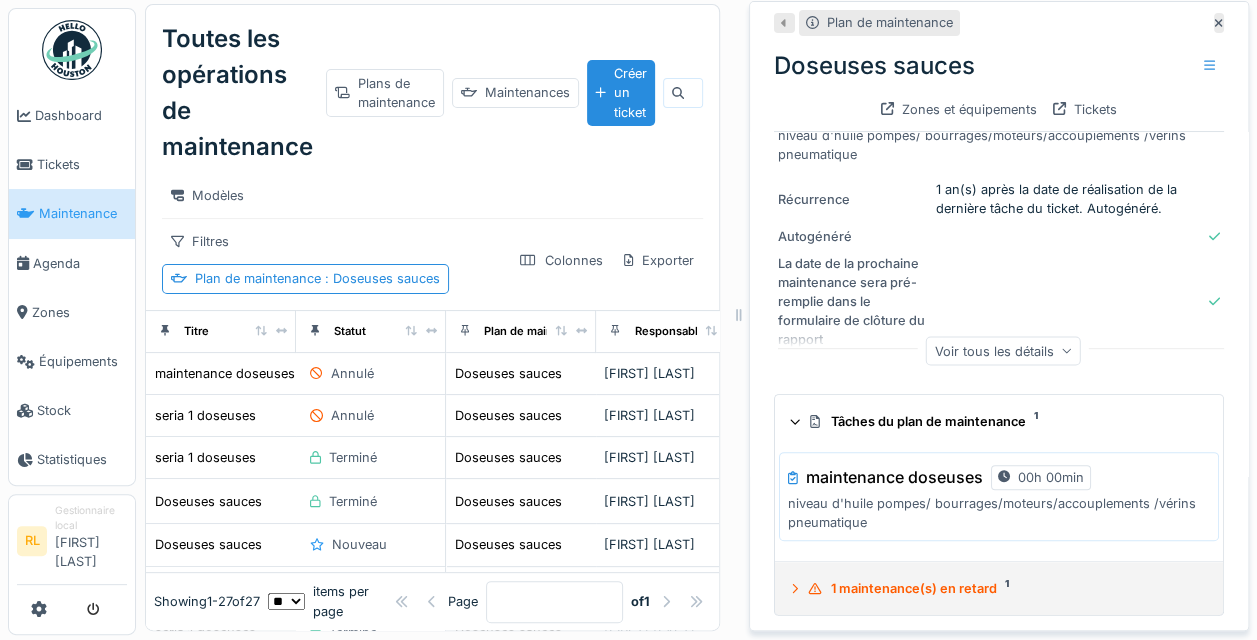 click on "1 maintenance(s) en retard 1" at bounding box center (1003, 588) 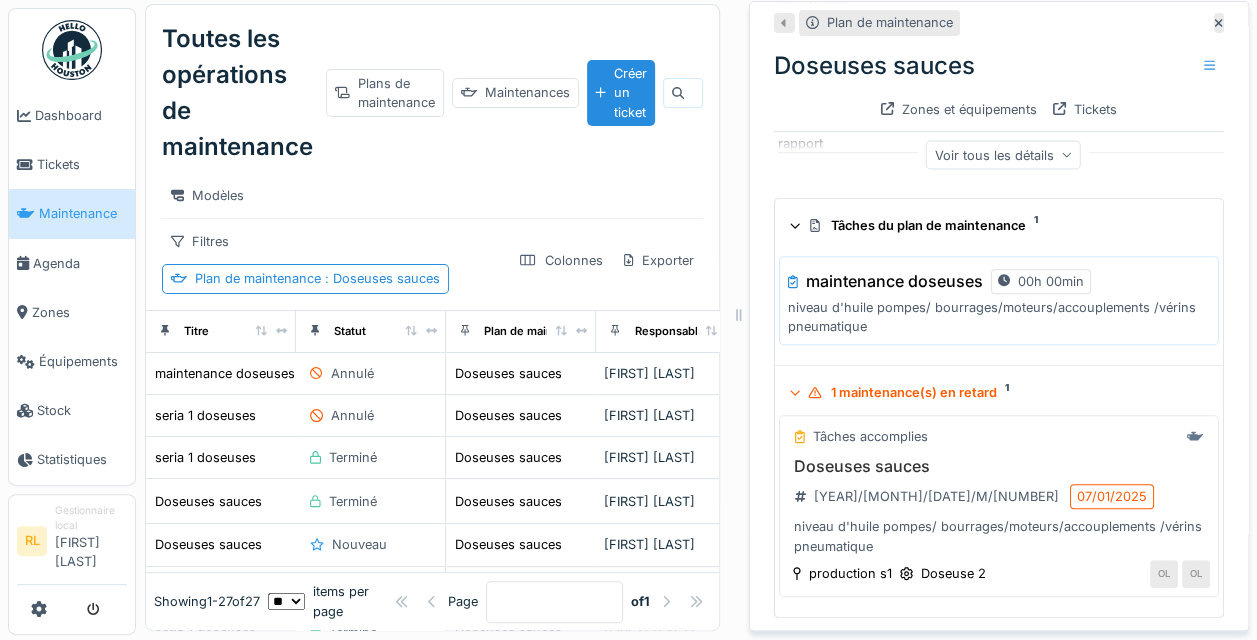 scroll, scrollTop: 0, scrollLeft: 0, axis: both 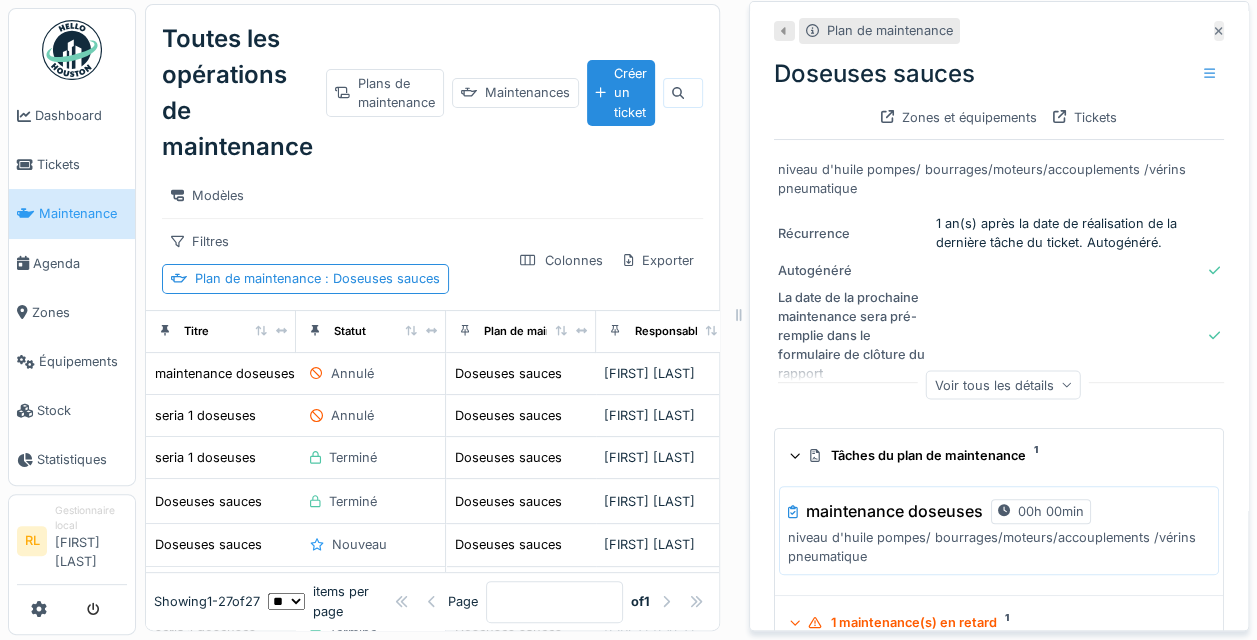 click 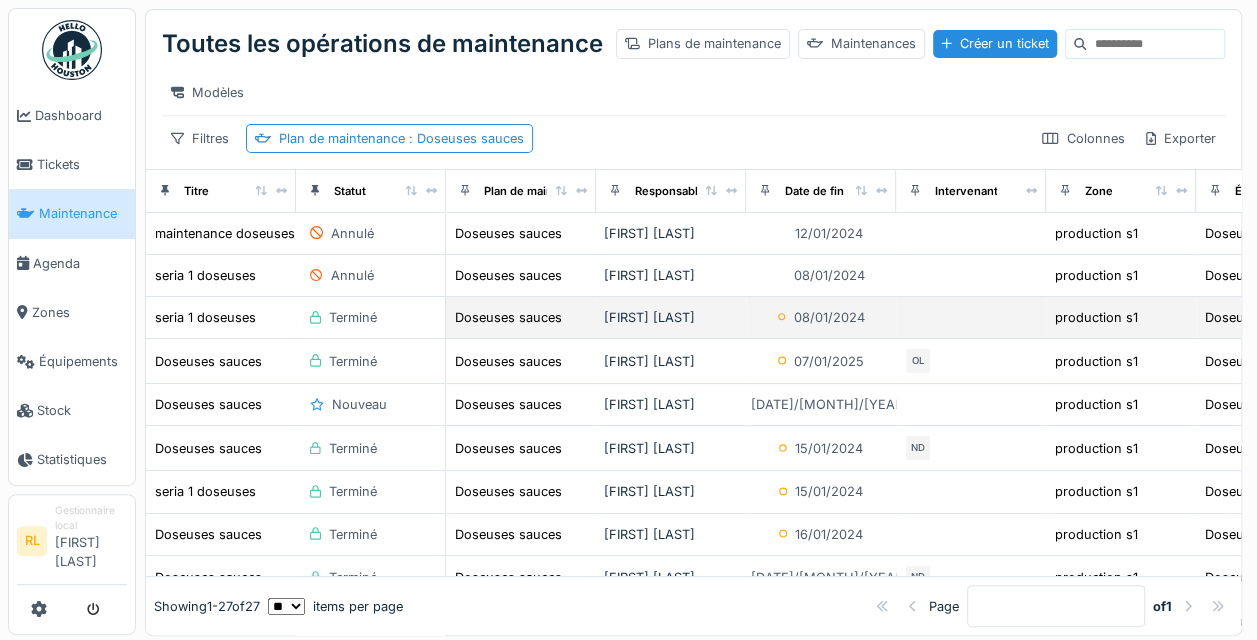 click on "Terminé" at bounding box center [353, 317] 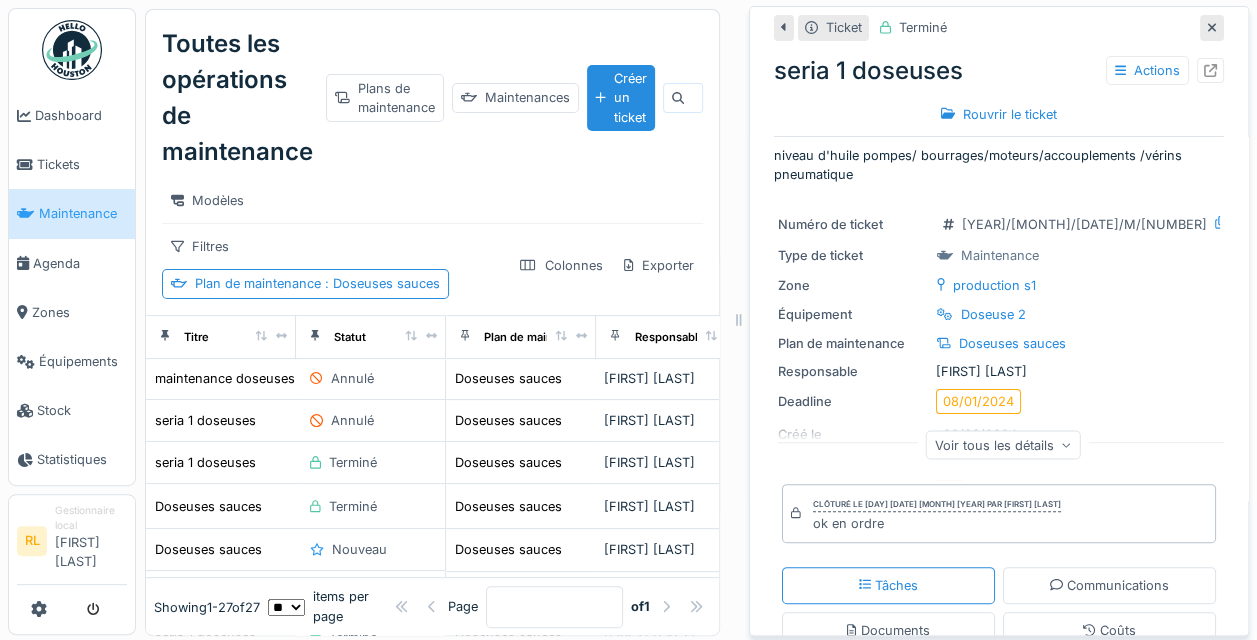 scroll, scrollTop: 0, scrollLeft: 0, axis: both 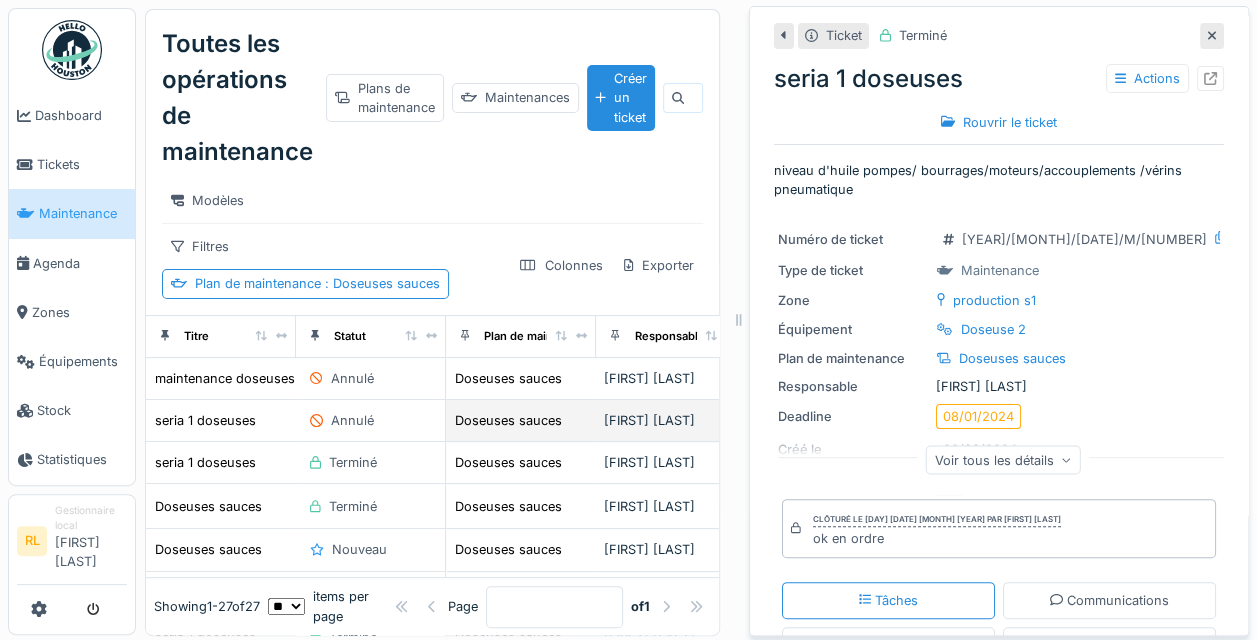 click on "Annulé" at bounding box center [352, 420] 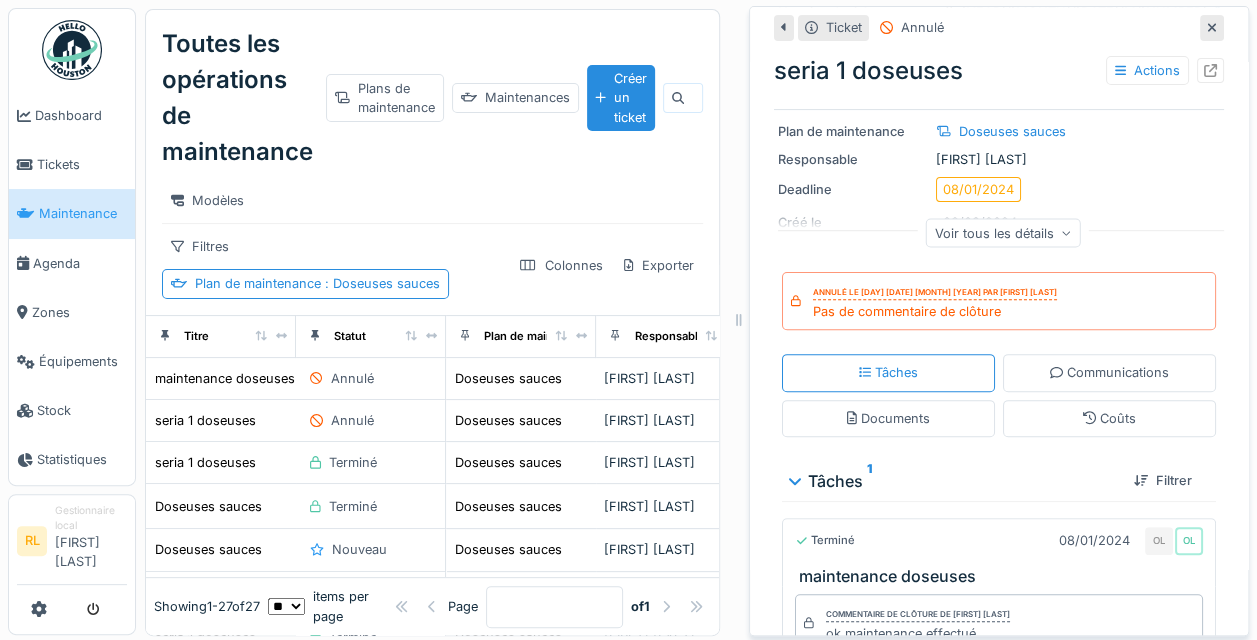 scroll, scrollTop: 0, scrollLeft: 0, axis: both 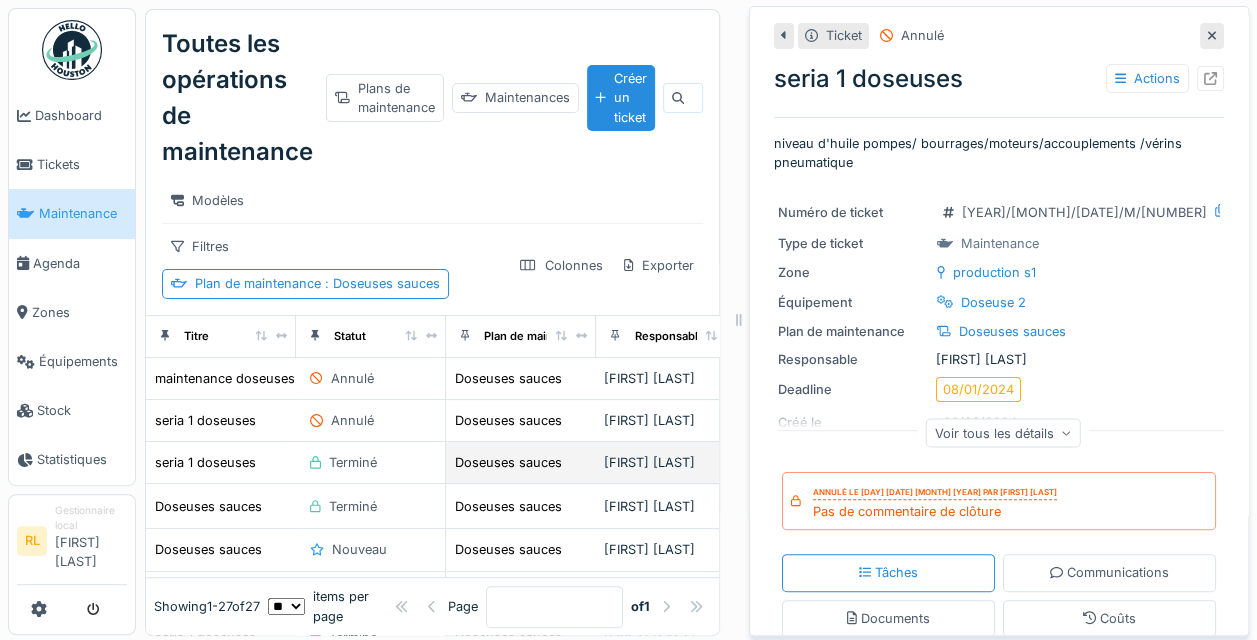 click on "Terminé" at bounding box center [353, 462] 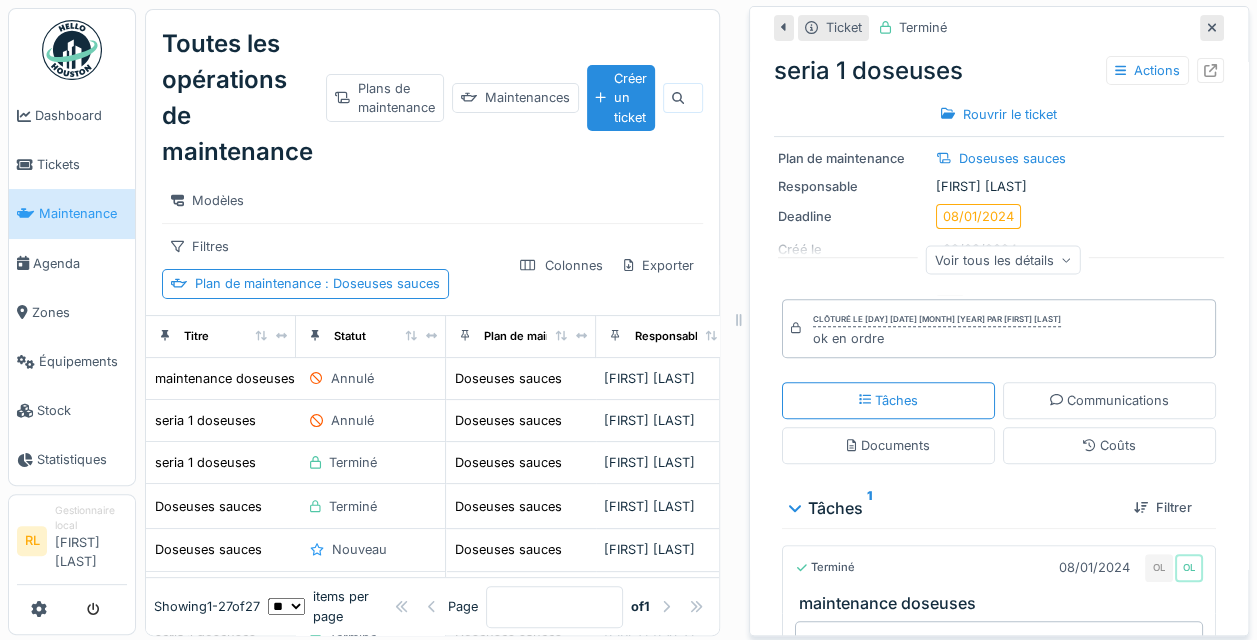 scroll, scrollTop: 0, scrollLeft: 0, axis: both 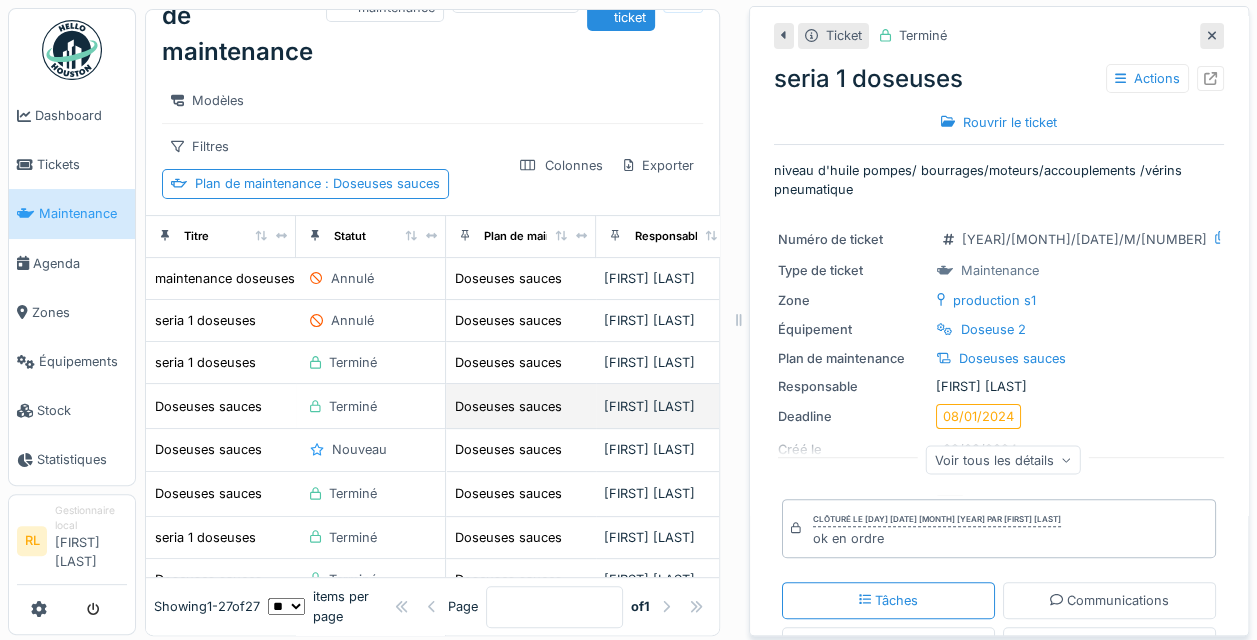 click on "Terminé" at bounding box center (353, 406) 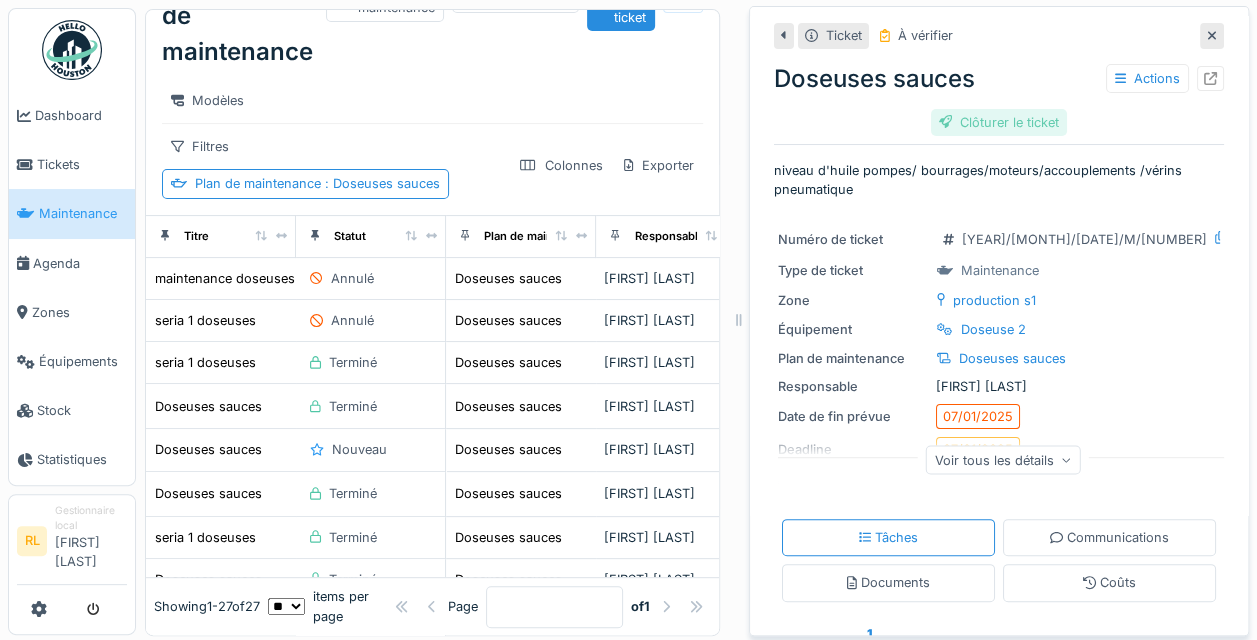 click on "Clôturer le ticket" at bounding box center [999, 122] 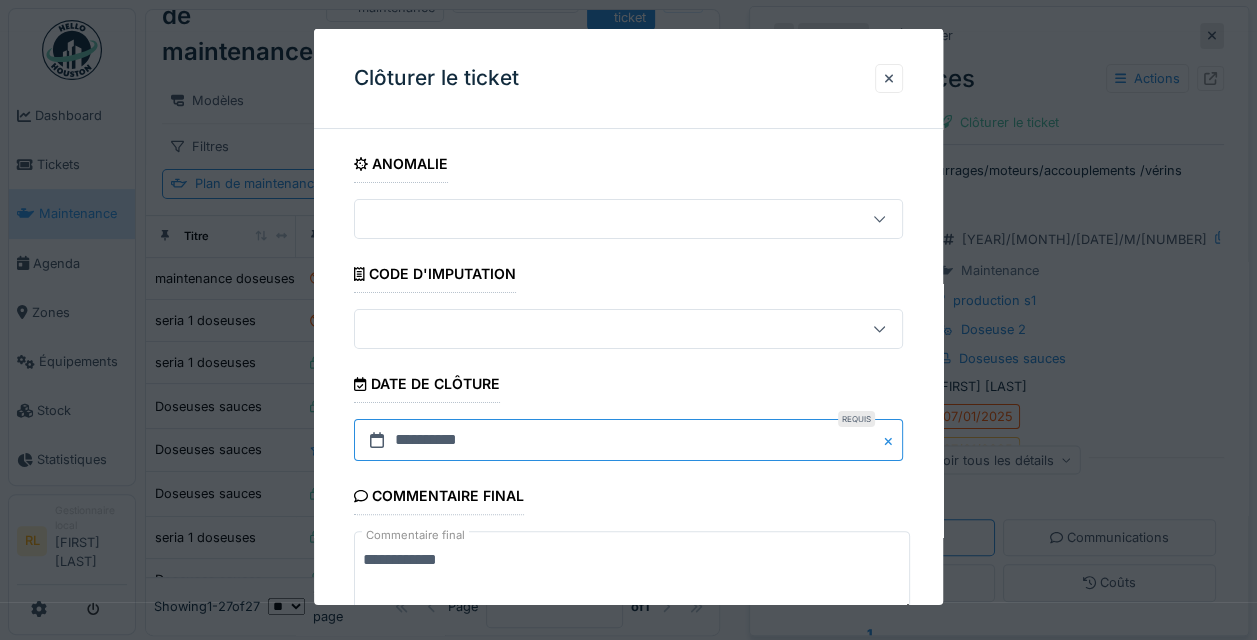 click on "**********" at bounding box center (628, 440) 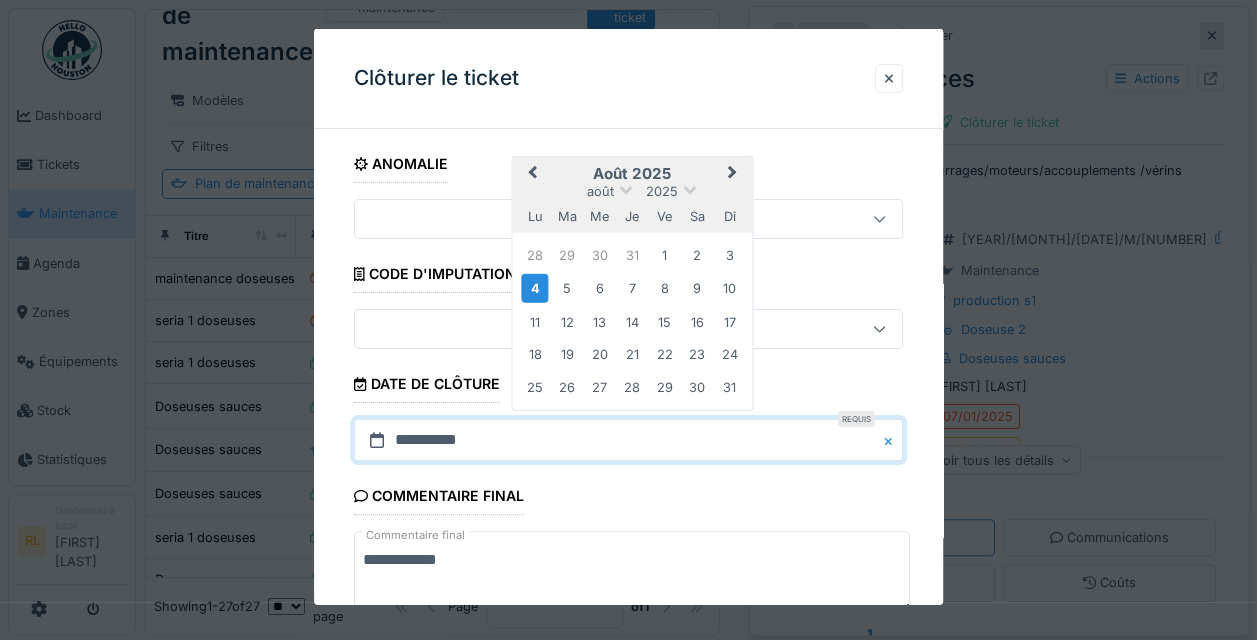 click on "Previous Month" at bounding box center [533, 174] 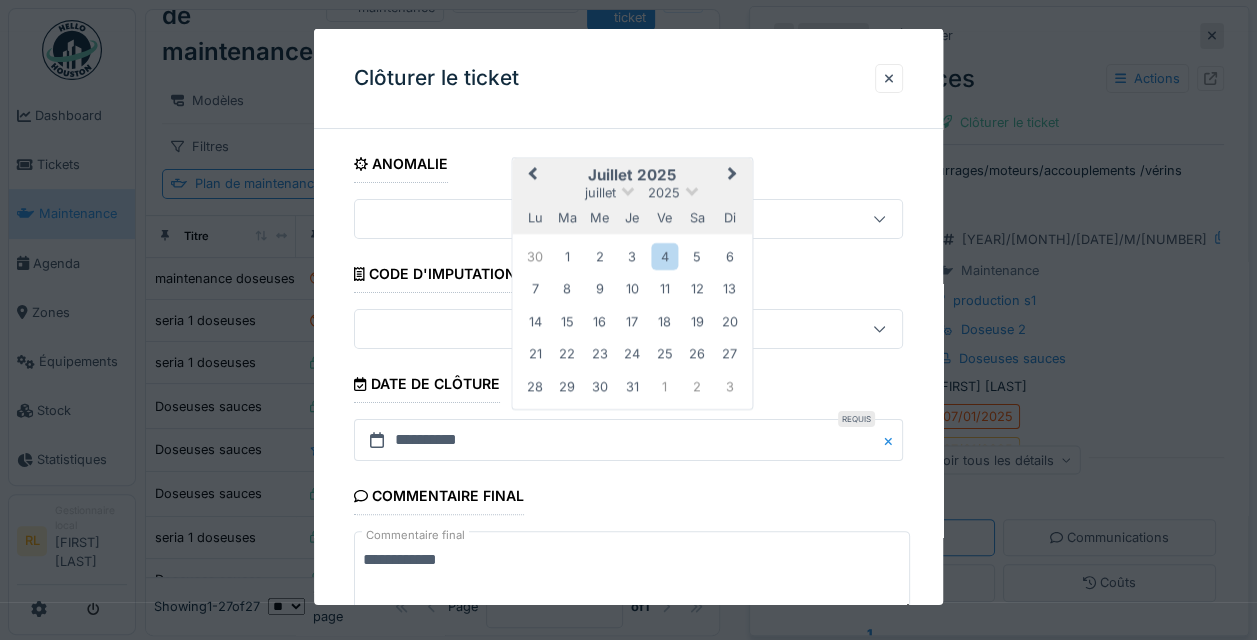 click on "Previous Month" at bounding box center (531, 176) 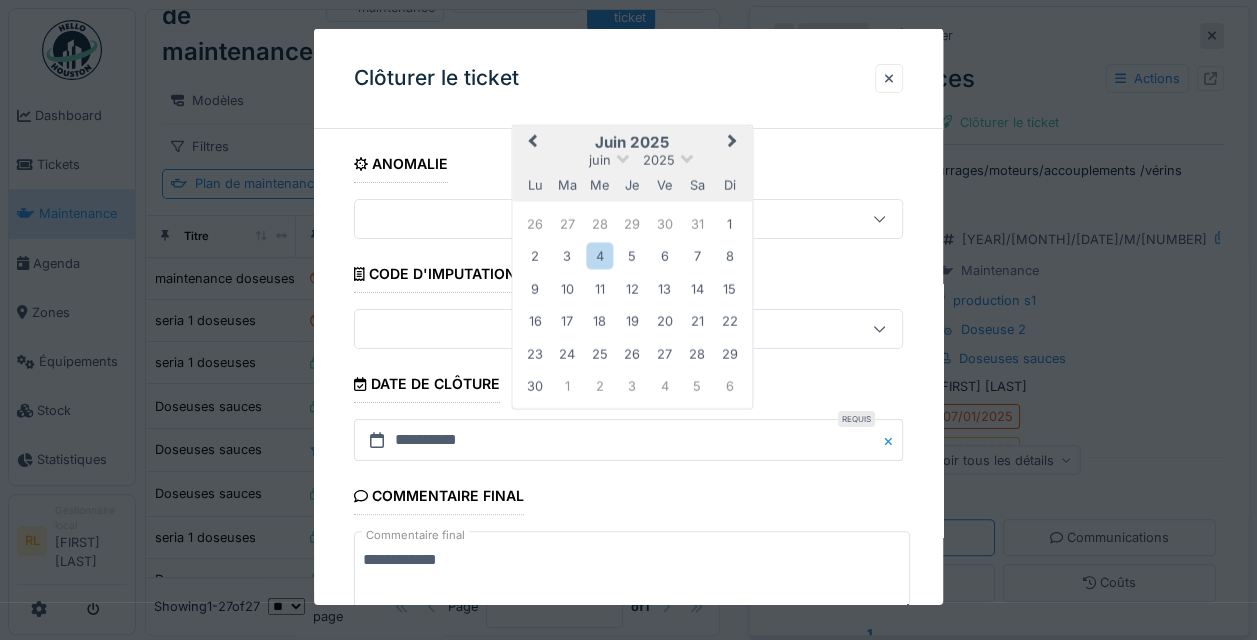 click on "juin 2025" at bounding box center (633, 160) 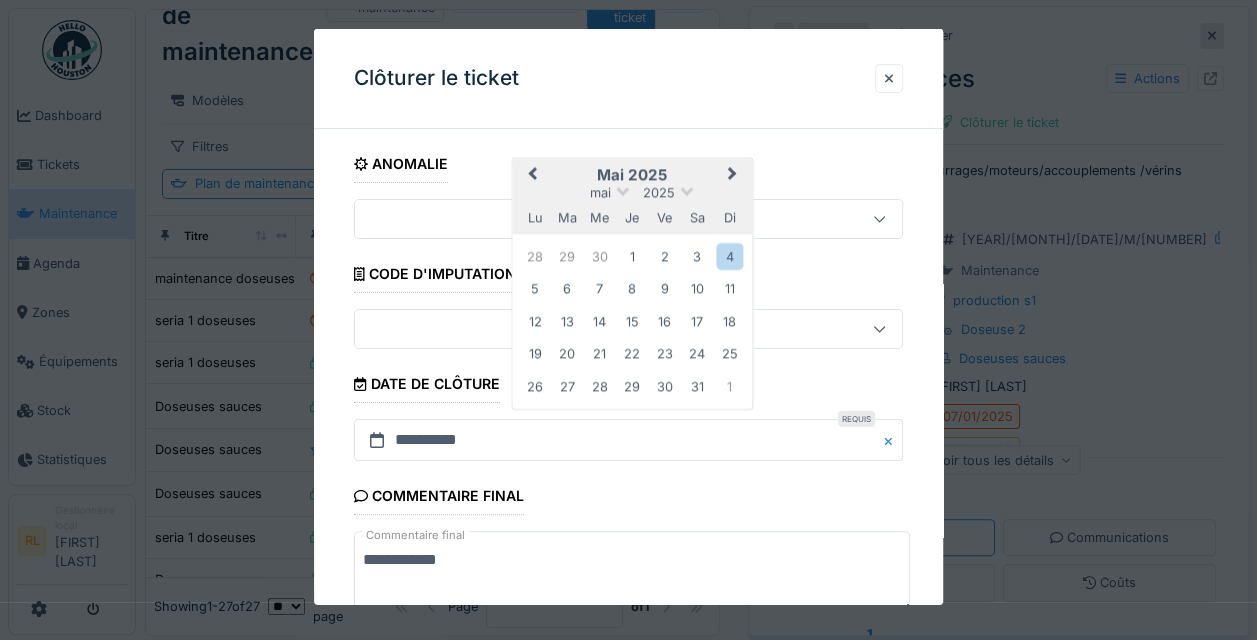 click on "**********" at bounding box center [628, 317] 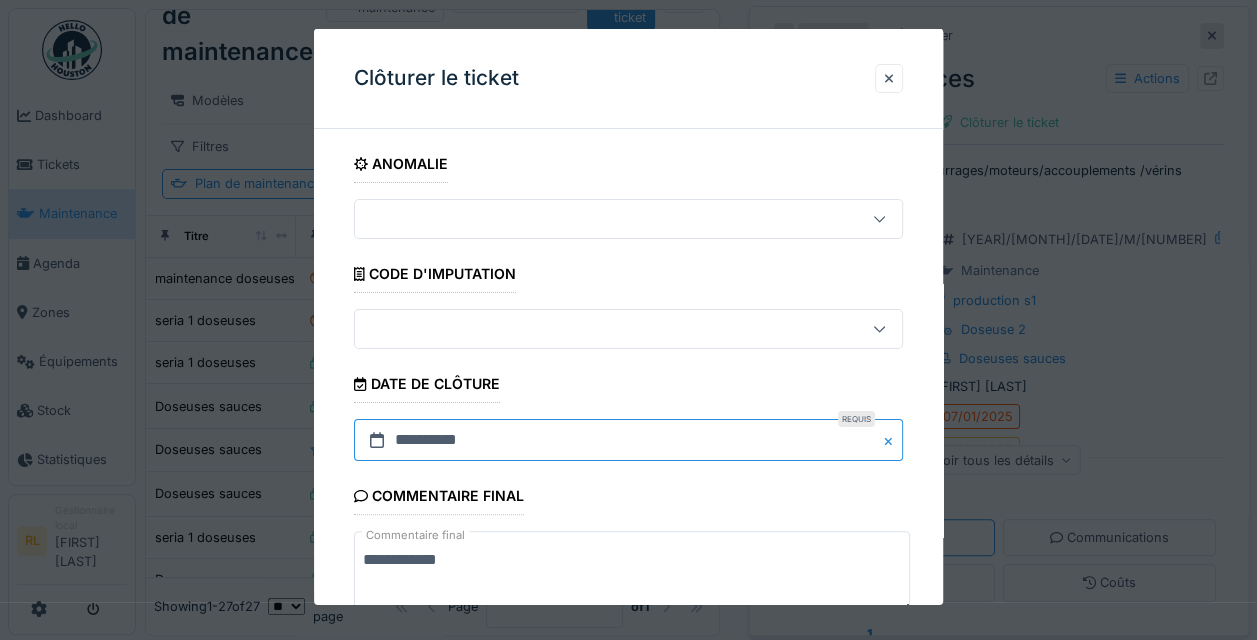 click on "**********" at bounding box center [628, 440] 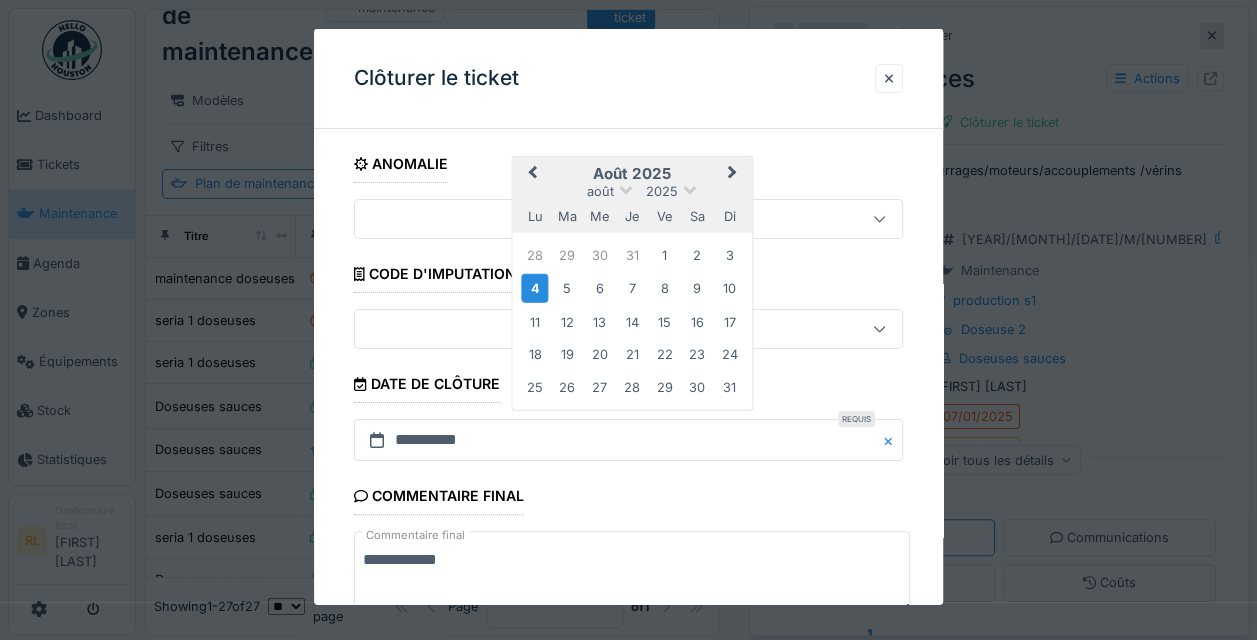 click on "Previous Month" at bounding box center (533, 174) 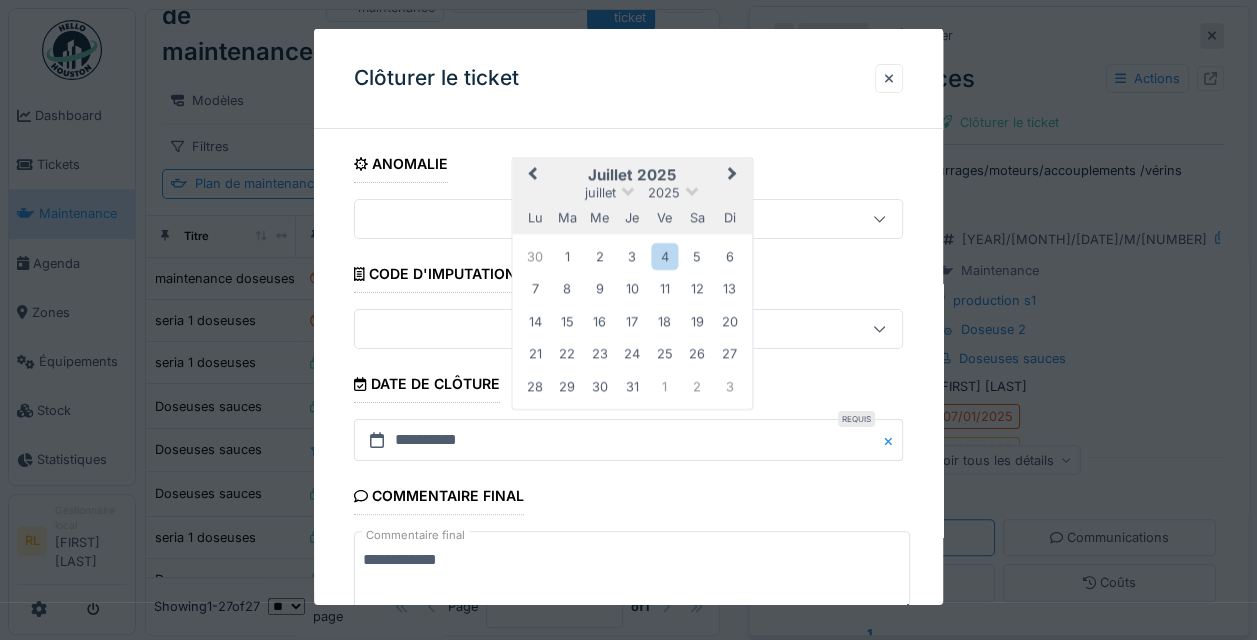 click on "Previous Month" at bounding box center (533, 175) 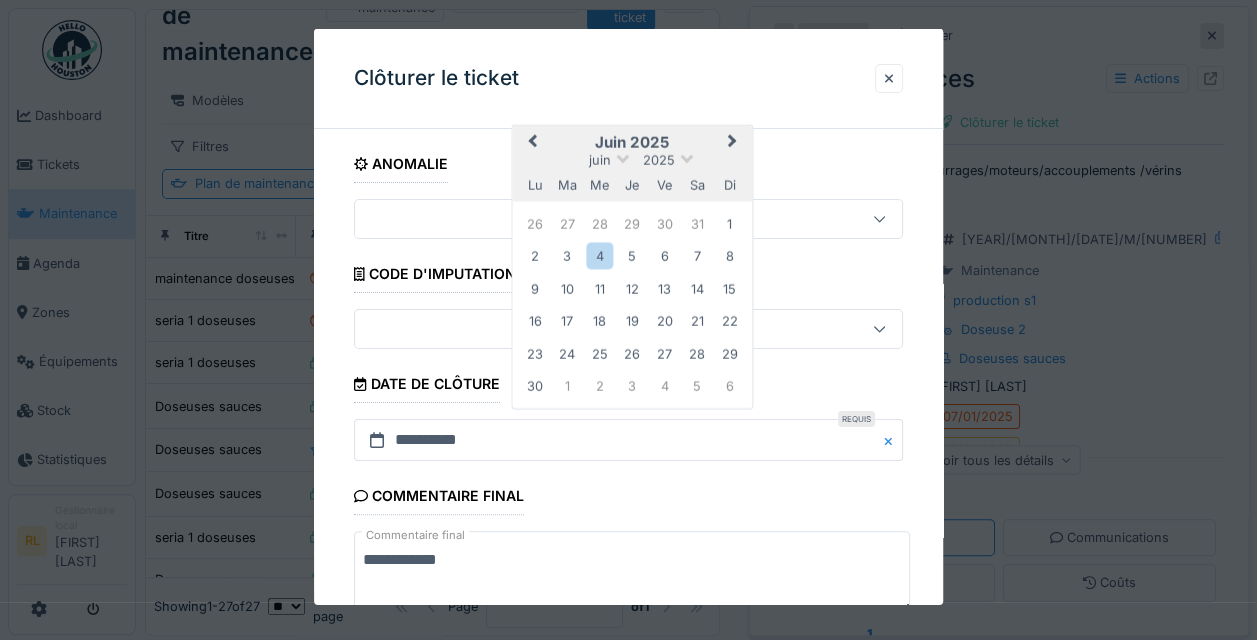 click on "Previous Month" at bounding box center (531, 143) 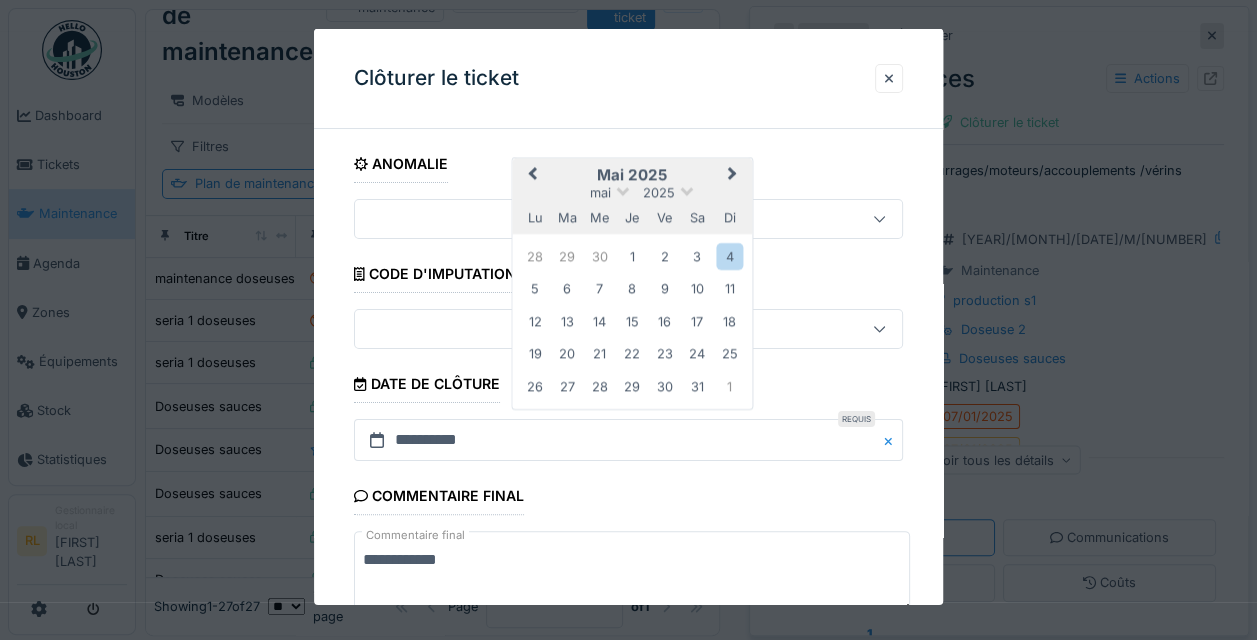 click on "Previous Month" at bounding box center [533, 175] 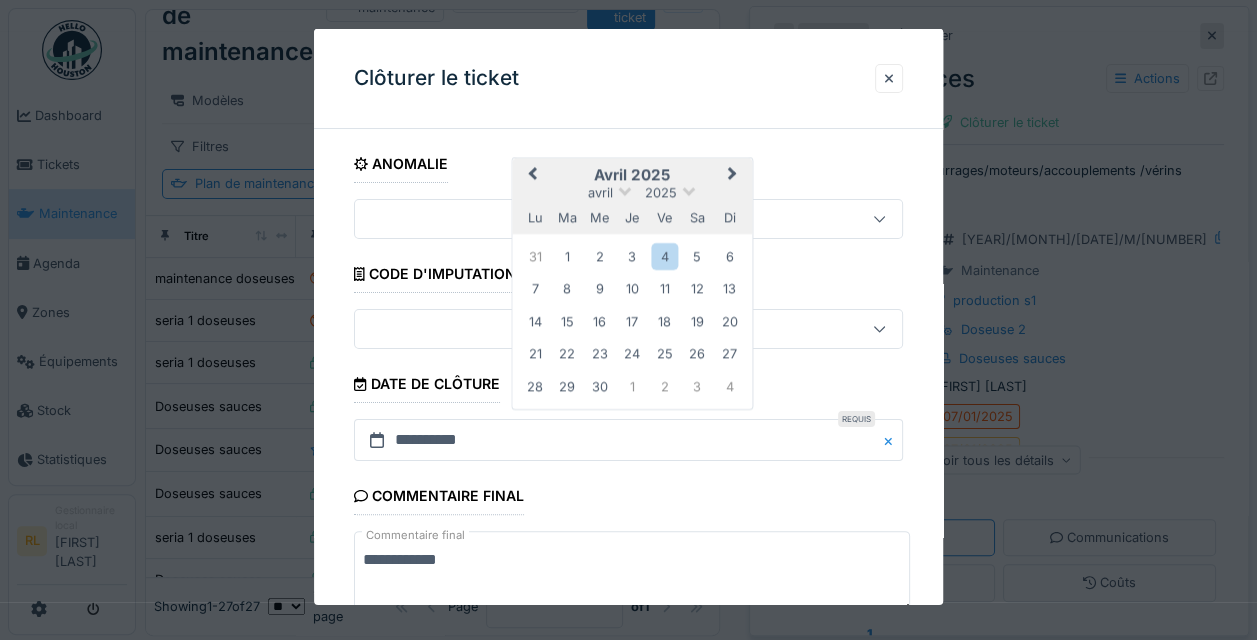 click on "Previous Month" at bounding box center [533, 175] 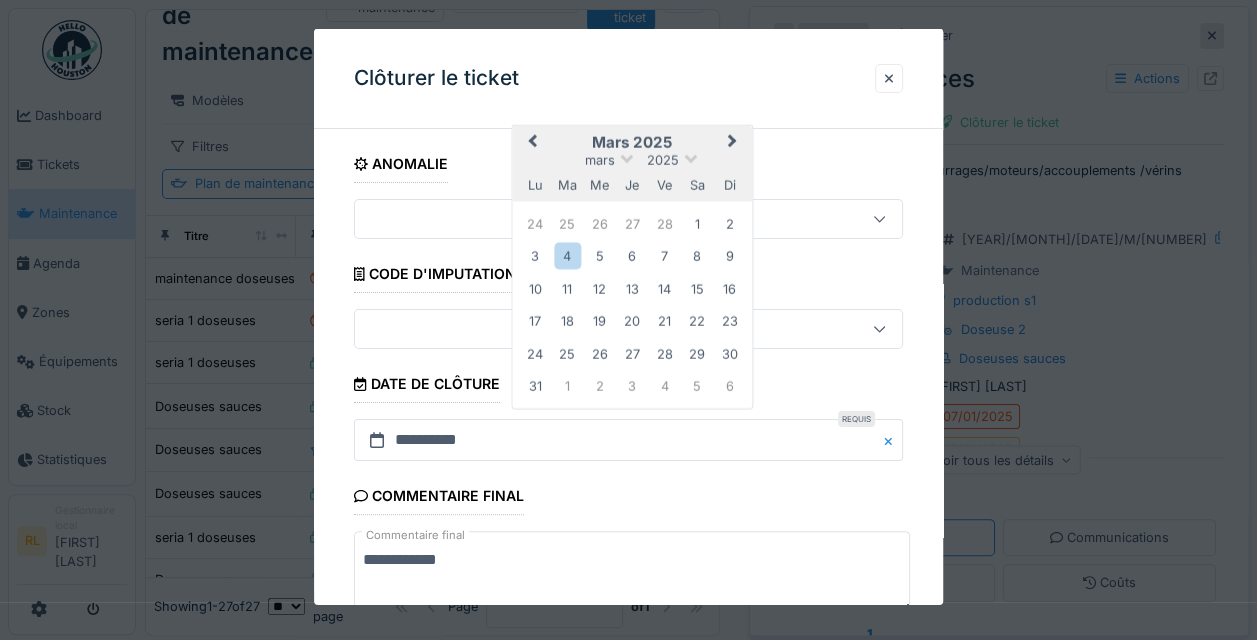 click on "Previous Month" at bounding box center [533, 142] 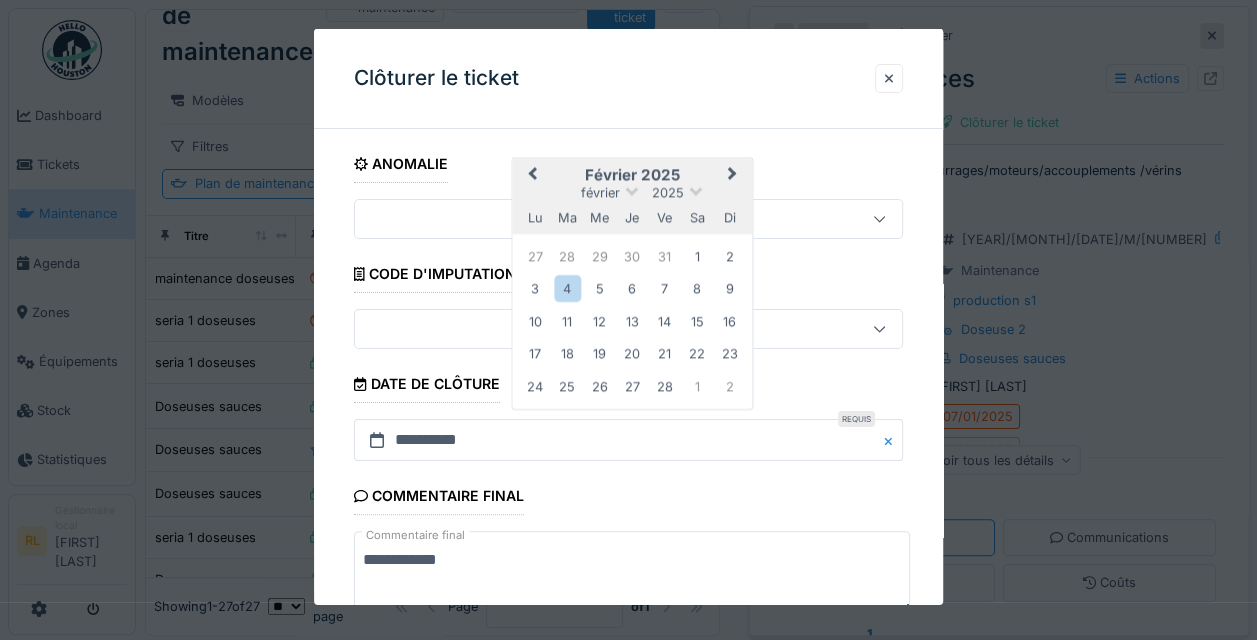 click on "Previous Month" at bounding box center [533, 175] 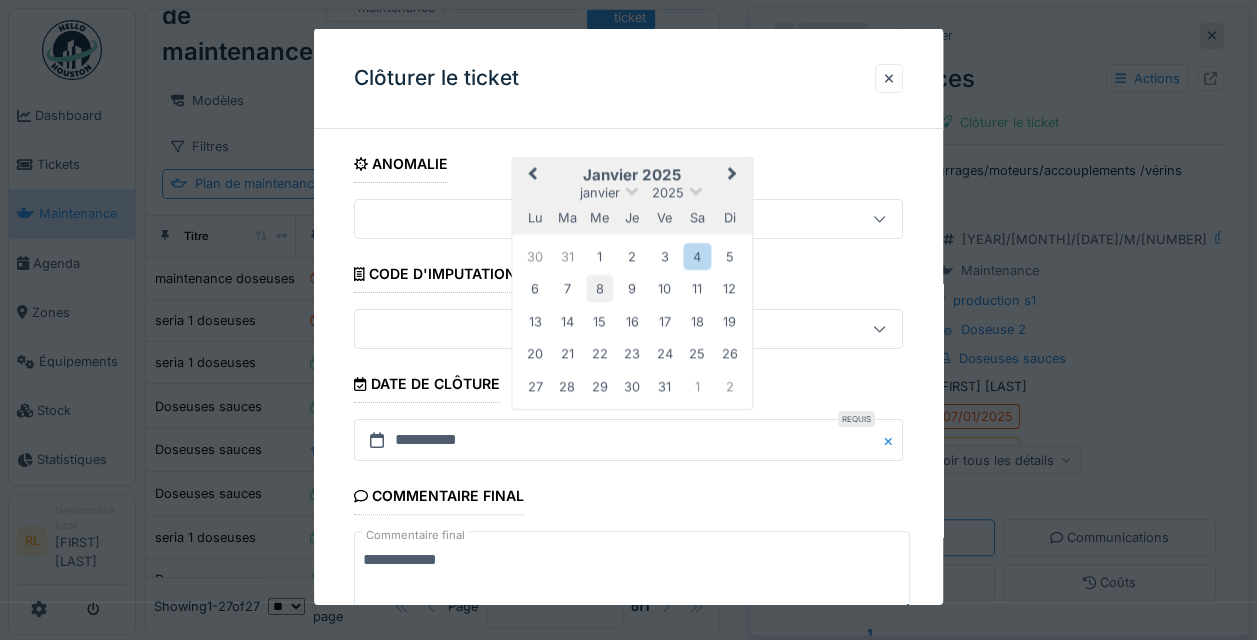 click on "8" at bounding box center (600, 288) 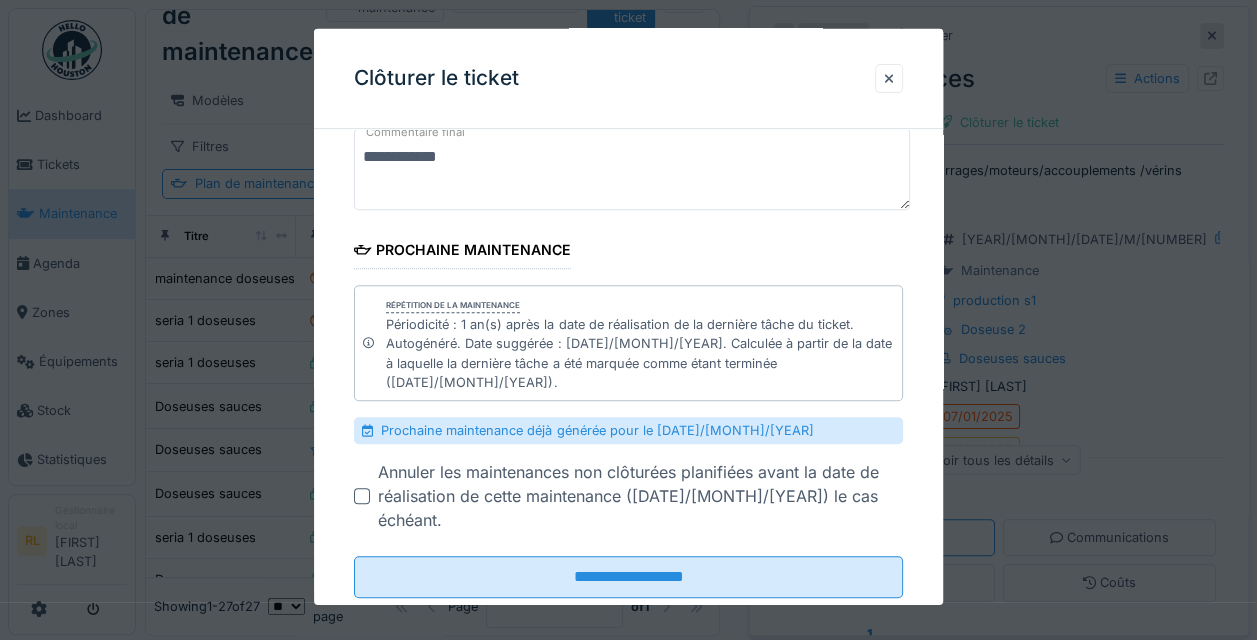 scroll, scrollTop: 405, scrollLeft: 0, axis: vertical 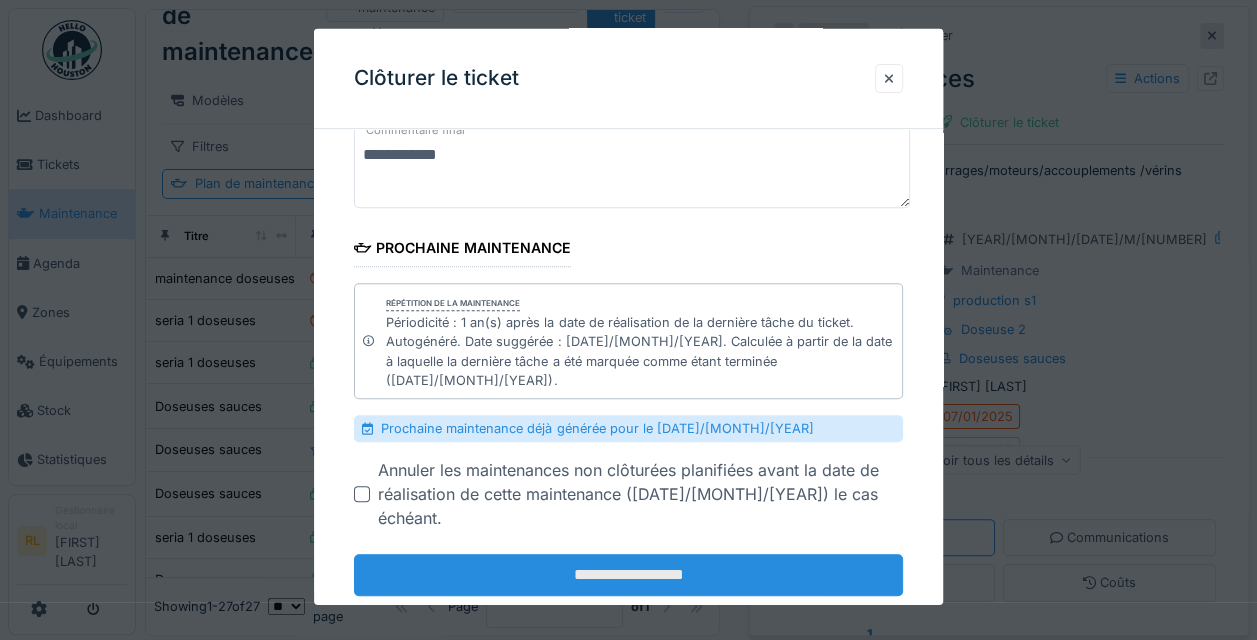 click on "**********" at bounding box center [628, 575] 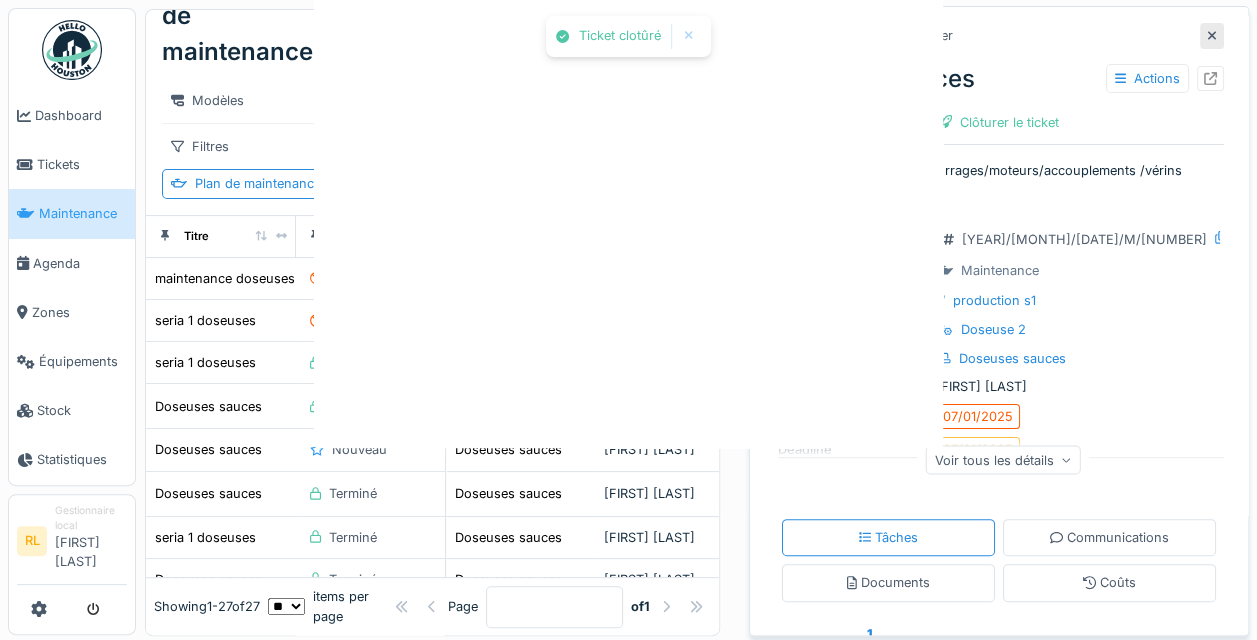scroll, scrollTop: 0, scrollLeft: 0, axis: both 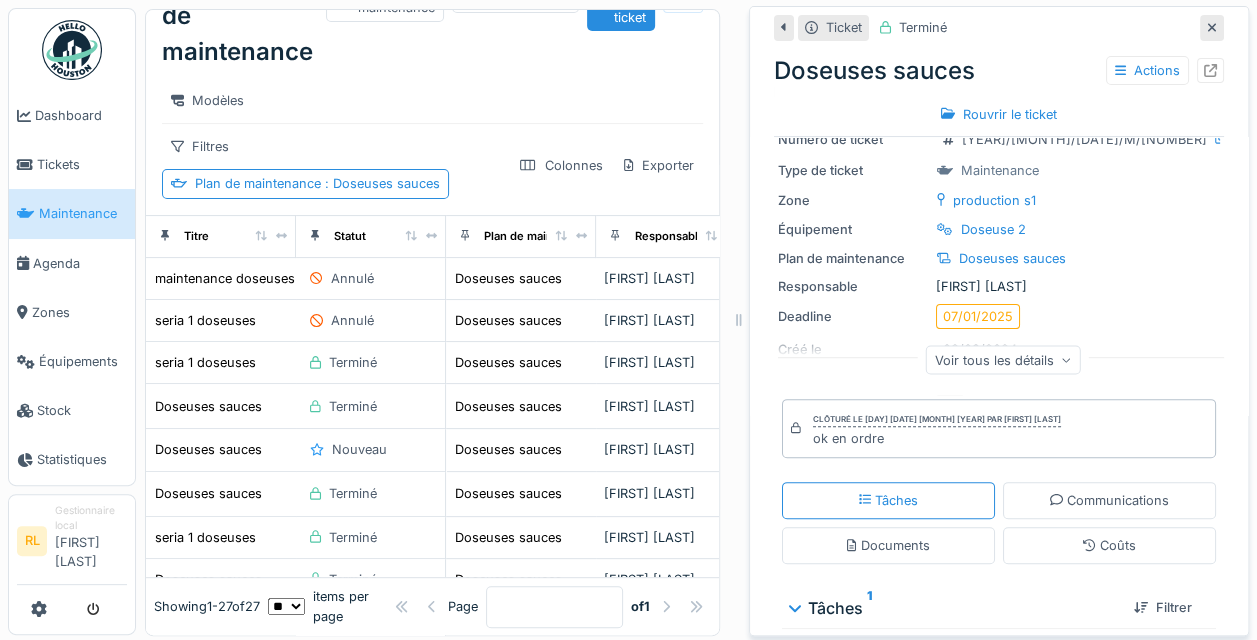 click on "Voir tous les détails" at bounding box center (1003, 359) 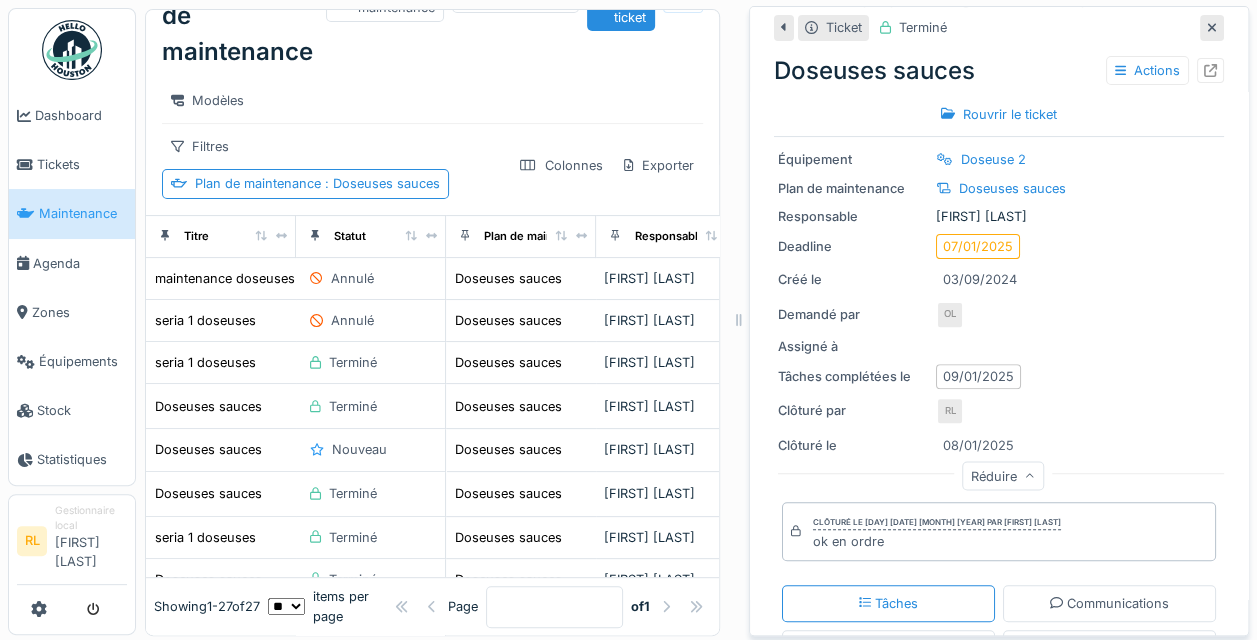 scroll, scrollTop: 200, scrollLeft: 0, axis: vertical 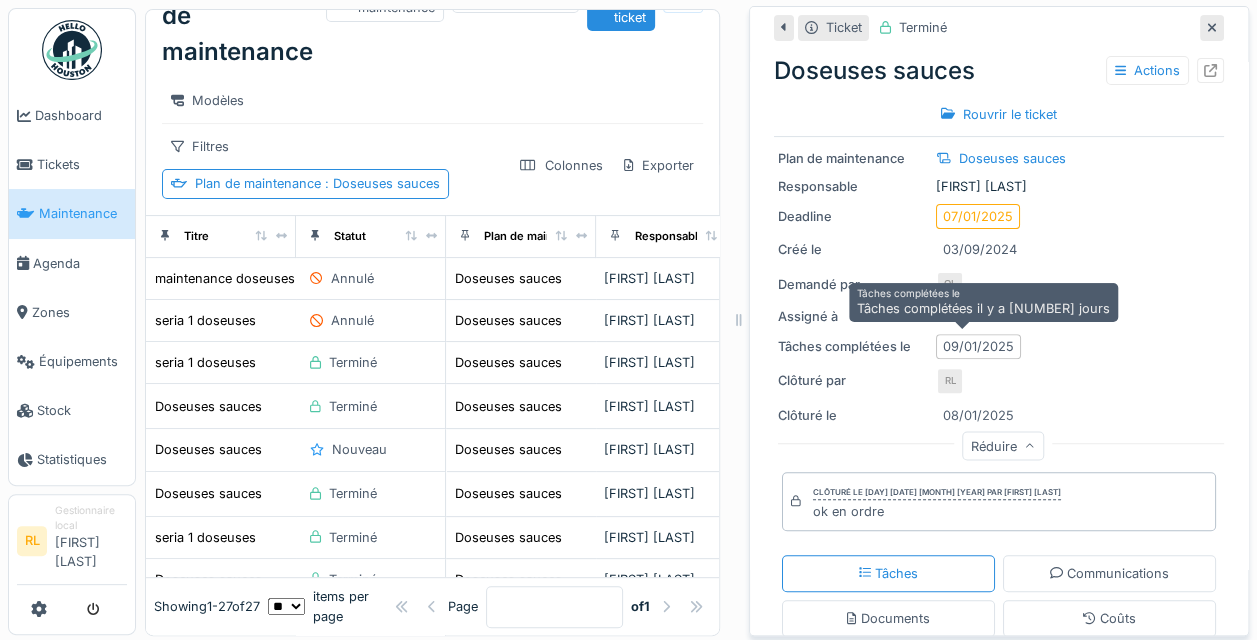 click on "09/01/2025" at bounding box center (978, 346) 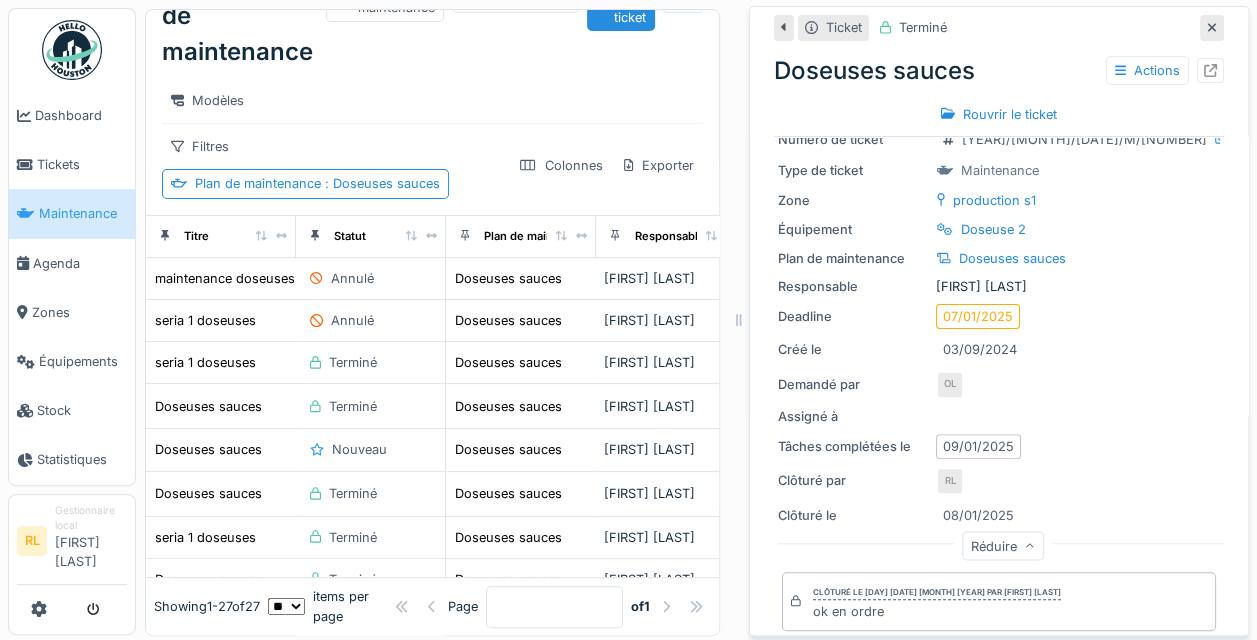 scroll, scrollTop: 0, scrollLeft: 0, axis: both 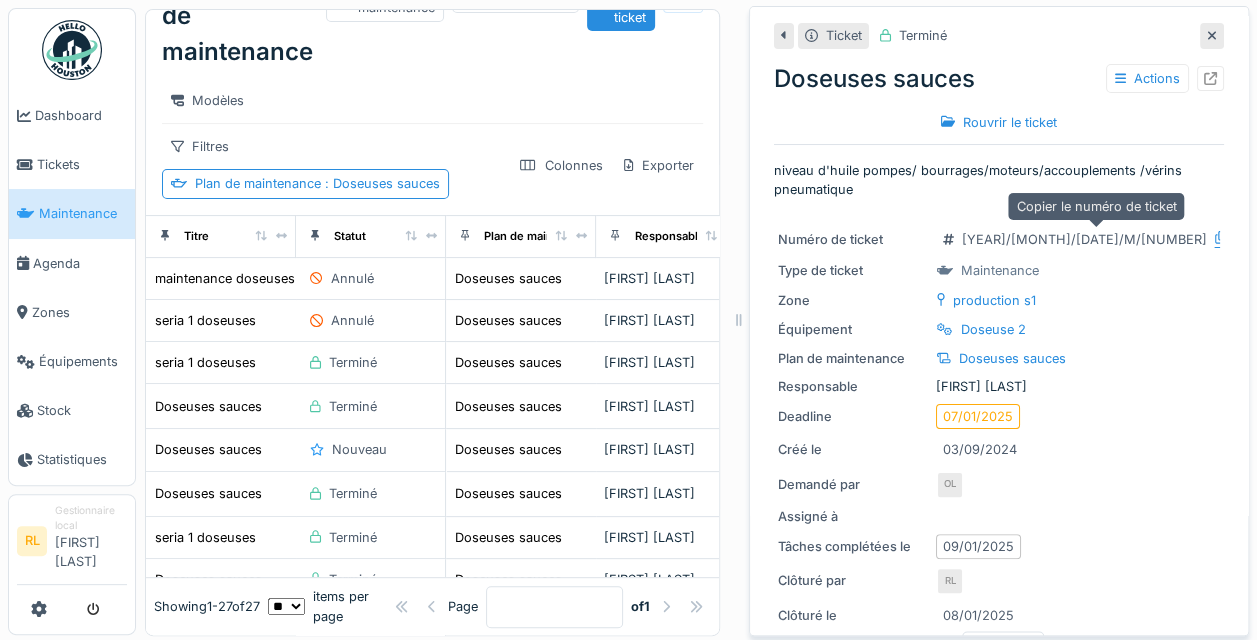 click 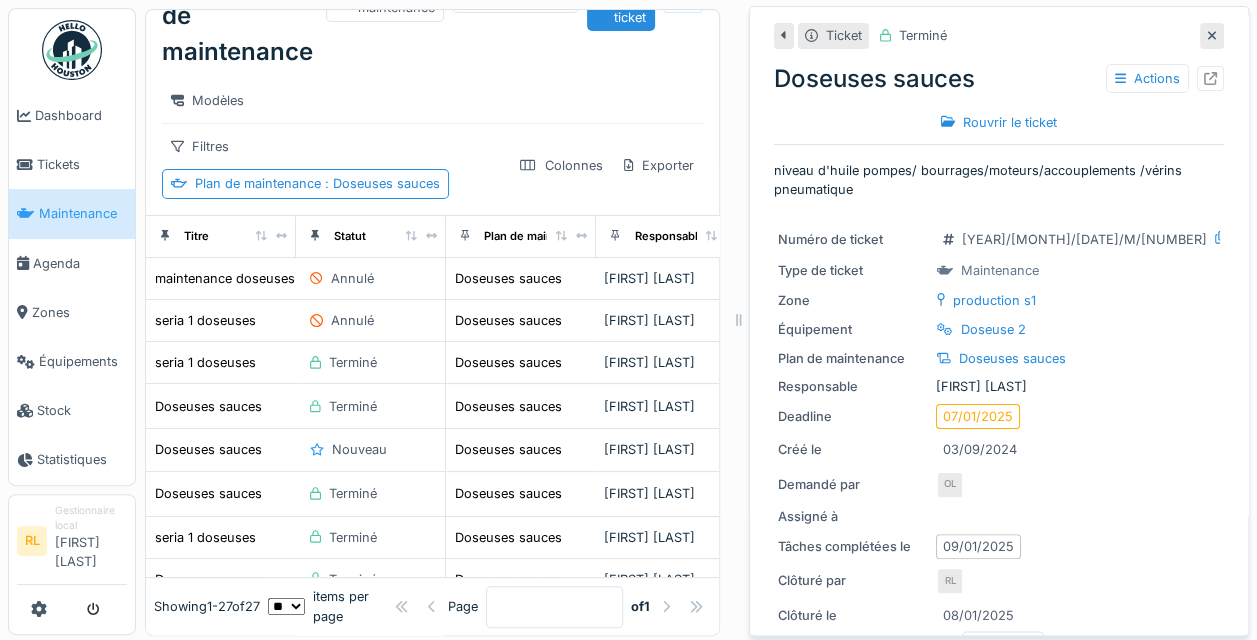 click on "Zone production s1" at bounding box center [999, 300] 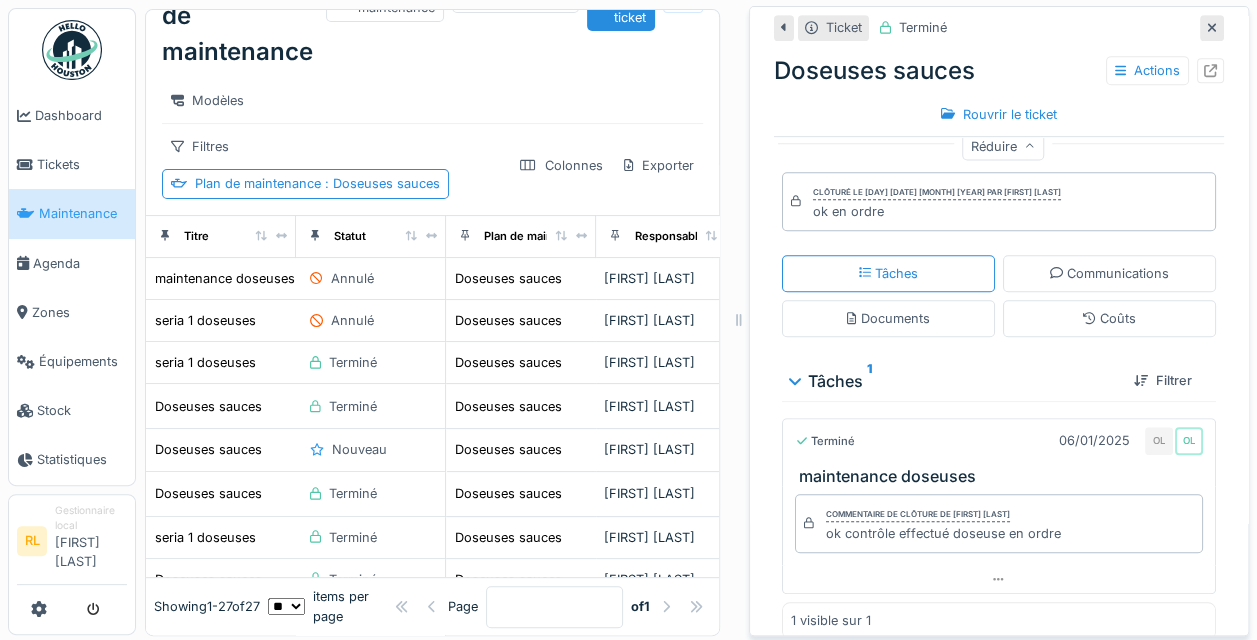 scroll, scrollTop: 508, scrollLeft: 0, axis: vertical 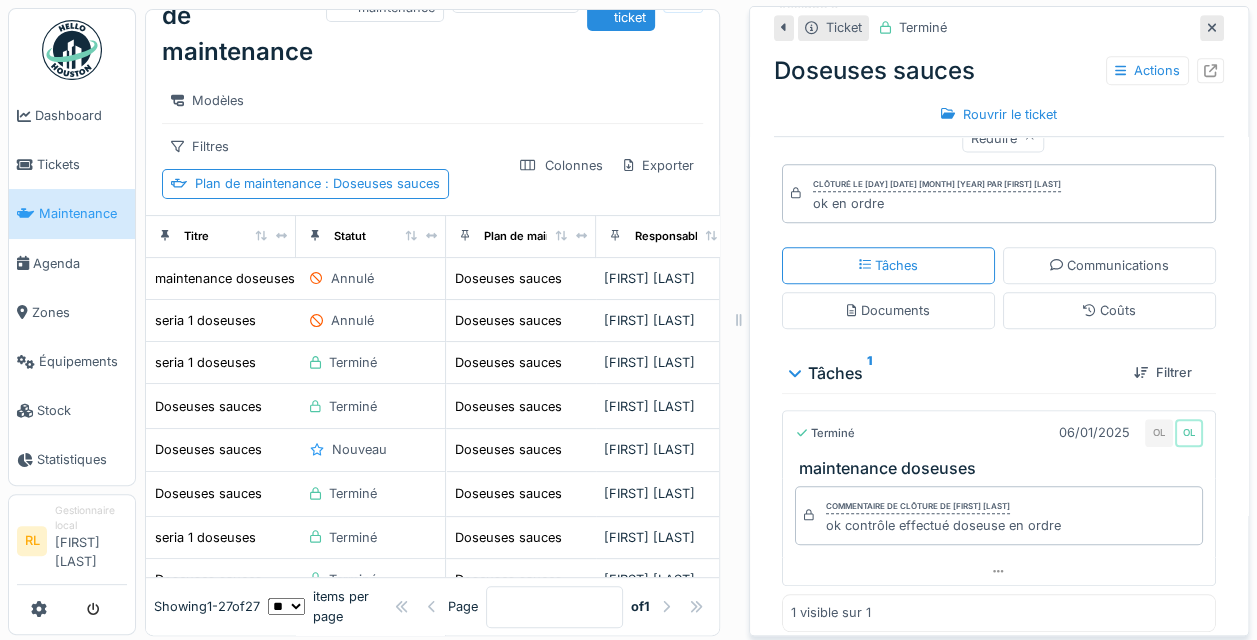 click on "Commentaire de clôture de Olivier Loicq" at bounding box center [918, 507] 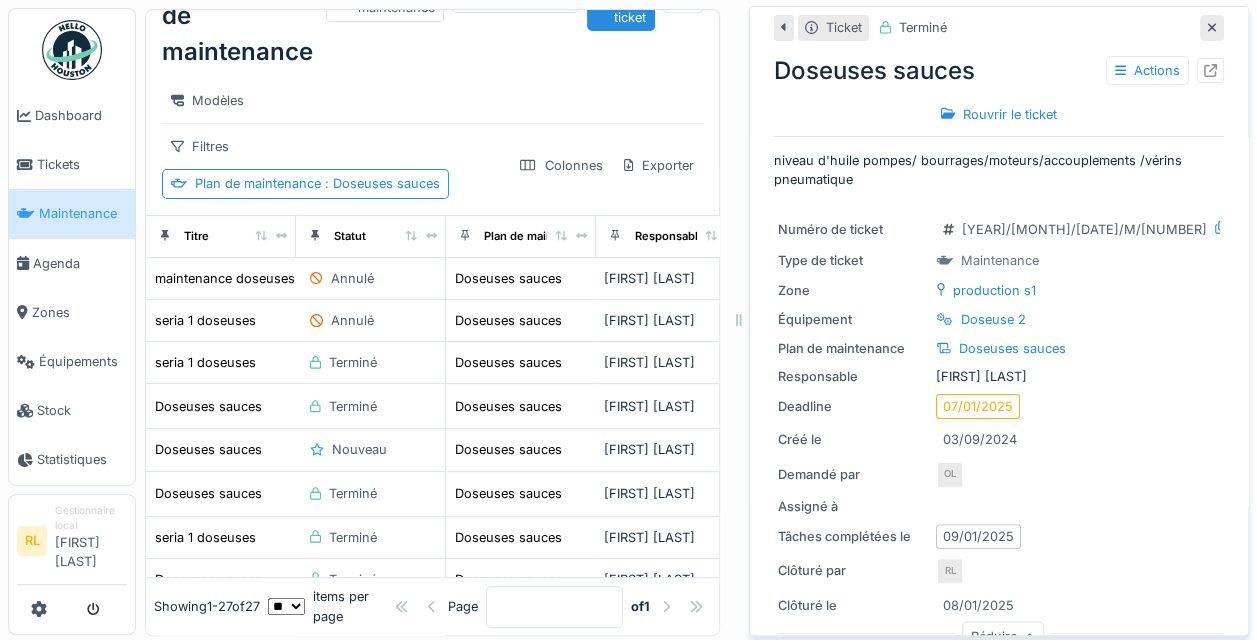 scroll, scrollTop: 0, scrollLeft: 0, axis: both 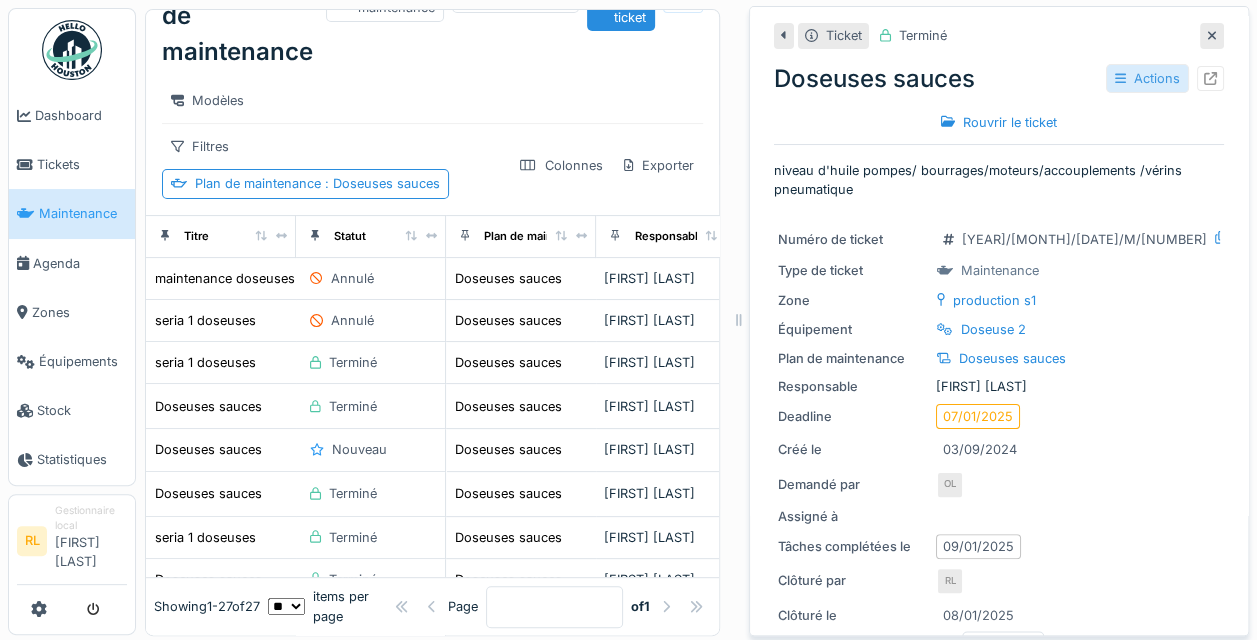 click on "Actions" at bounding box center [1147, 78] 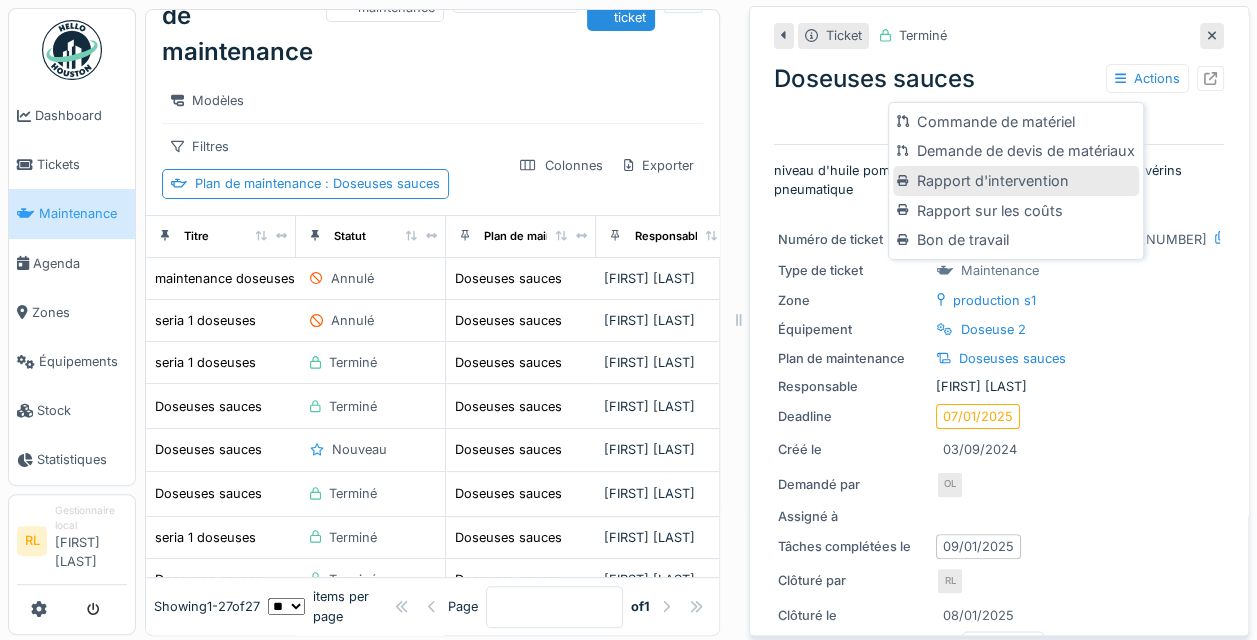 click on "Rapport d'intervention" at bounding box center [1015, 181] 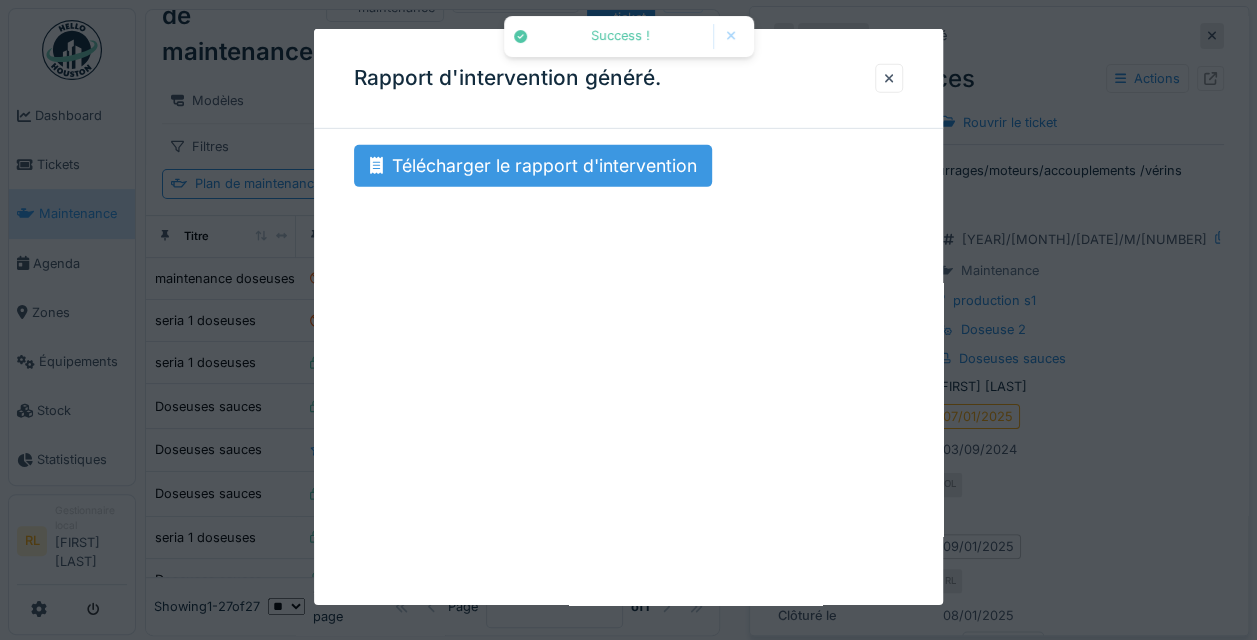 click on "Télécharger le rapport d'intervention" at bounding box center [533, 166] 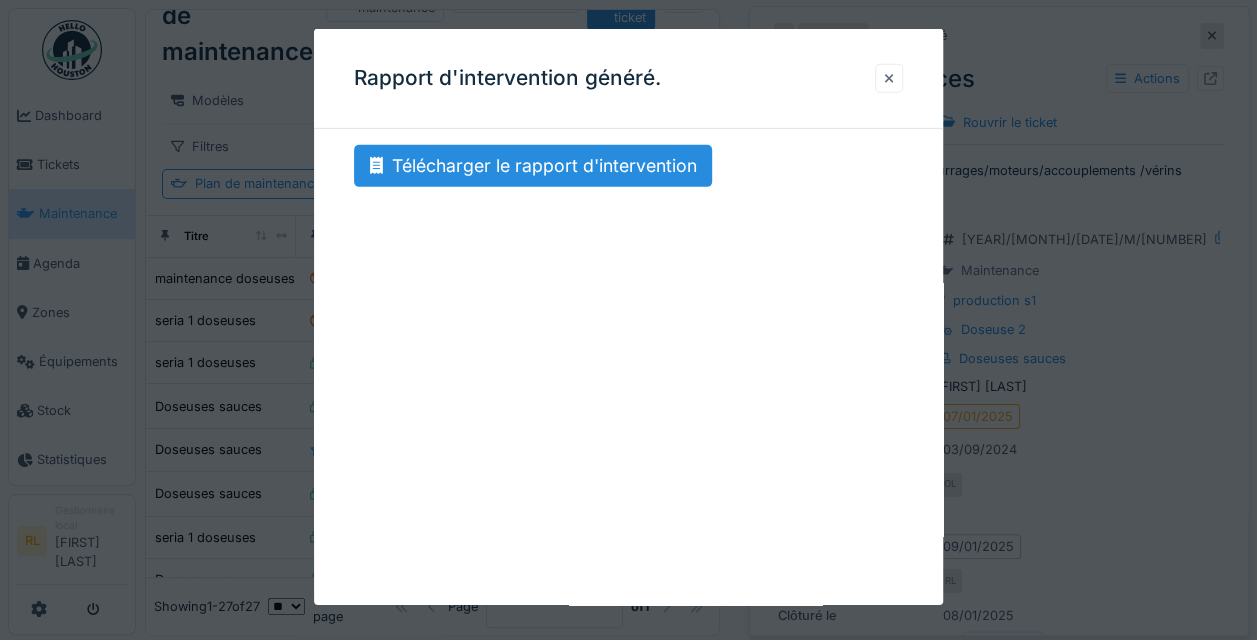 click at bounding box center [889, 78] 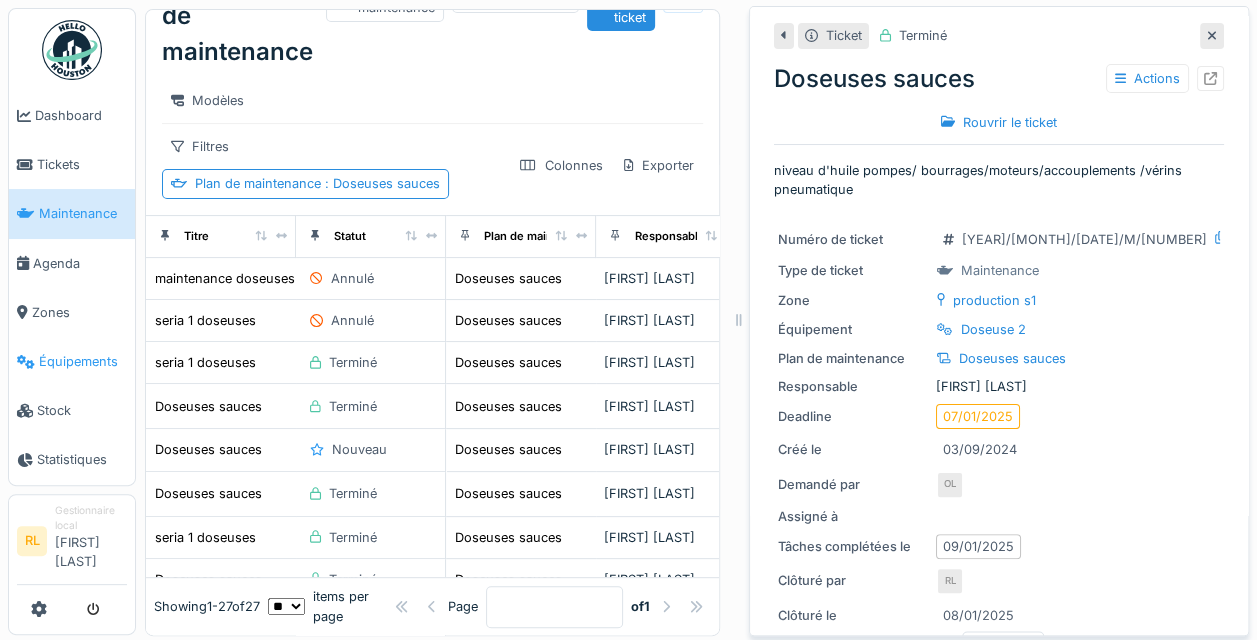 scroll, scrollTop: 20, scrollLeft: 0, axis: vertical 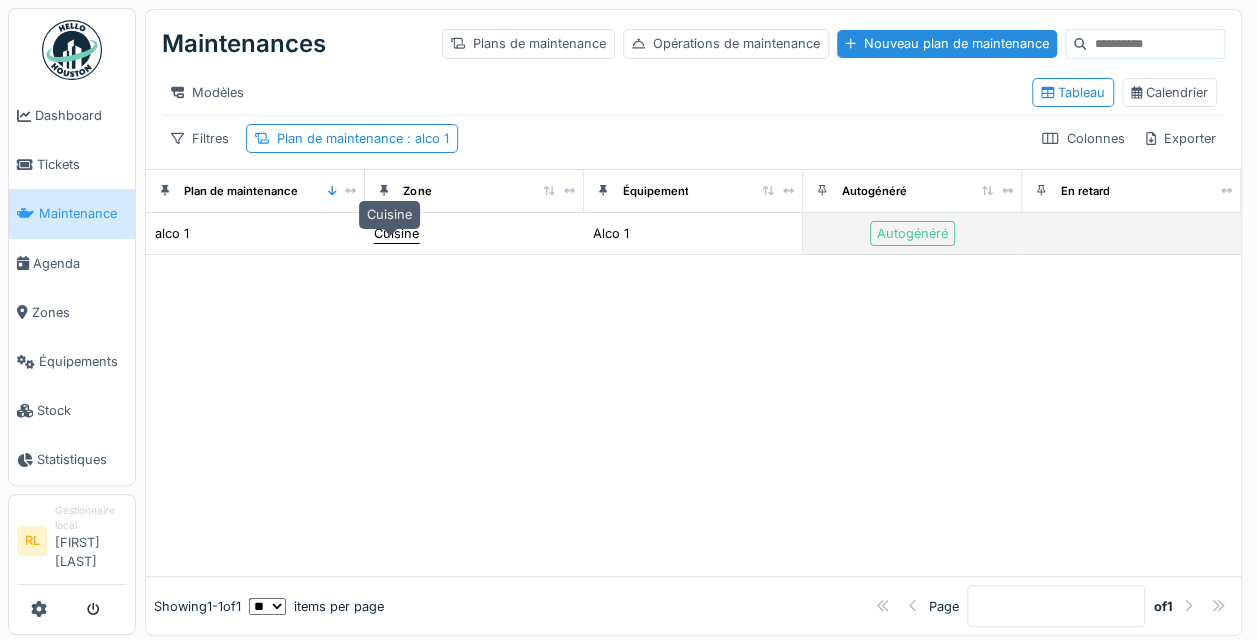 click on "Cuisine" at bounding box center (396, 233) 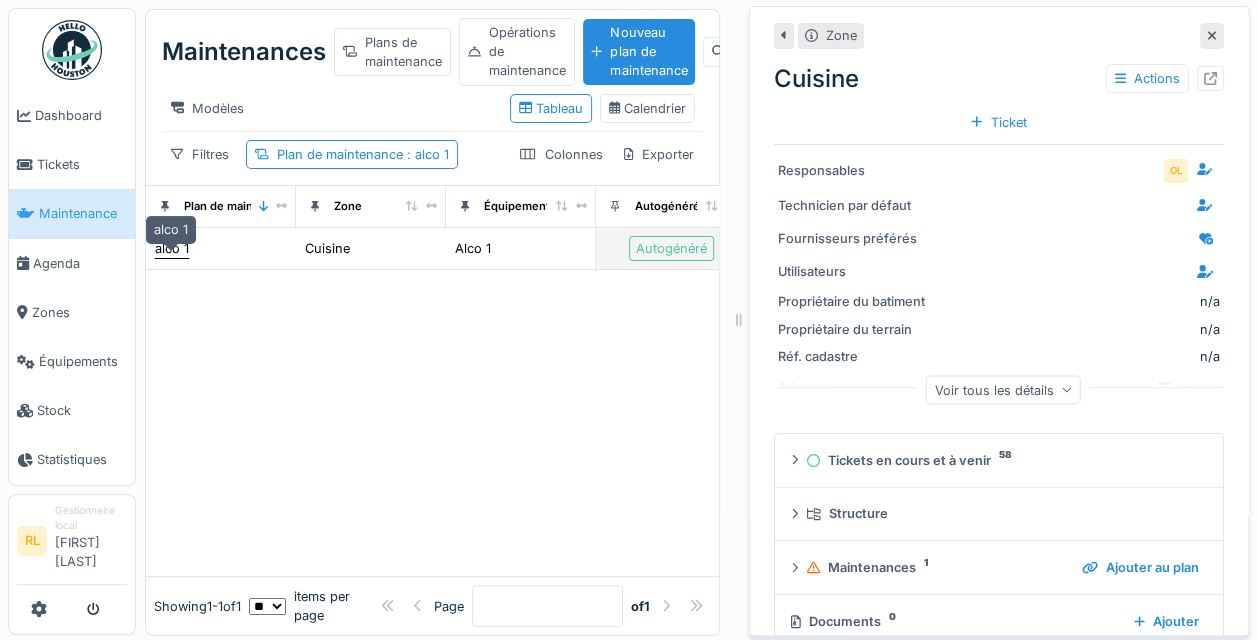 click on "alco 1" at bounding box center (172, 248) 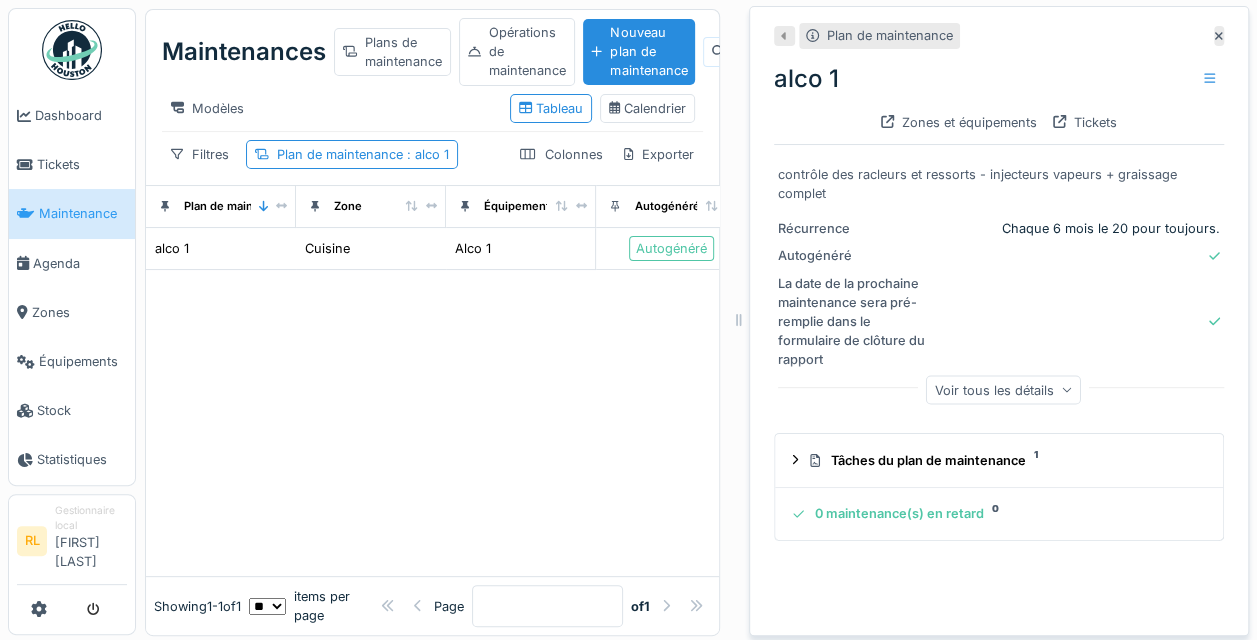 click on "Voir tous les détails" at bounding box center [1003, 389] 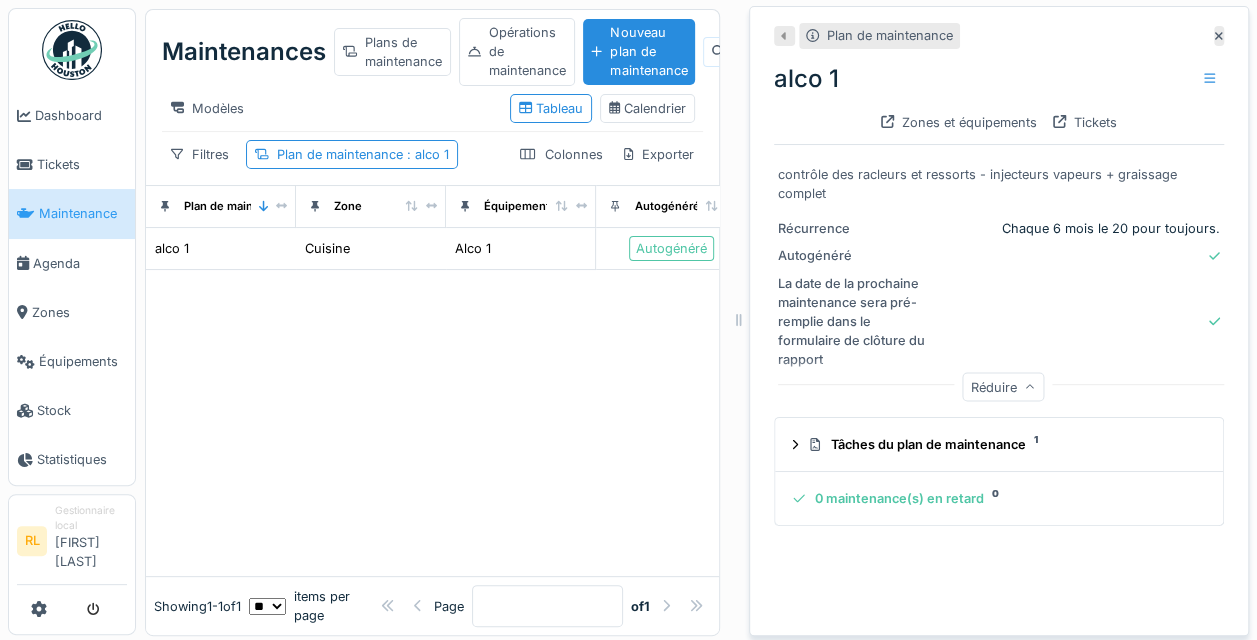 click on "Réduire" at bounding box center [1003, 386] 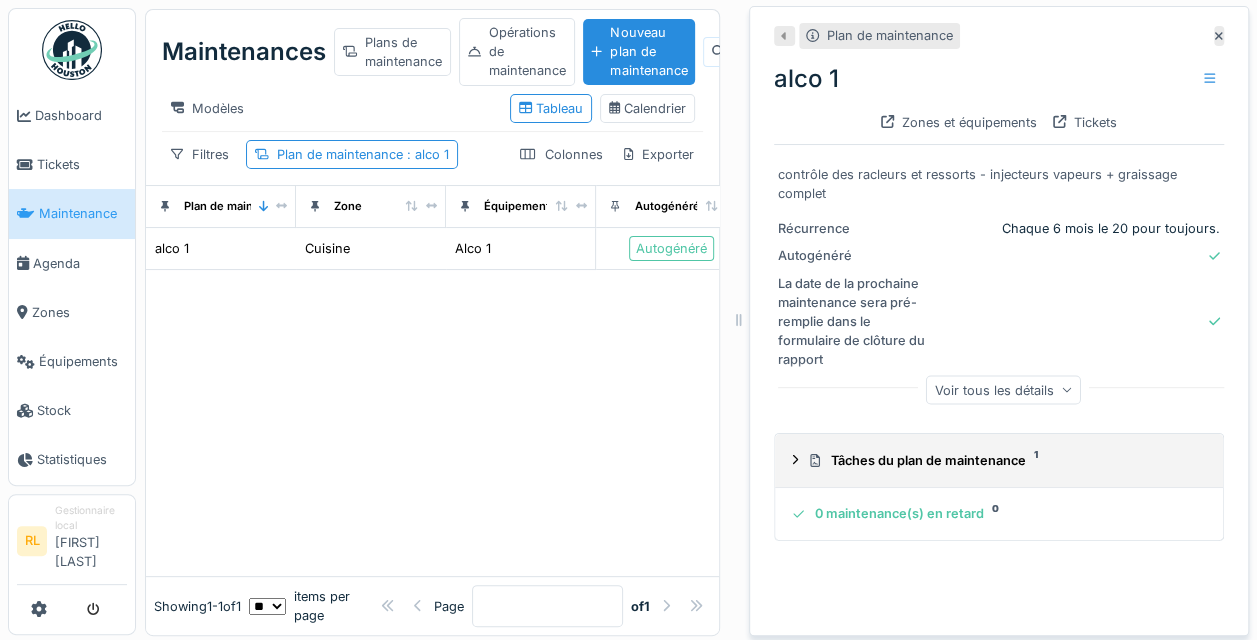 click on "Tâches du plan de maintenance 1" at bounding box center (1003, 460) 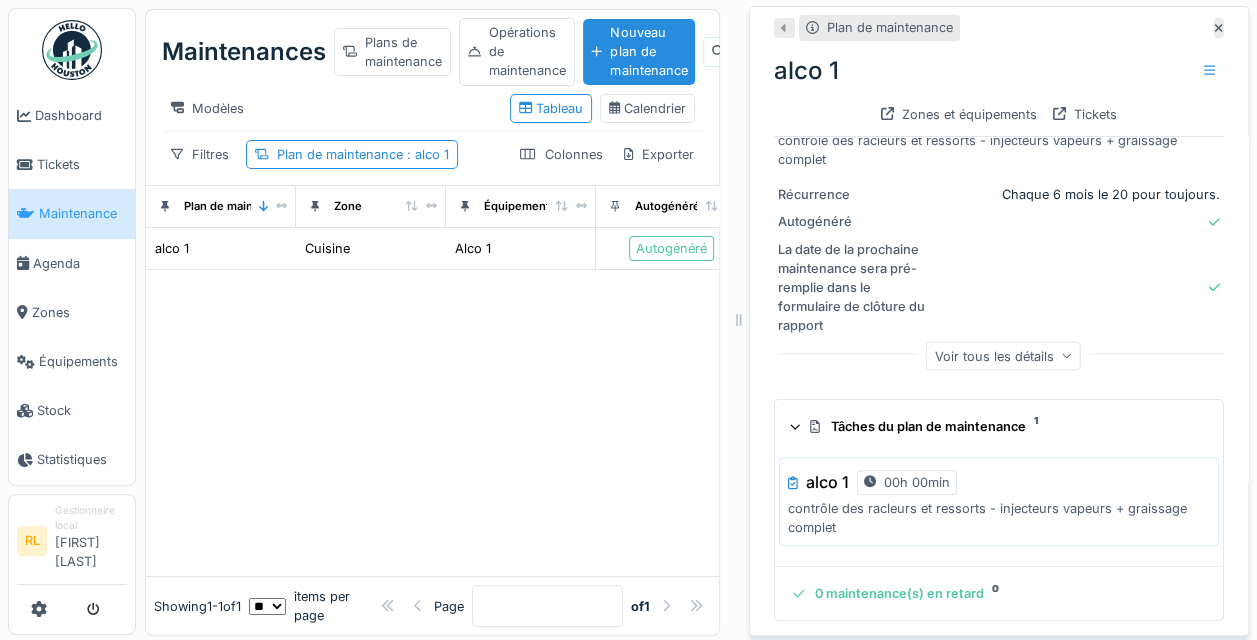 scroll, scrollTop: 0, scrollLeft: 0, axis: both 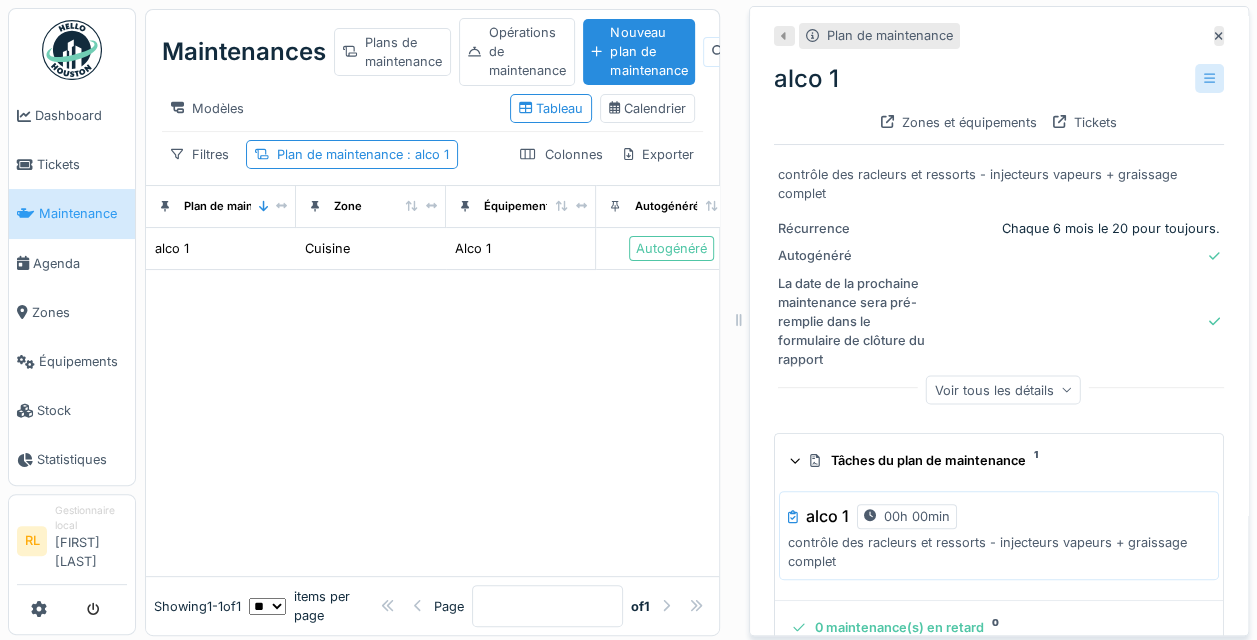 click 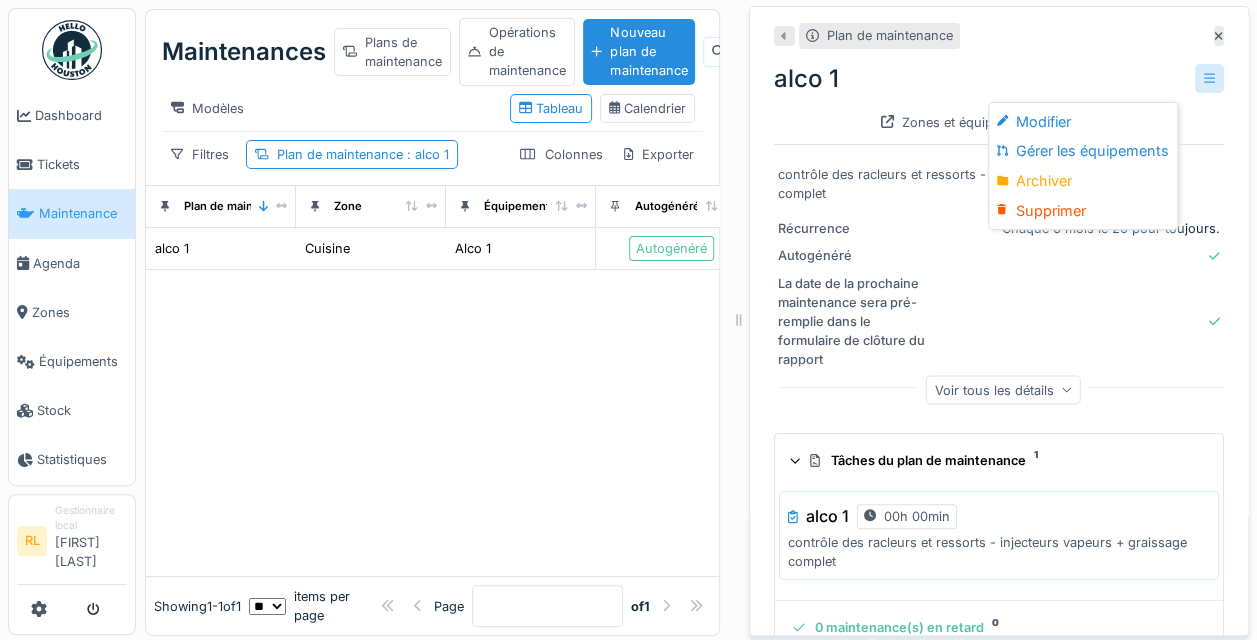 click 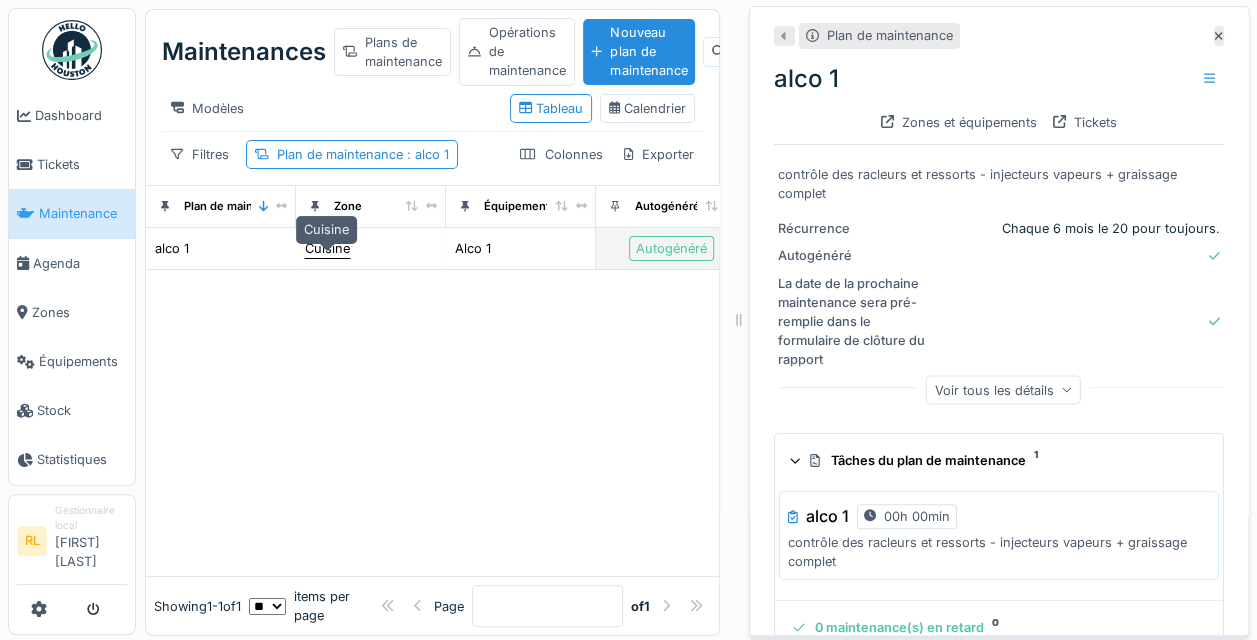 click on "Cuisine" at bounding box center (327, 248) 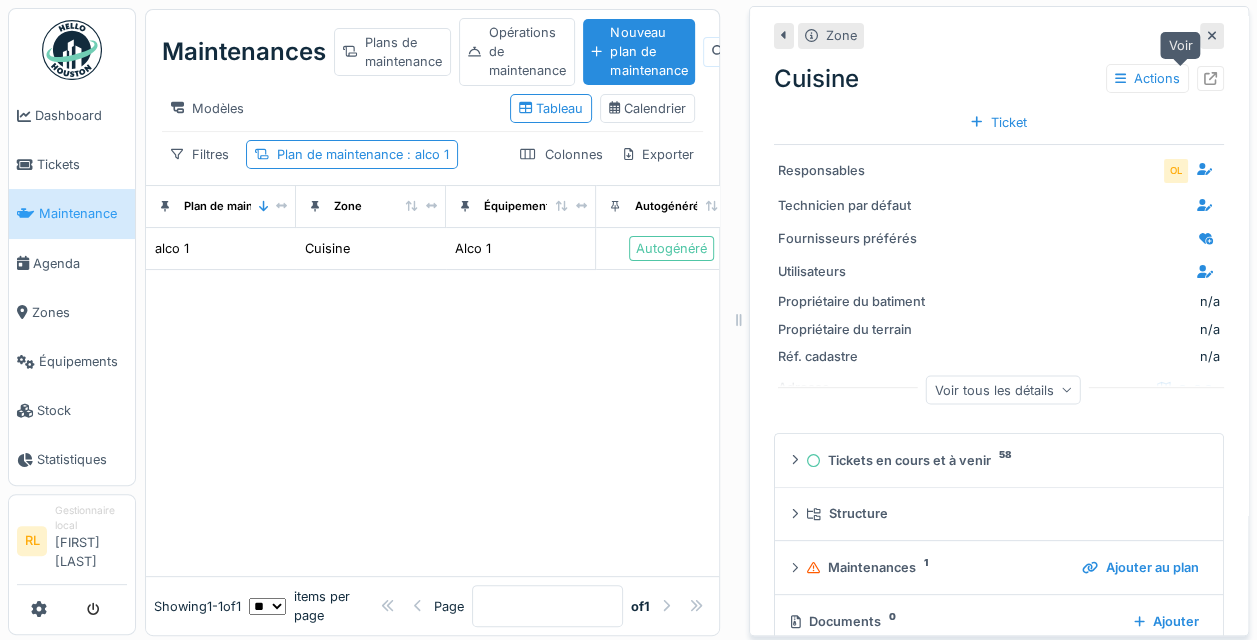click at bounding box center (1210, 78) 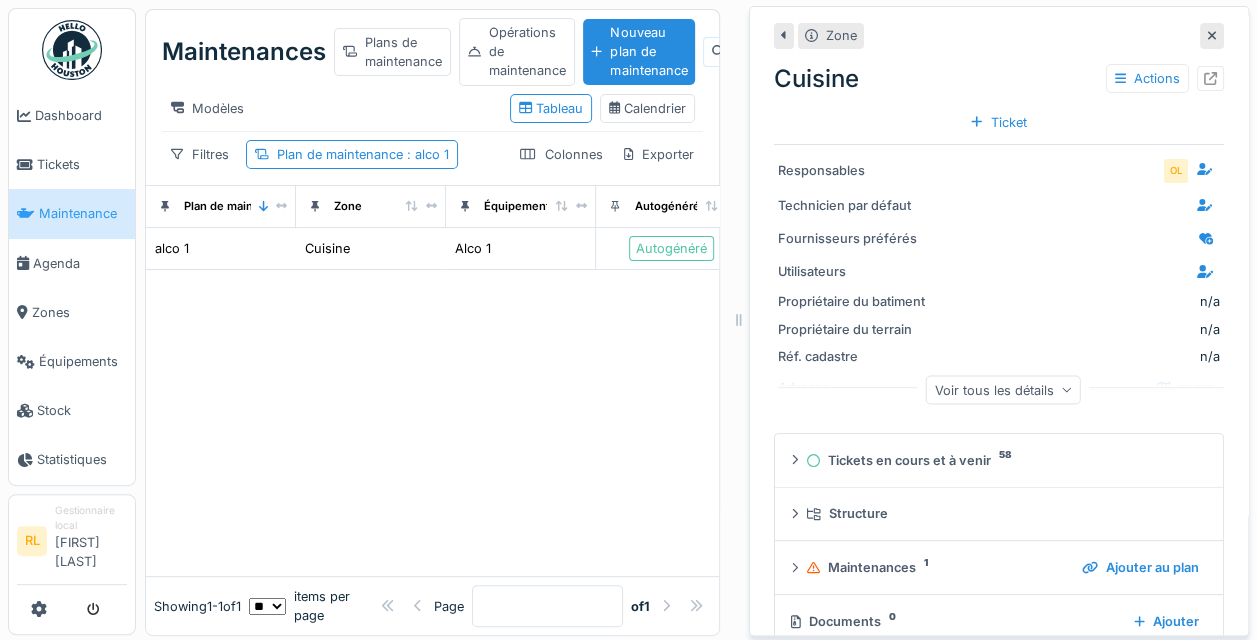 click on "Voir tous les détails" at bounding box center (1003, 389) 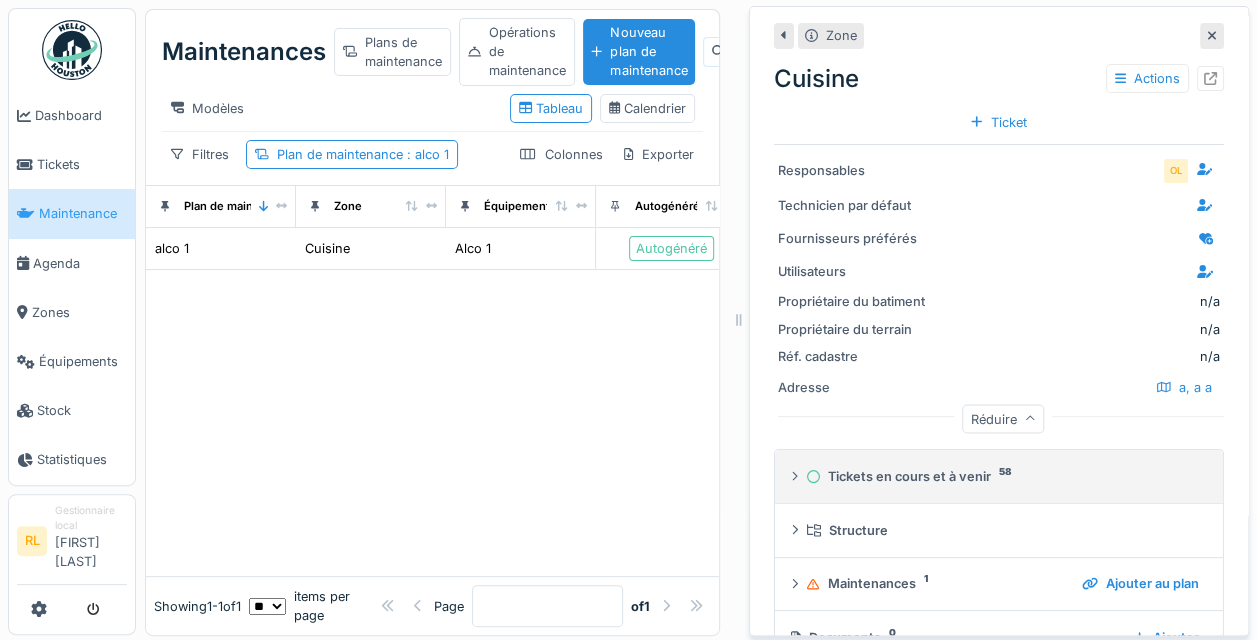 click on "Tickets en cours et à venir 58" at bounding box center [1003, 476] 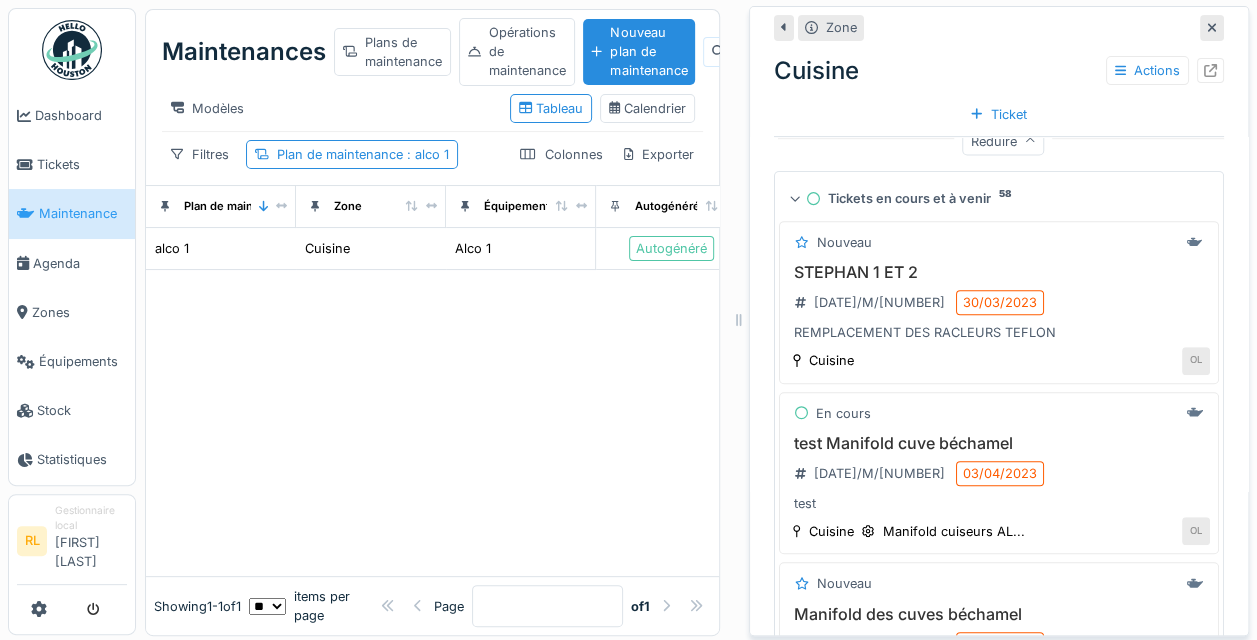 scroll, scrollTop: 0, scrollLeft: 0, axis: both 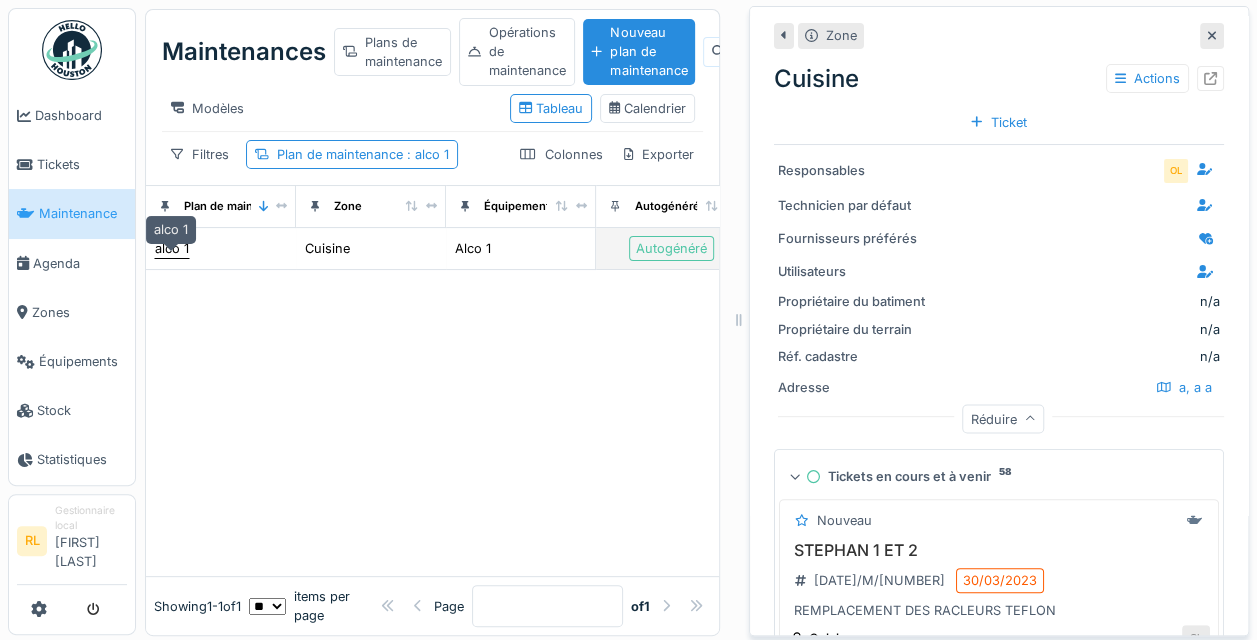 click on "alco 1" at bounding box center [172, 248] 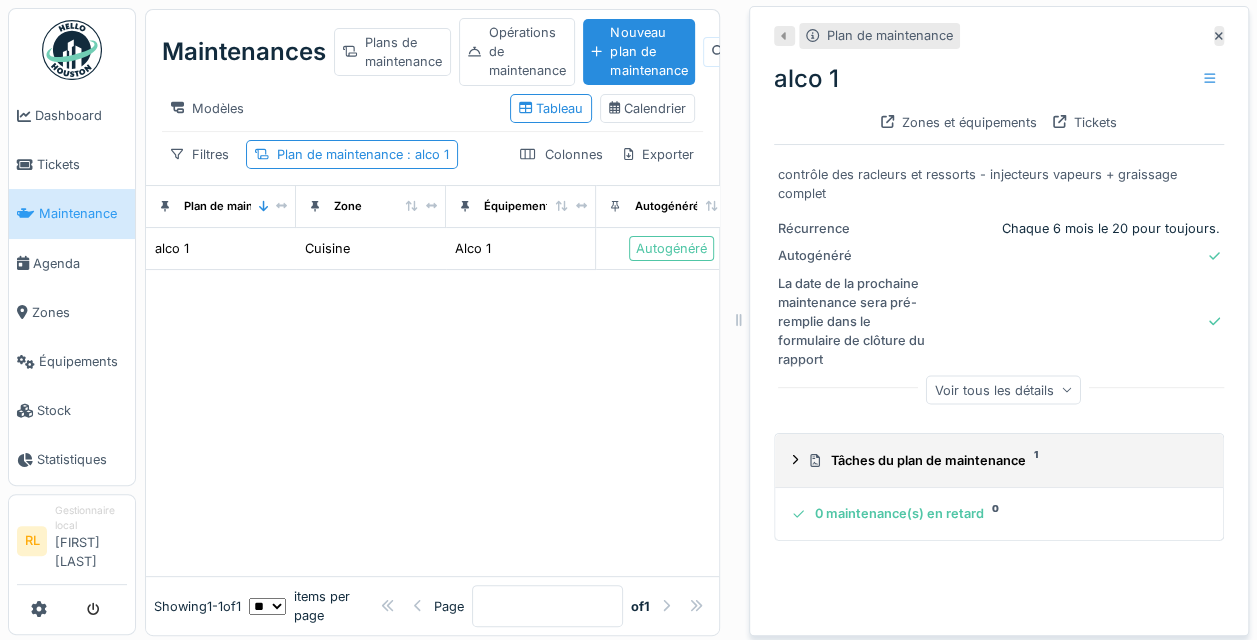 click on "Tâches du plan de maintenance 1" at bounding box center (1003, 460) 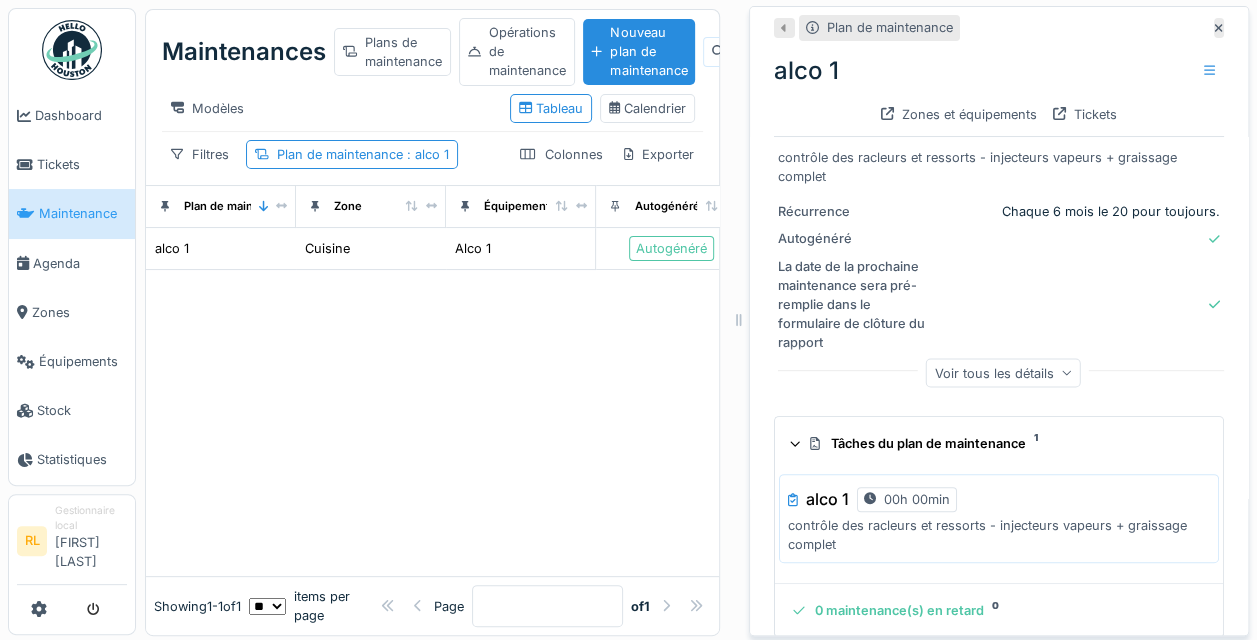 scroll, scrollTop: 34, scrollLeft: 0, axis: vertical 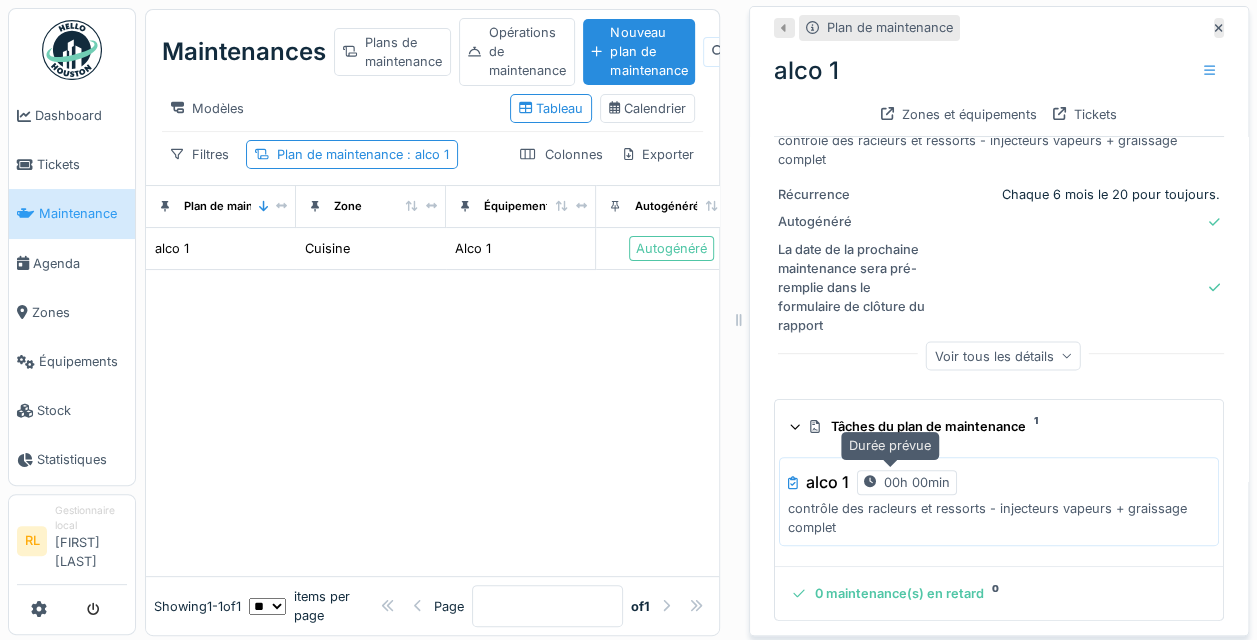 click on "00h   00min" at bounding box center (917, 482) 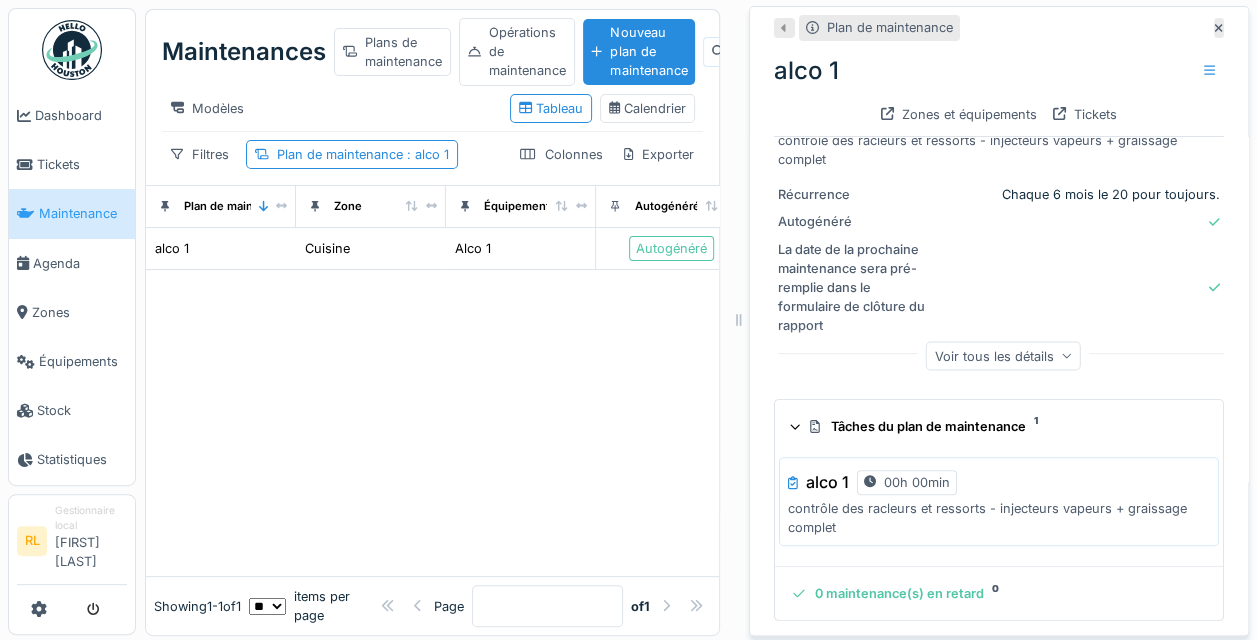 scroll, scrollTop: 0, scrollLeft: 0, axis: both 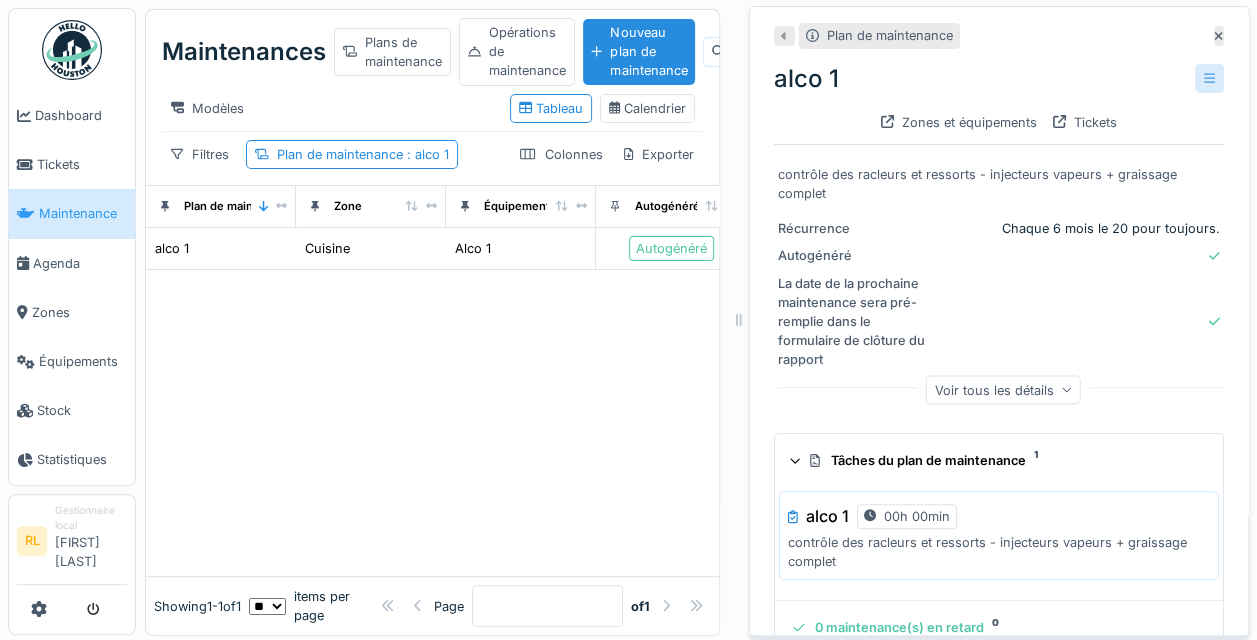 click 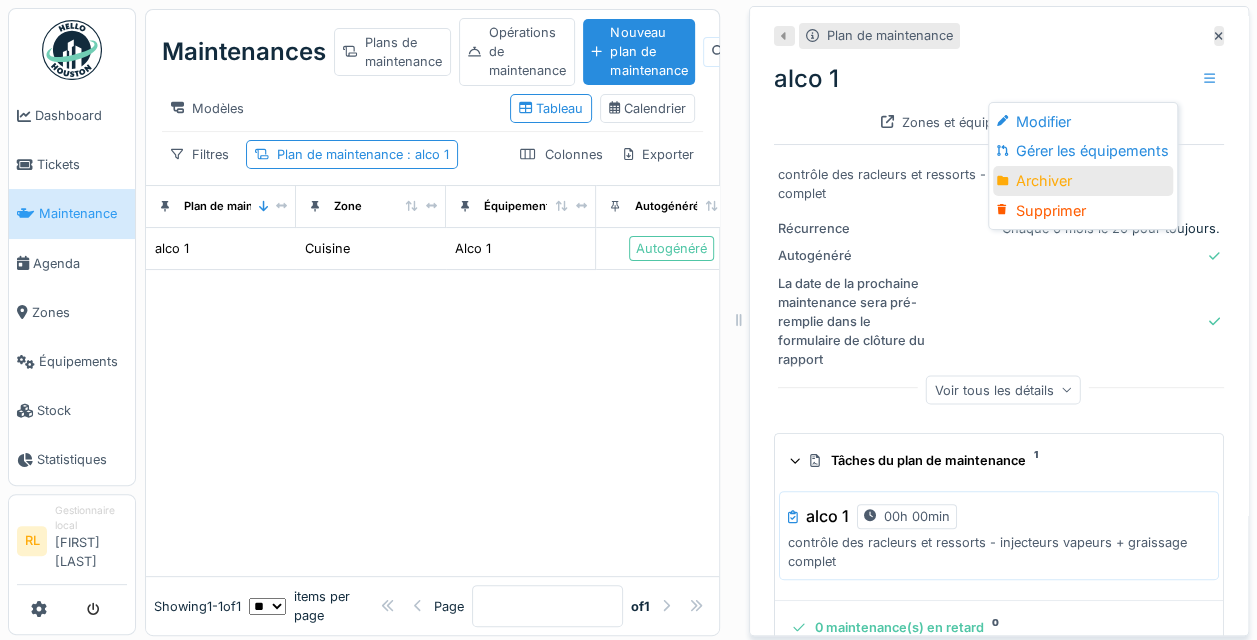 click on "Archiver" at bounding box center [1083, 181] 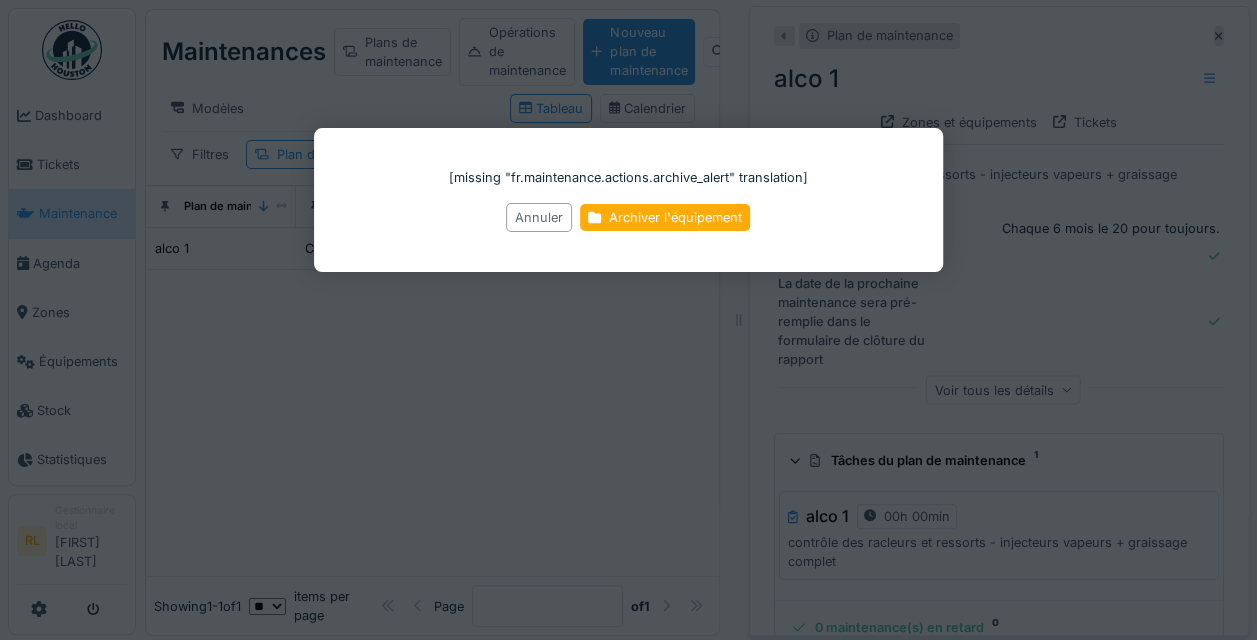 click on "Annuler" at bounding box center [540, 217] 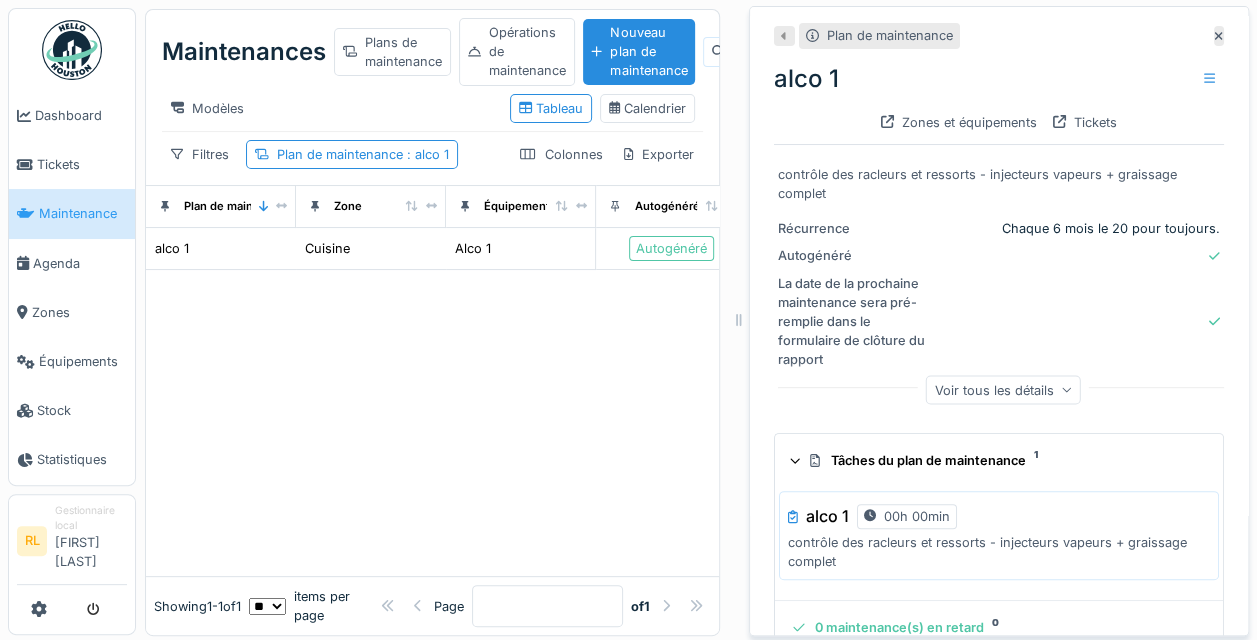 scroll, scrollTop: 34, scrollLeft: 0, axis: vertical 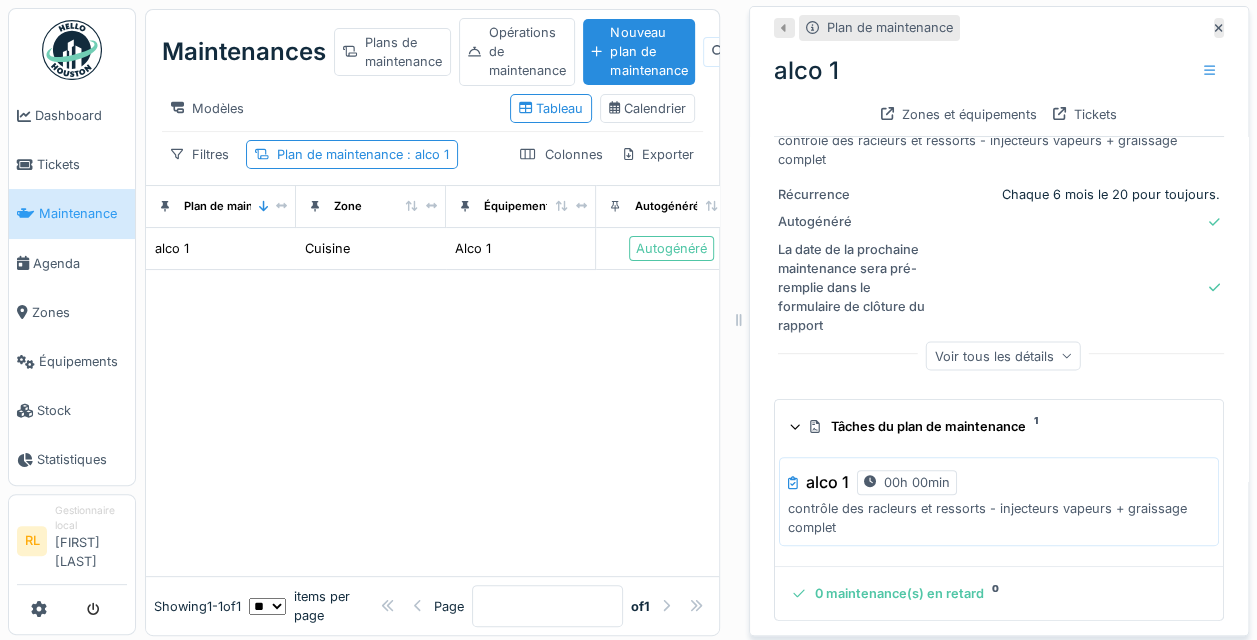 click on "Tâches du plan de maintenance 1" at bounding box center (999, 426) 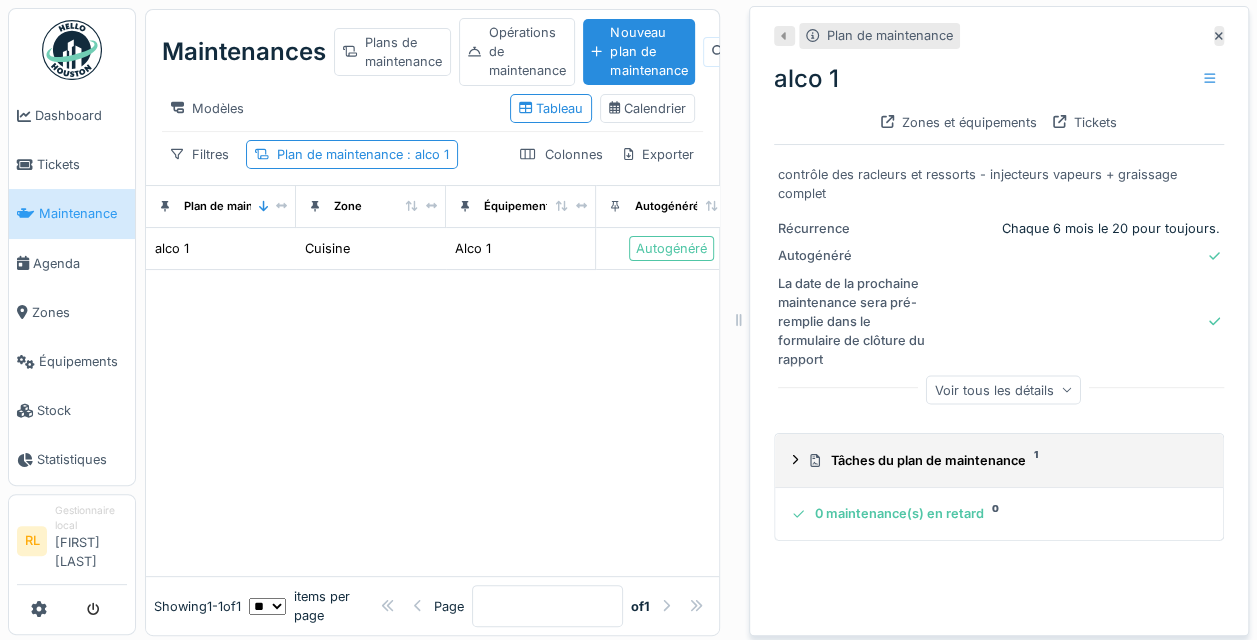 scroll, scrollTop: 0, scrollLeft: 0, axis: both 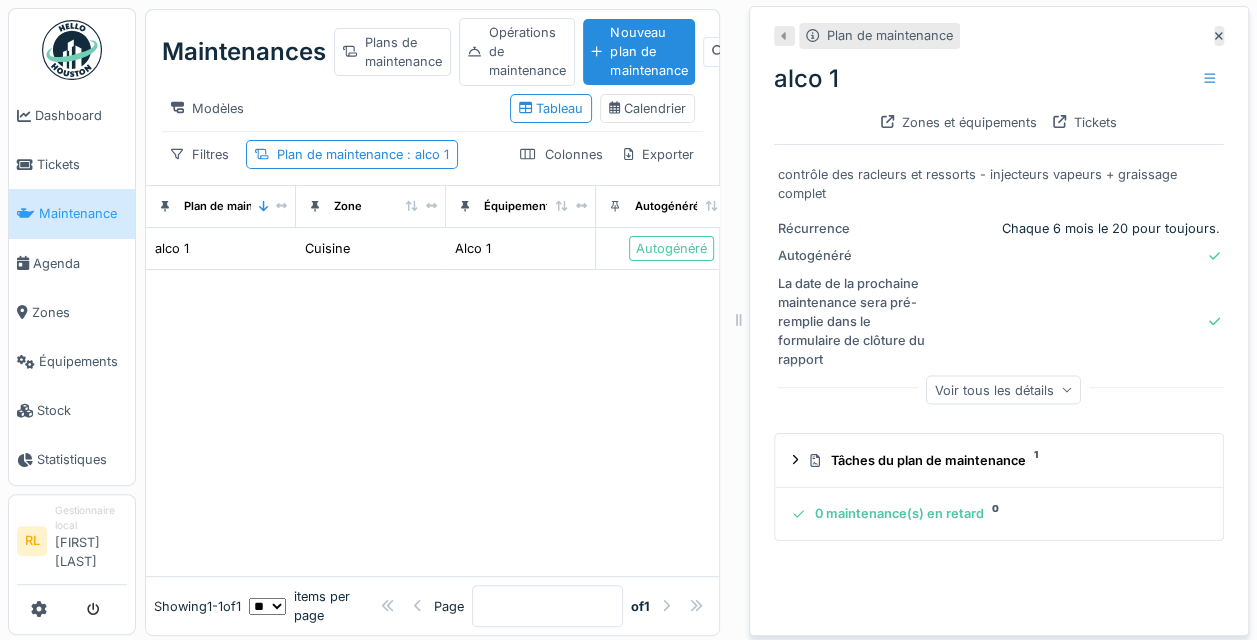 click on "0 maintenance(s) en retard 0" at bounding box center (999, 514) 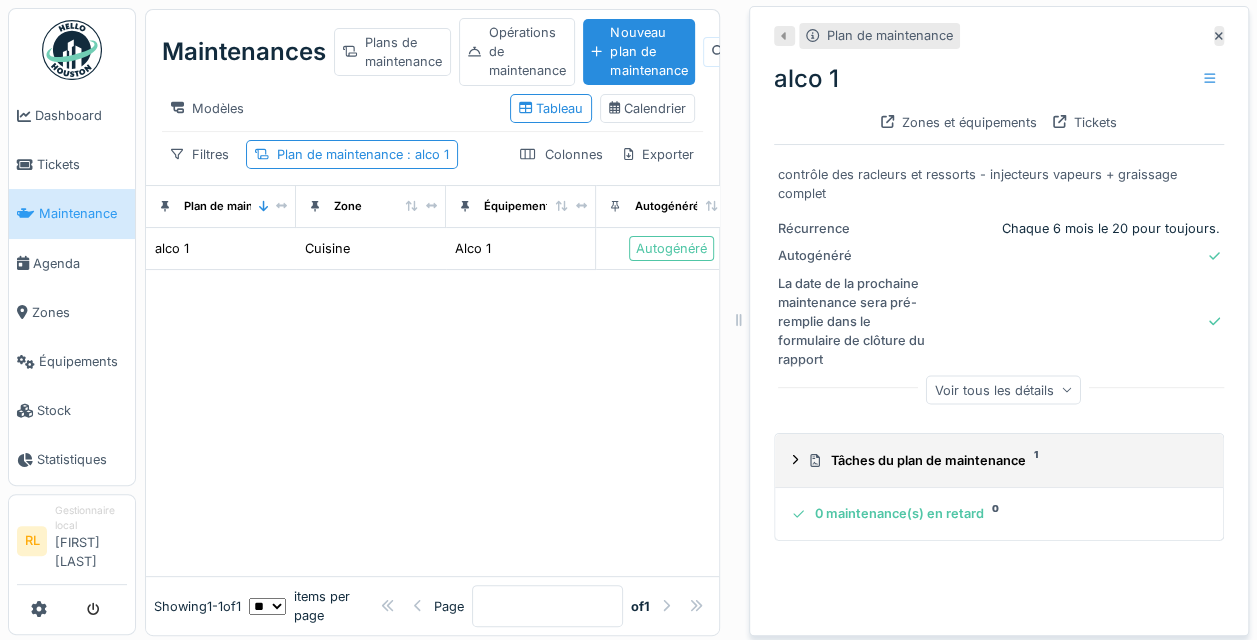 click on "Tâches du plan de maintenance 1" at bounding box center [1003, 460] 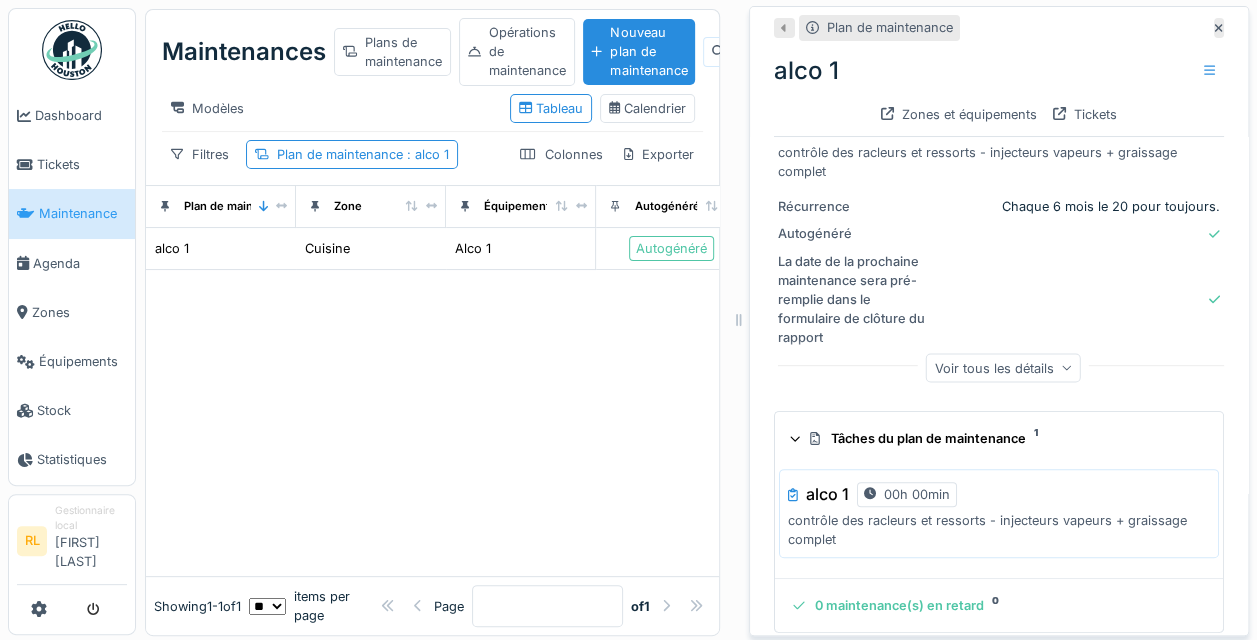 scroll, scrollTop: 34, scrollLeft: 0, axis: vertical 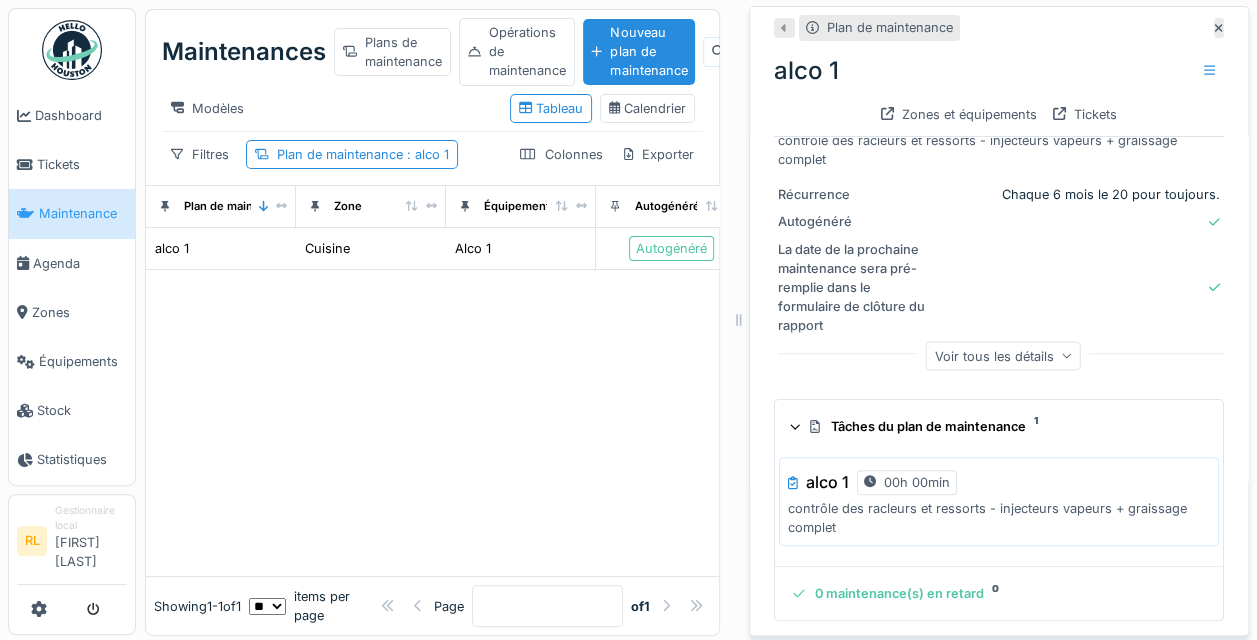 click on "Maintenance" at bounding box center [83, 213] 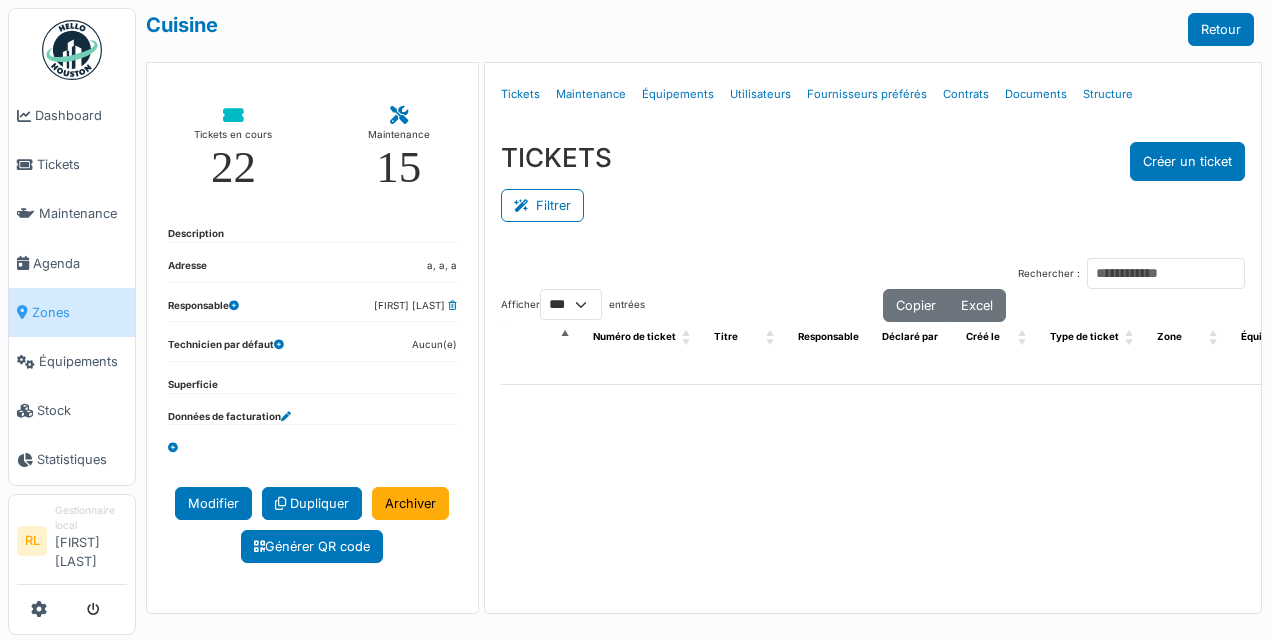 select on "***" 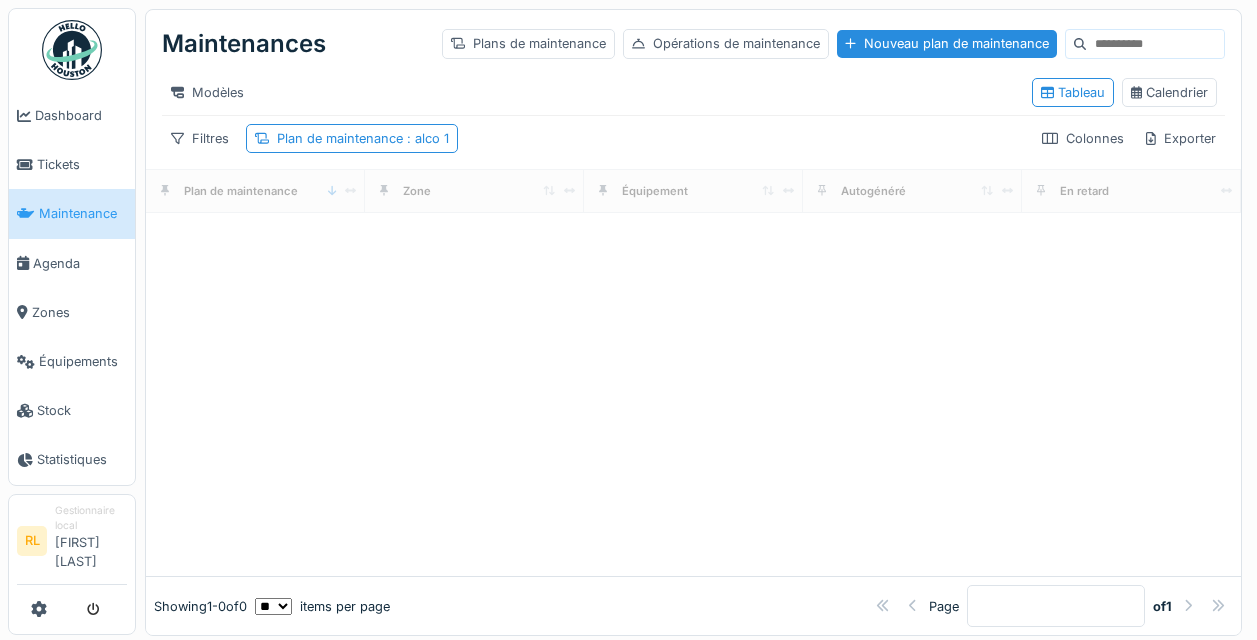scroll, scrollTop: 0, scrollLeft: 0, axis: both 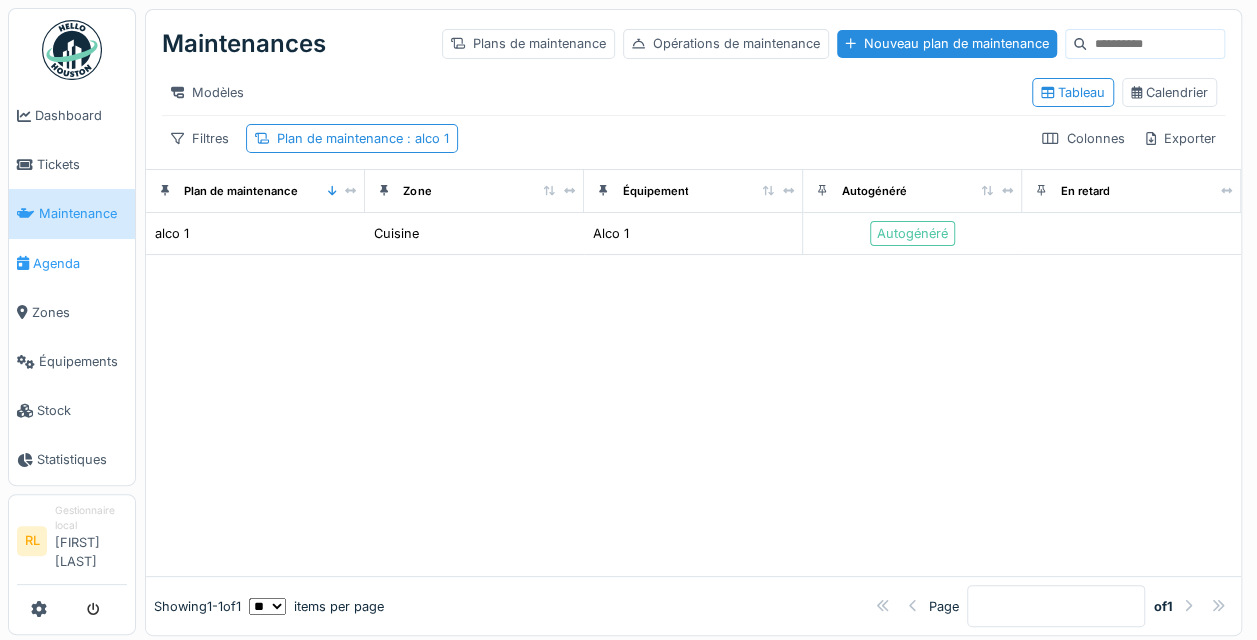 drag, startPoint x: 0, startPoint y: 0, endPoint x: 60, endPoint y: 264, distance: 270.73233 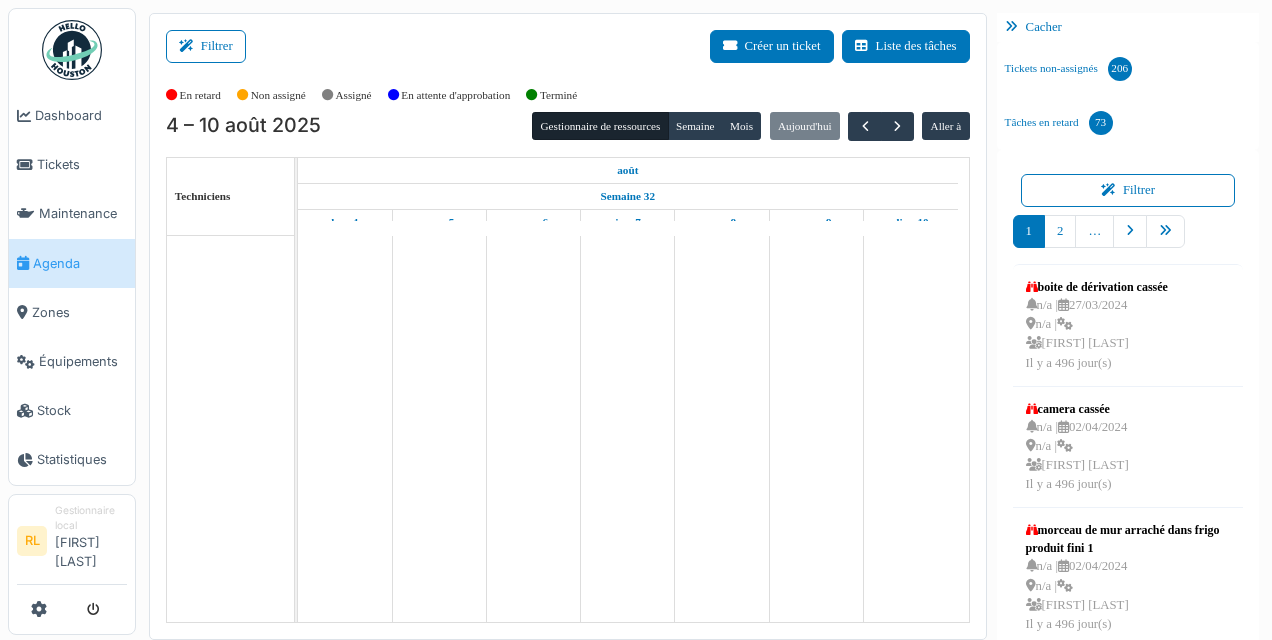 scroll, scrollTop: 0, scrollLeft: 0, axis: both 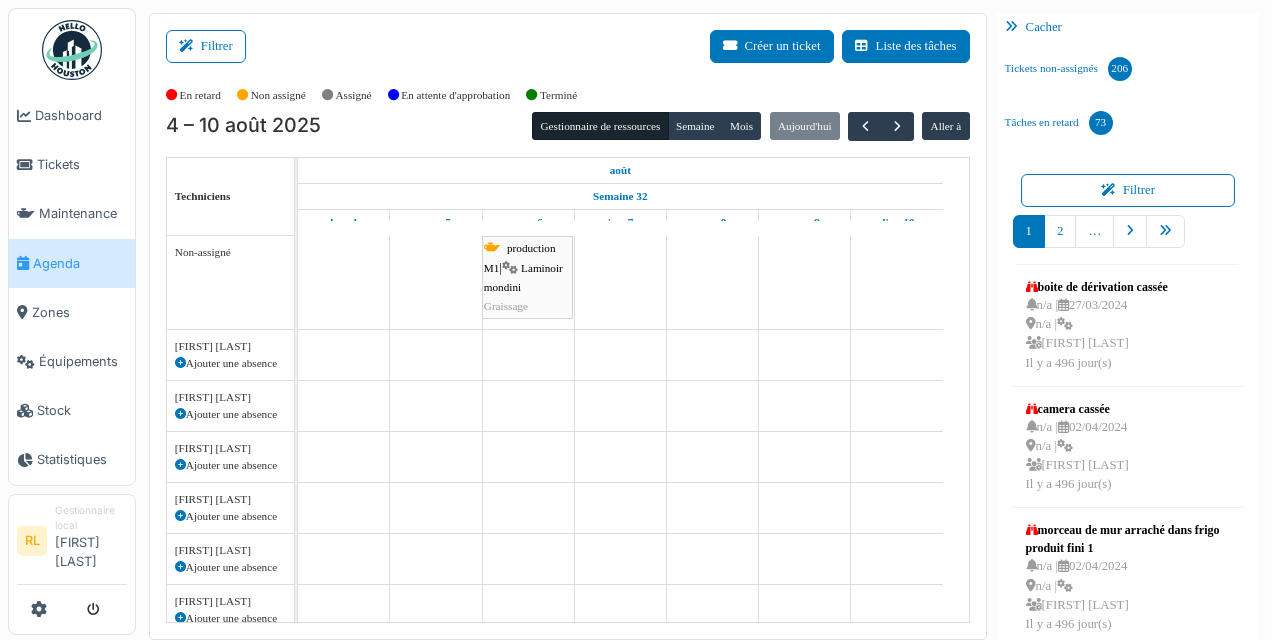 click at bounding box center (510, 268) 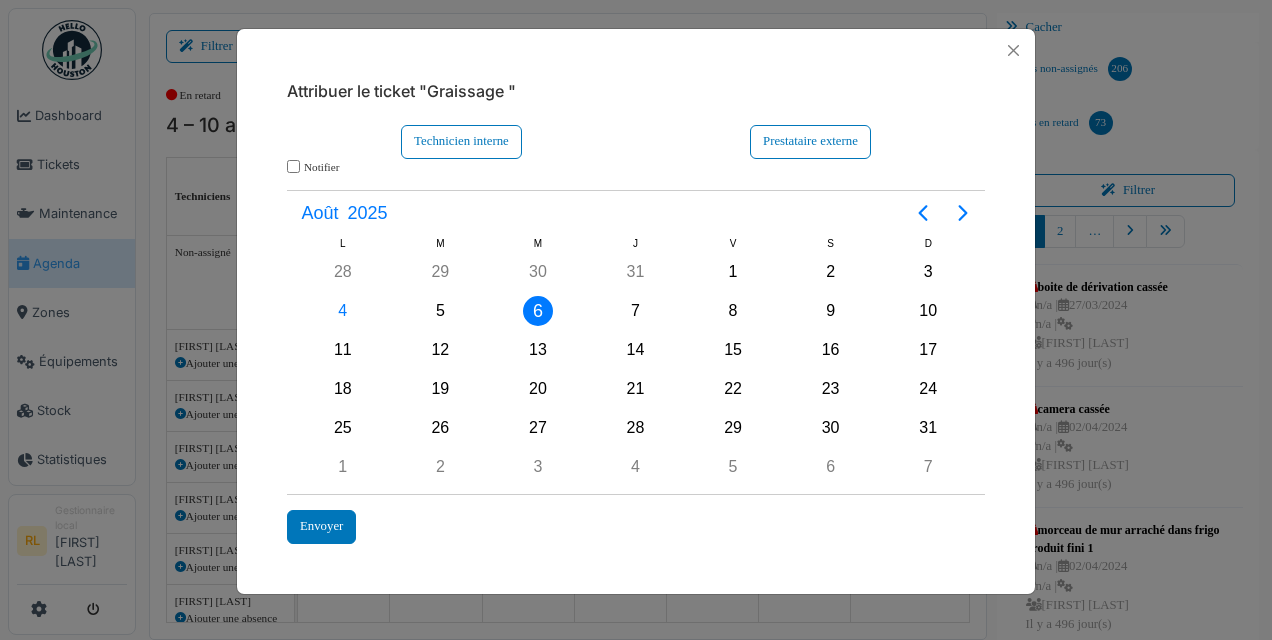 click on "6" at bounding box center [538, 311] 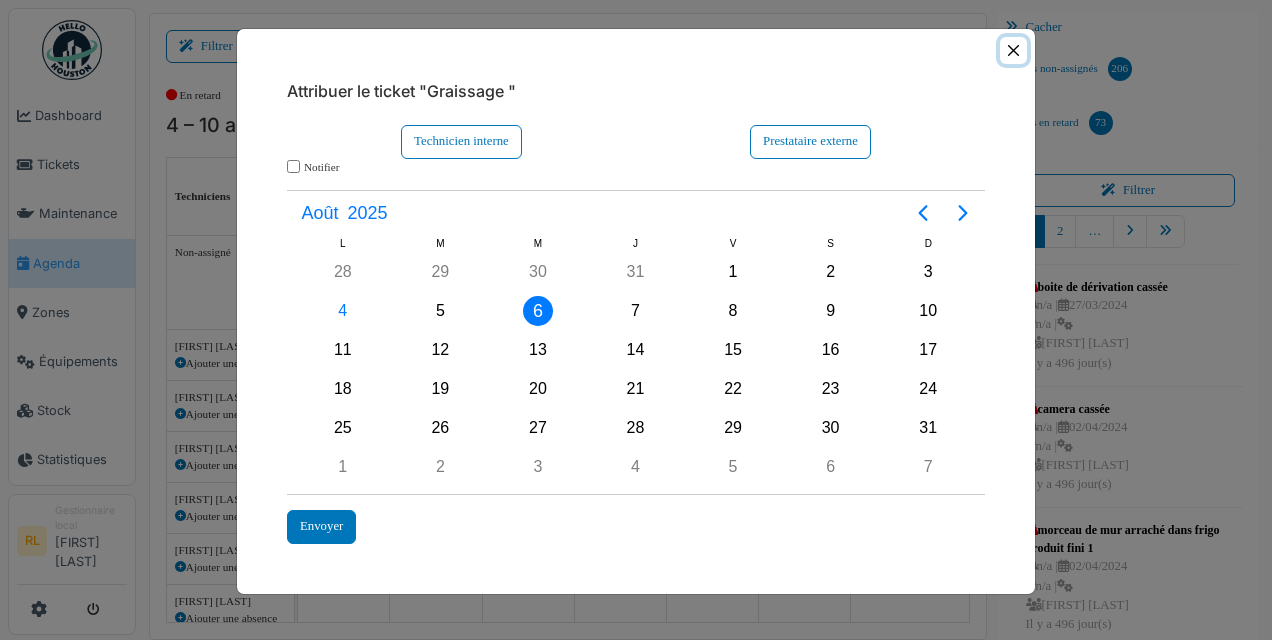 click at bounding box center [1013, 50] 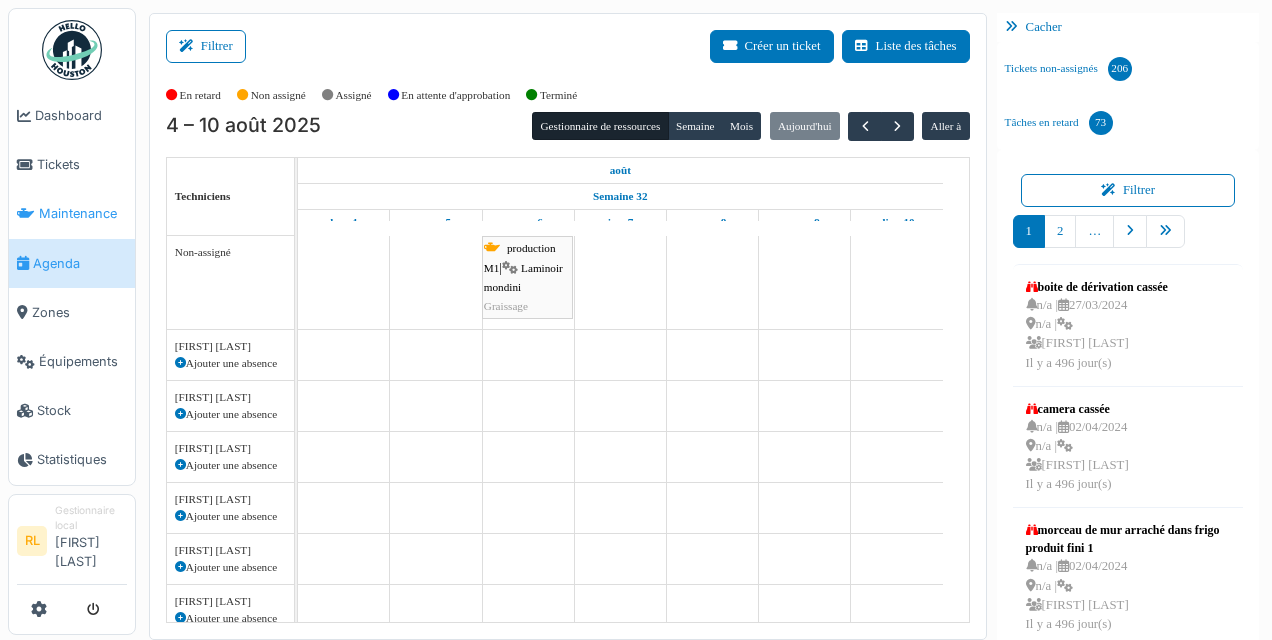 click on "Maintenance" at bounding box center [83, 213] 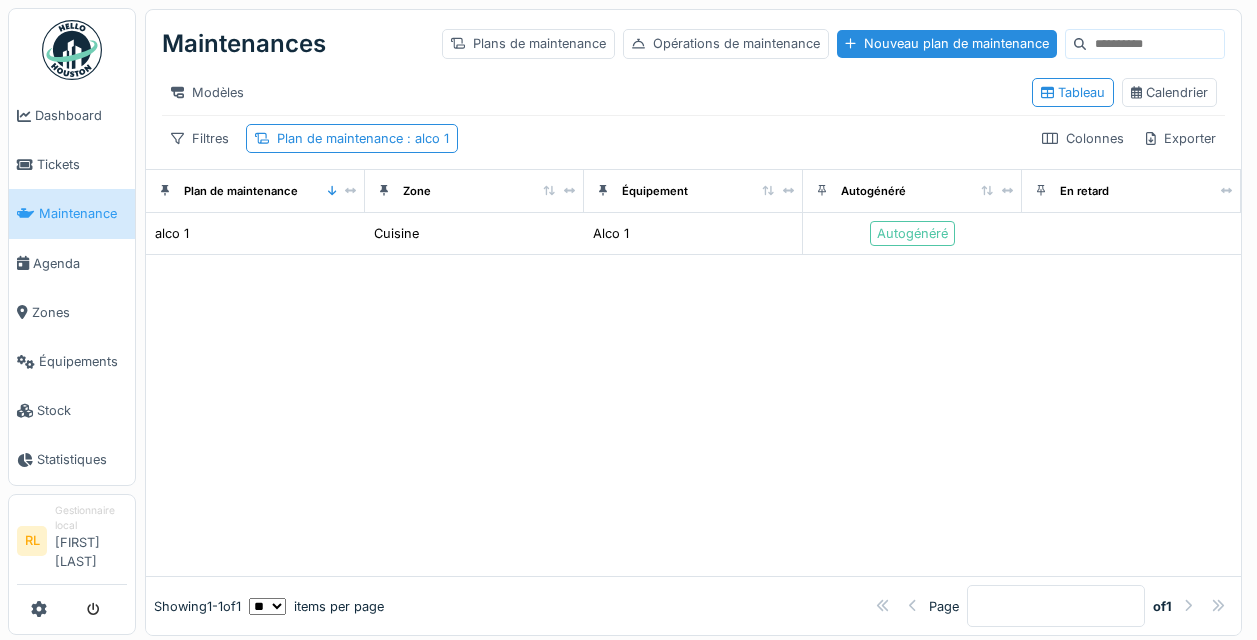 scroll, scrollTop: 0, scrollLeft: 0, axis: both 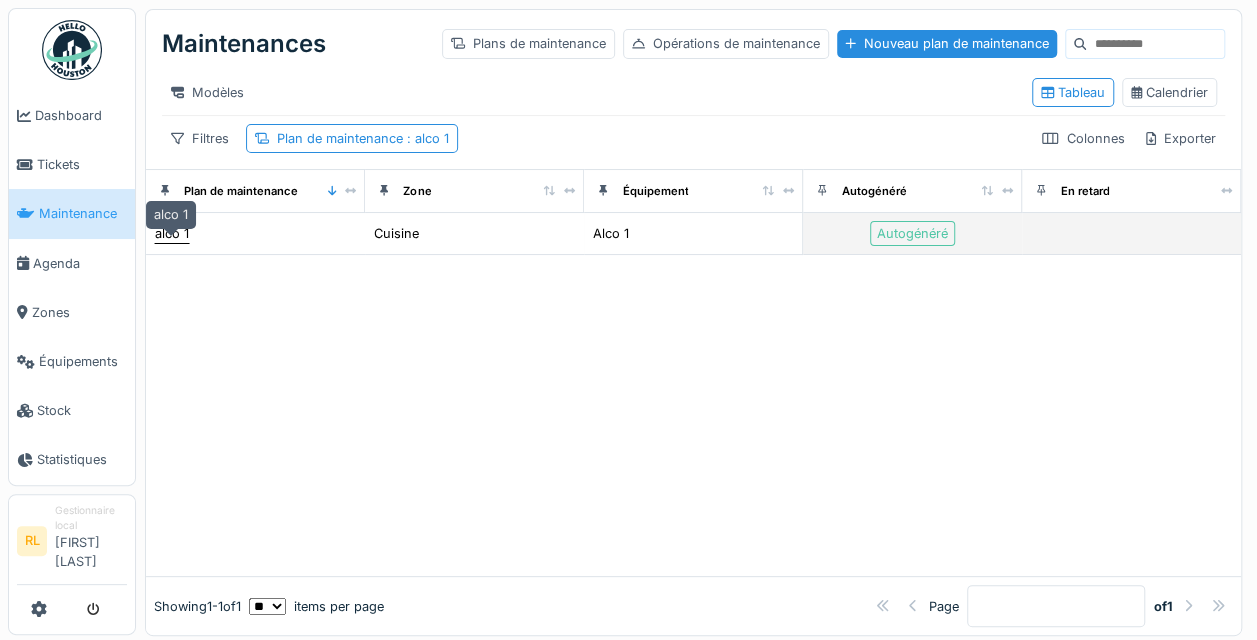 click on "alco 1" at bounding box center (172, 233) 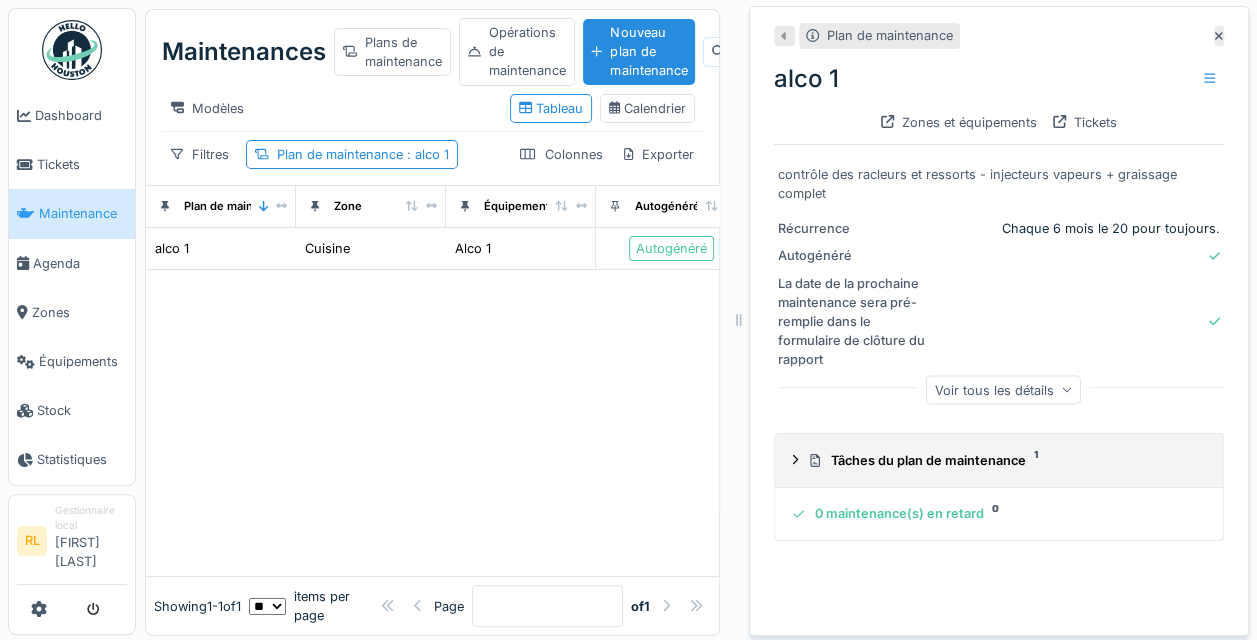 click on "Tâches du plan de maintenance 1" at bounding box center [1003, 460] 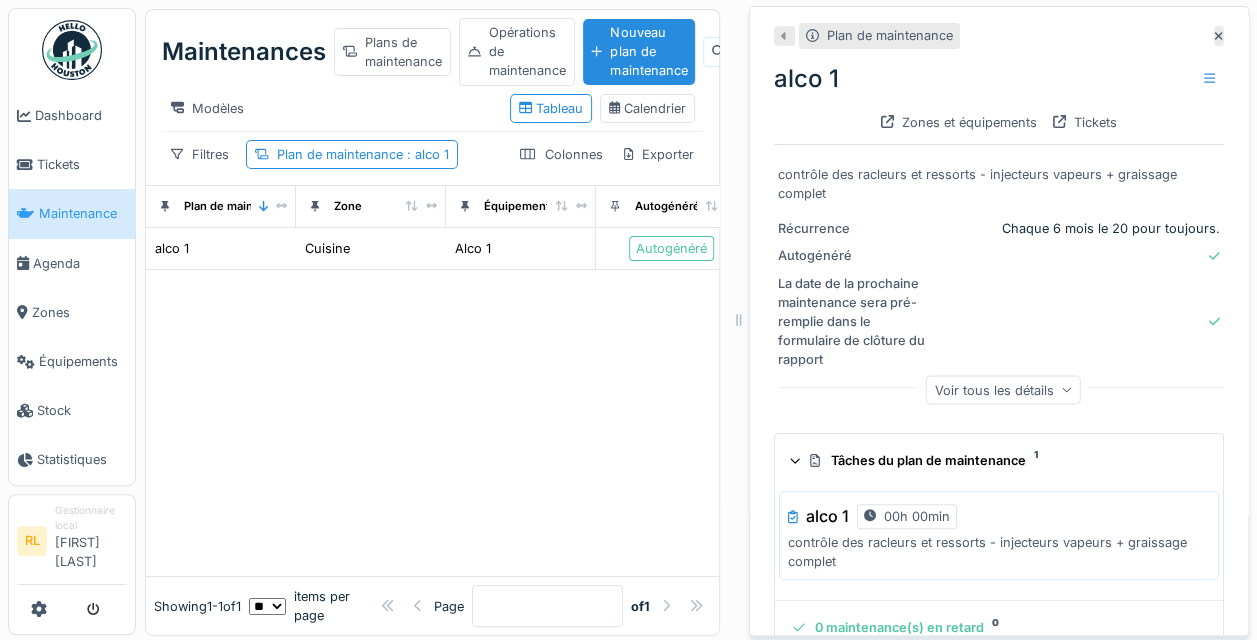 click on "Voir tous les détails" at bounding box center (1003, 389) 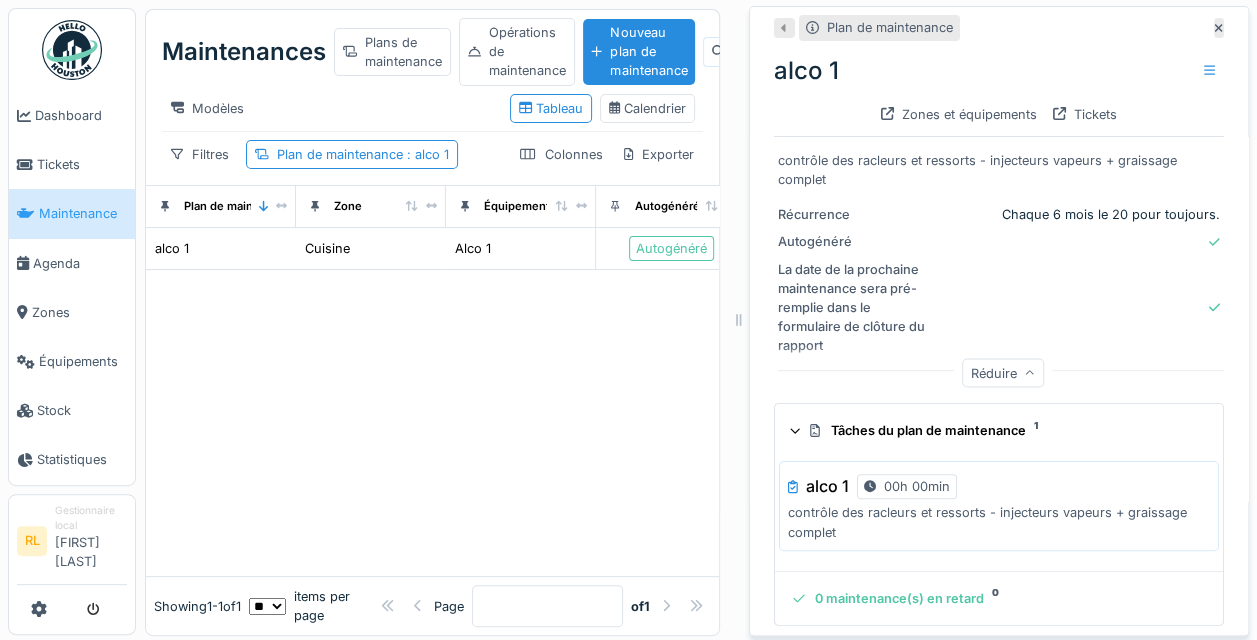 scroll, scrollTop: 16, scrollLeft: 0, axis: vertical 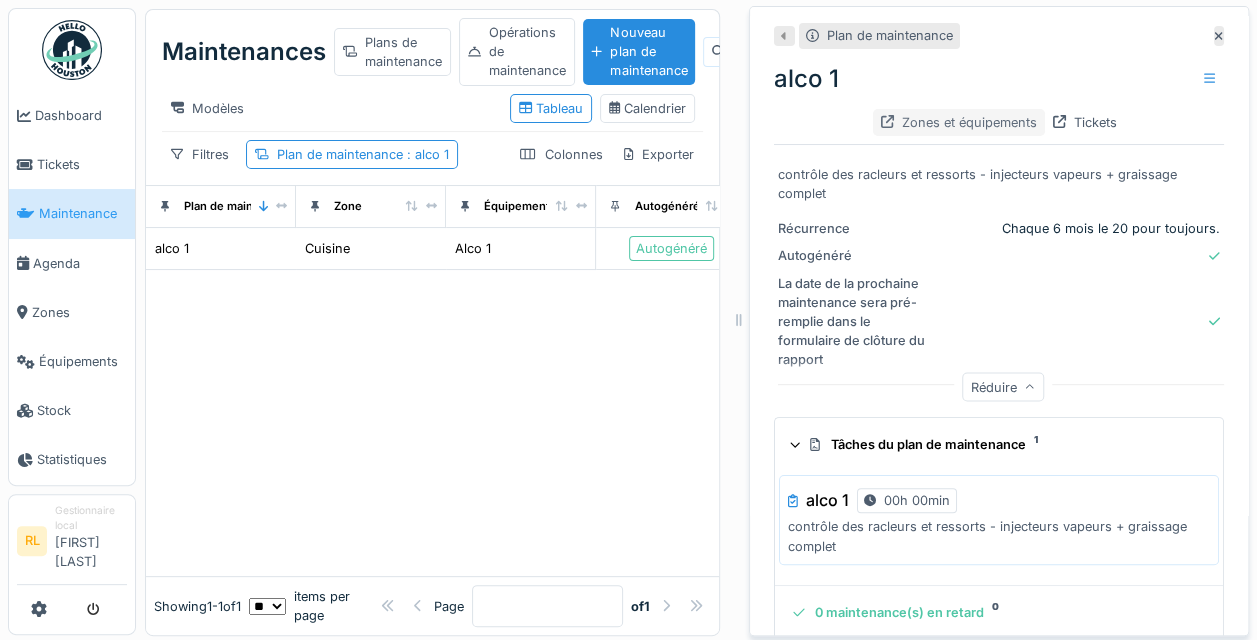 click on "Zones et équipements" at bounding box center [959, 122] 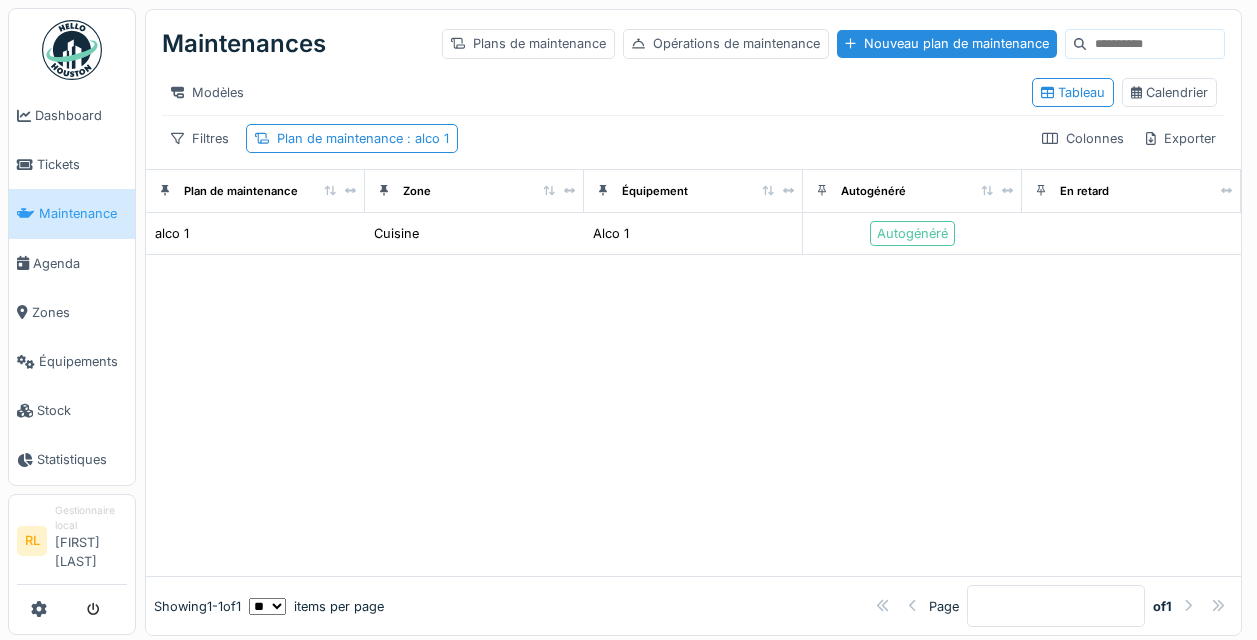 scroll, scrollTop: 0, scrollLeft: 0, axis: both 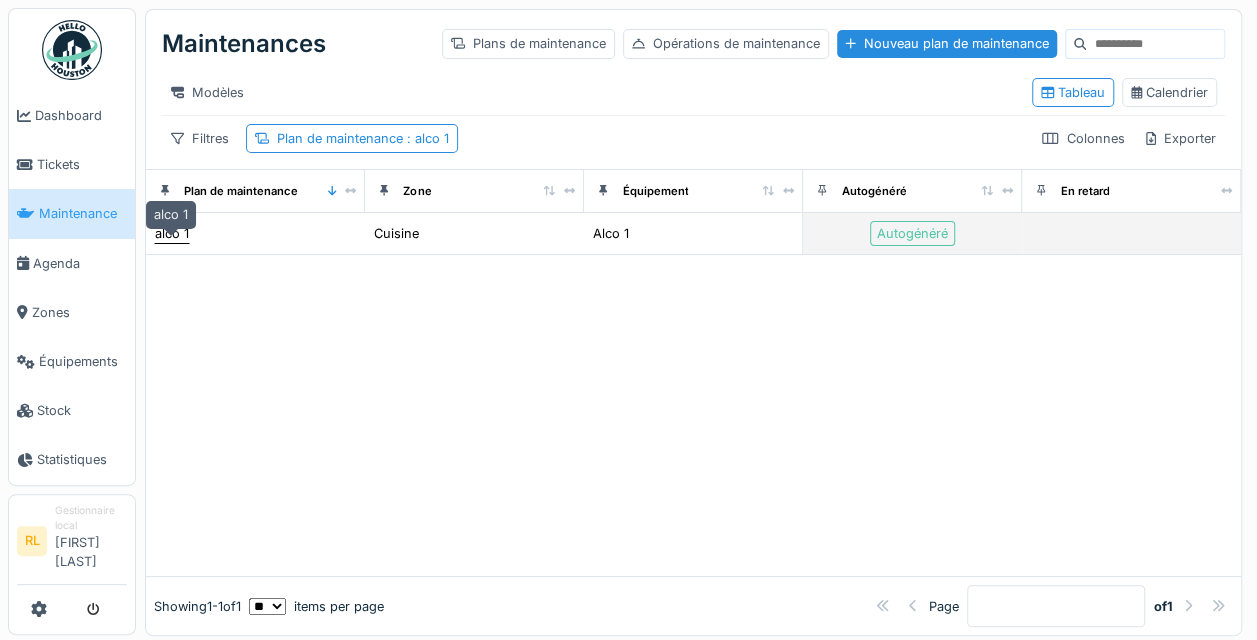 click on "alco 1" at bounding box center [172, 233] 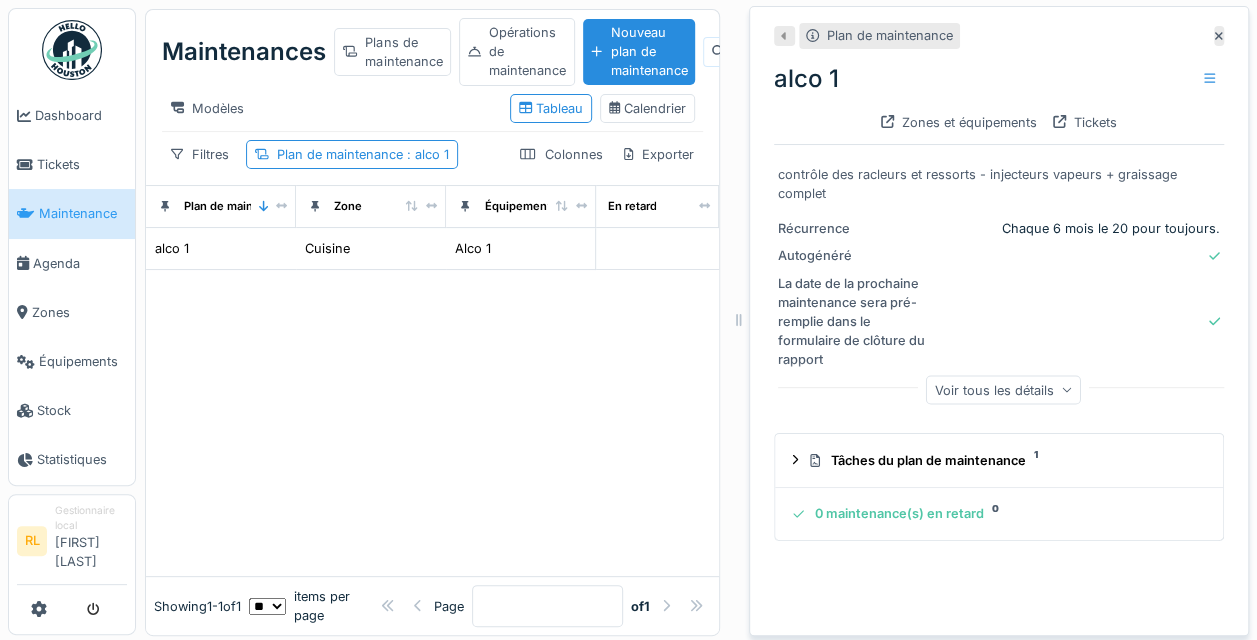 scroll, scrollTop: 0, scrollLeft: 0, axis: both 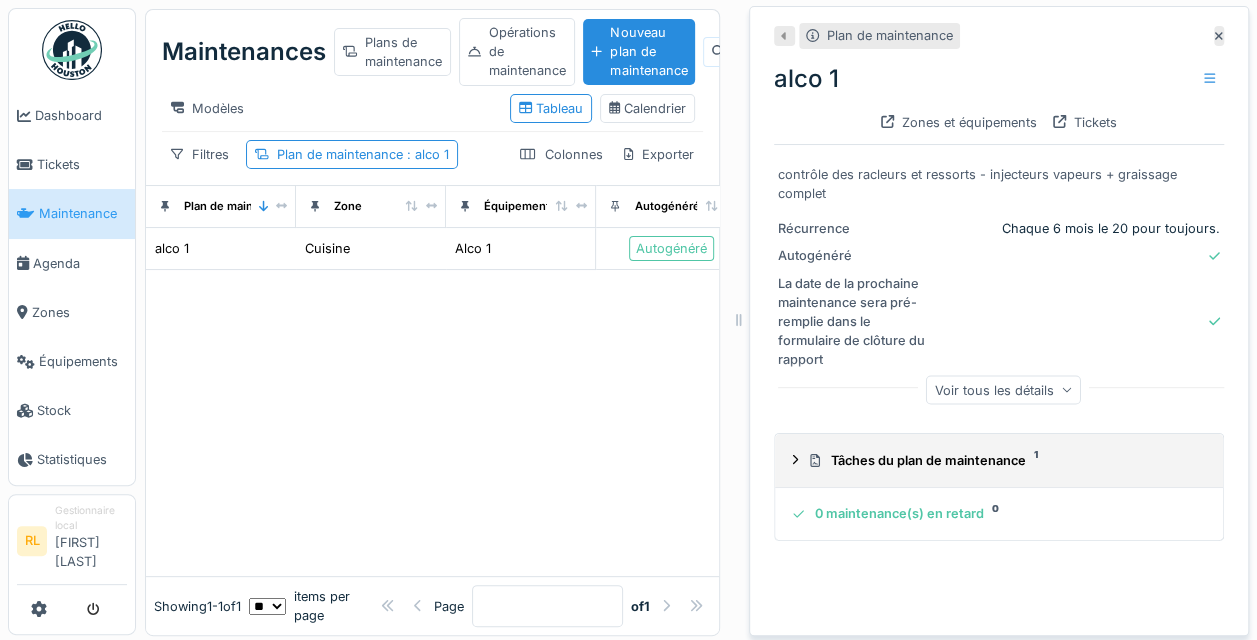 click on "Tâches du plan de maintenance 1" at bounding box center [1003, 460] 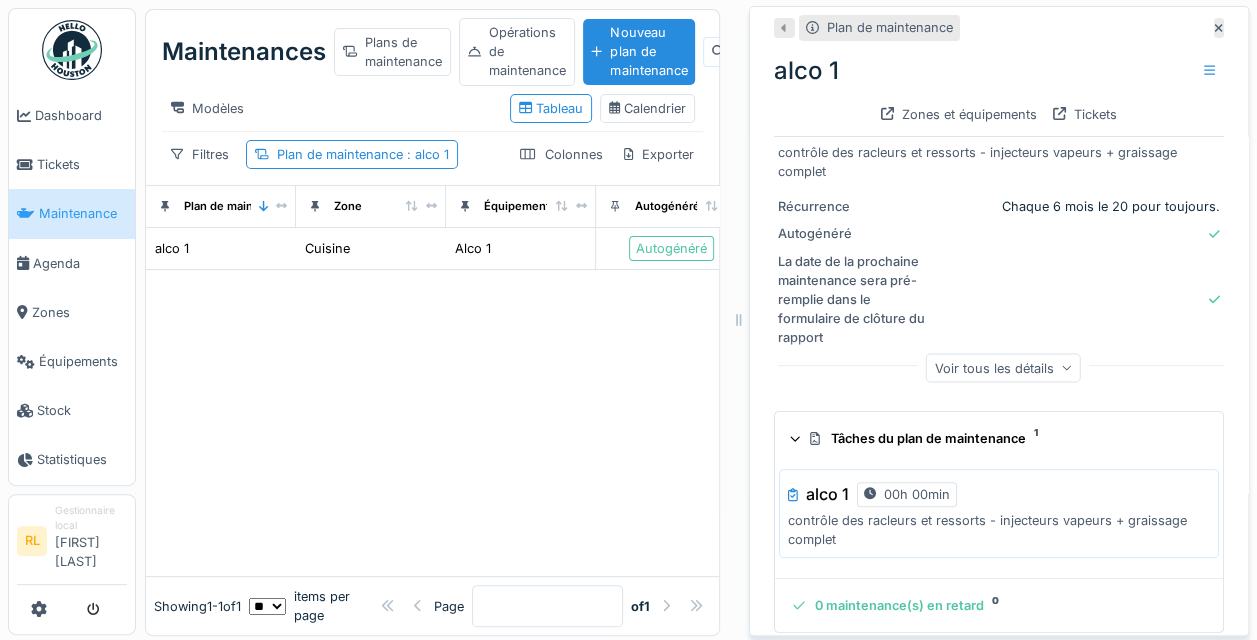 scroll, scrollTop: 34, scrollLeft: 0, axis: vertical 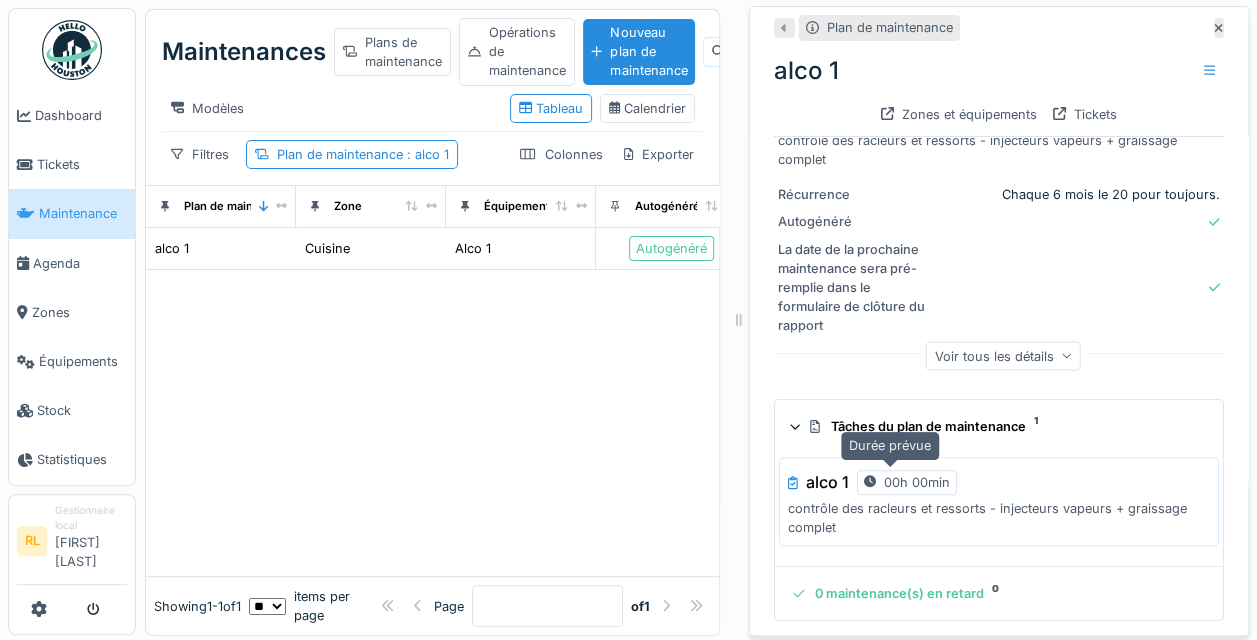 drag, startPoint x: 884, startPoint y: 481, endPoint x: 853, endPoint y: 484, distance: 31.144823 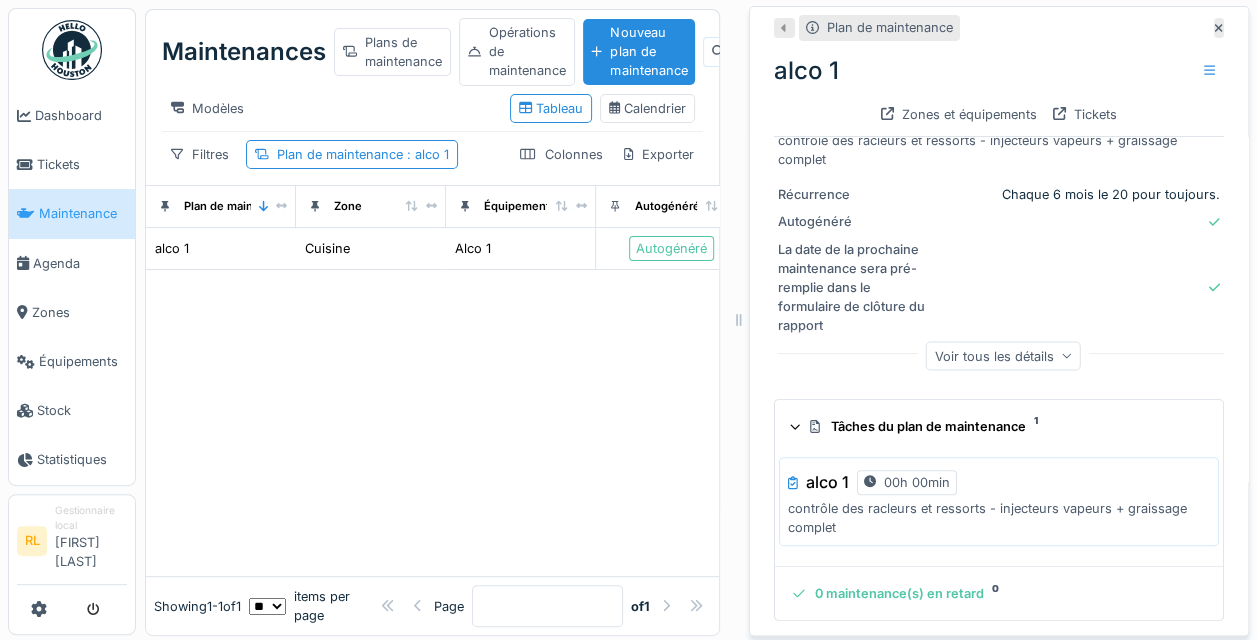 click on "0 maintenance(s) en retard 0" at bounding box center (995, 593) 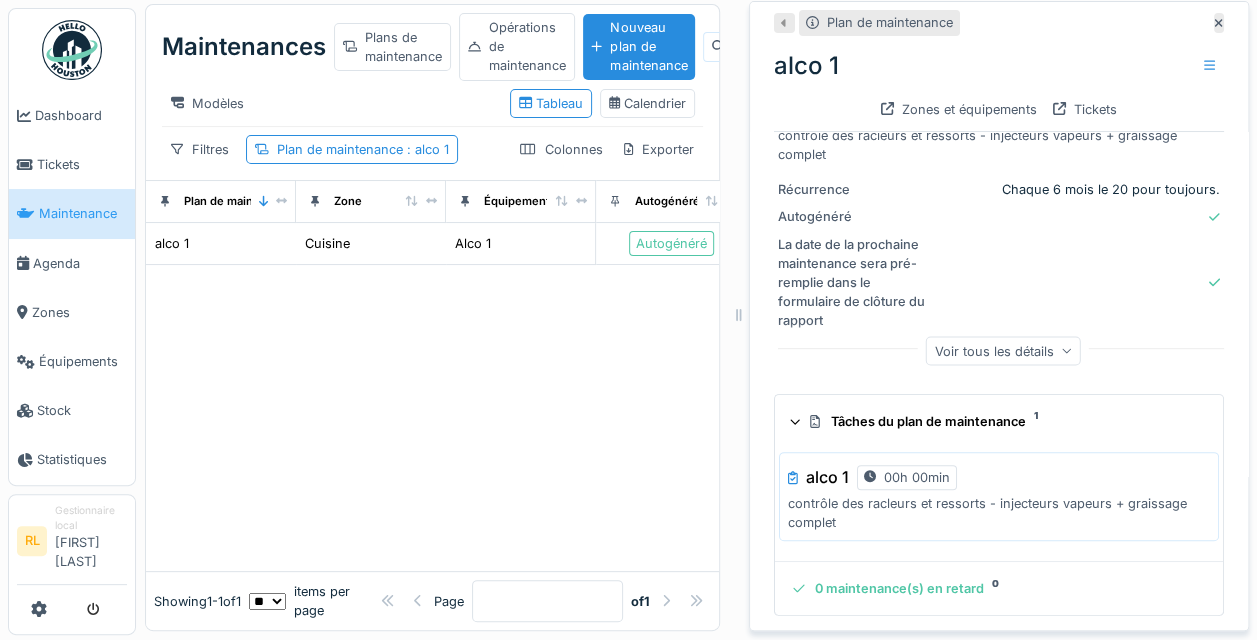 scroll, scrollTop: 20, scrollLeft: 0, axis: vertical 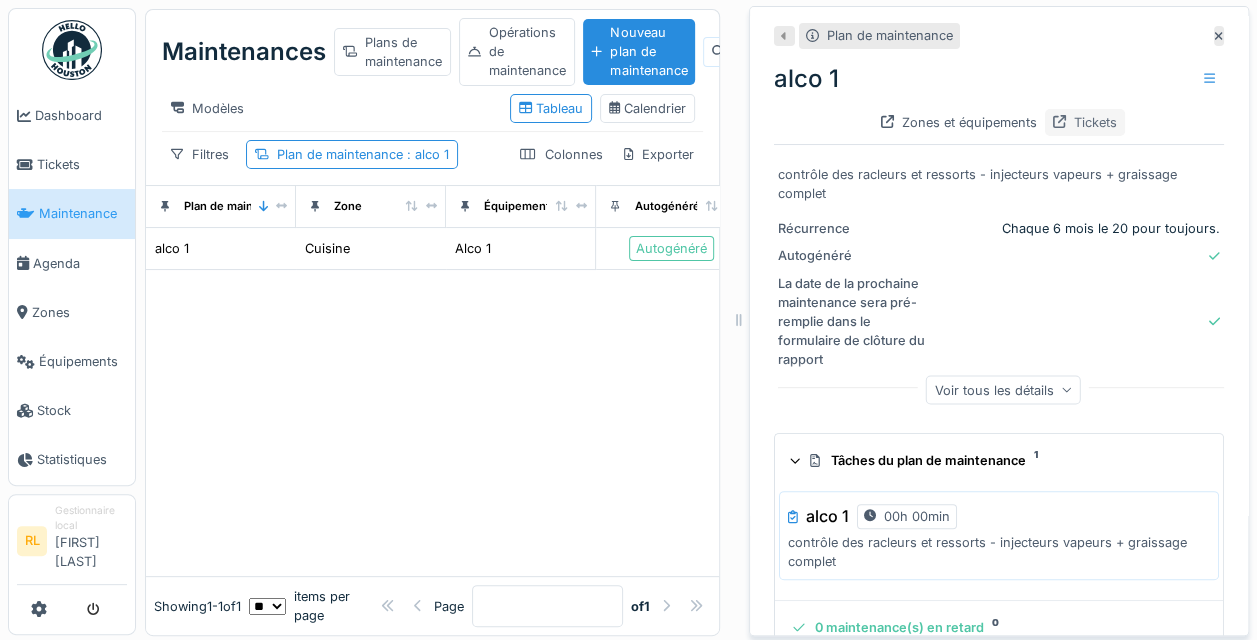 click on "Tickets" at bounding box center [1085, 122] 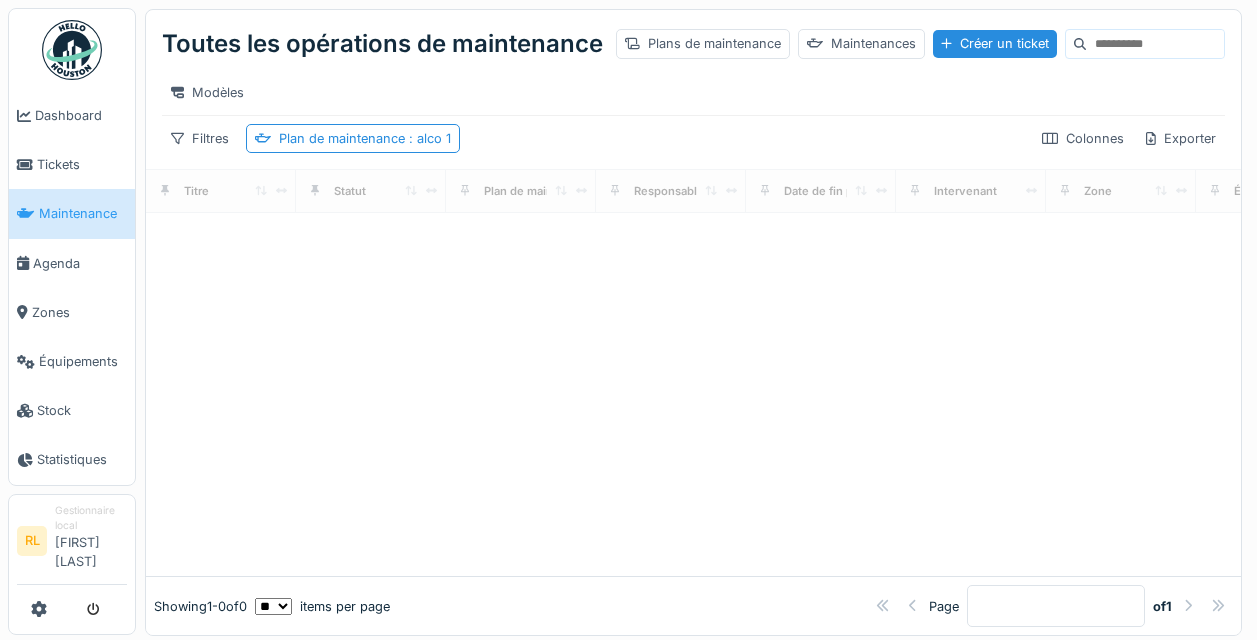 scroll, scrollTop: 0, scrollLeft: 0, axis: both 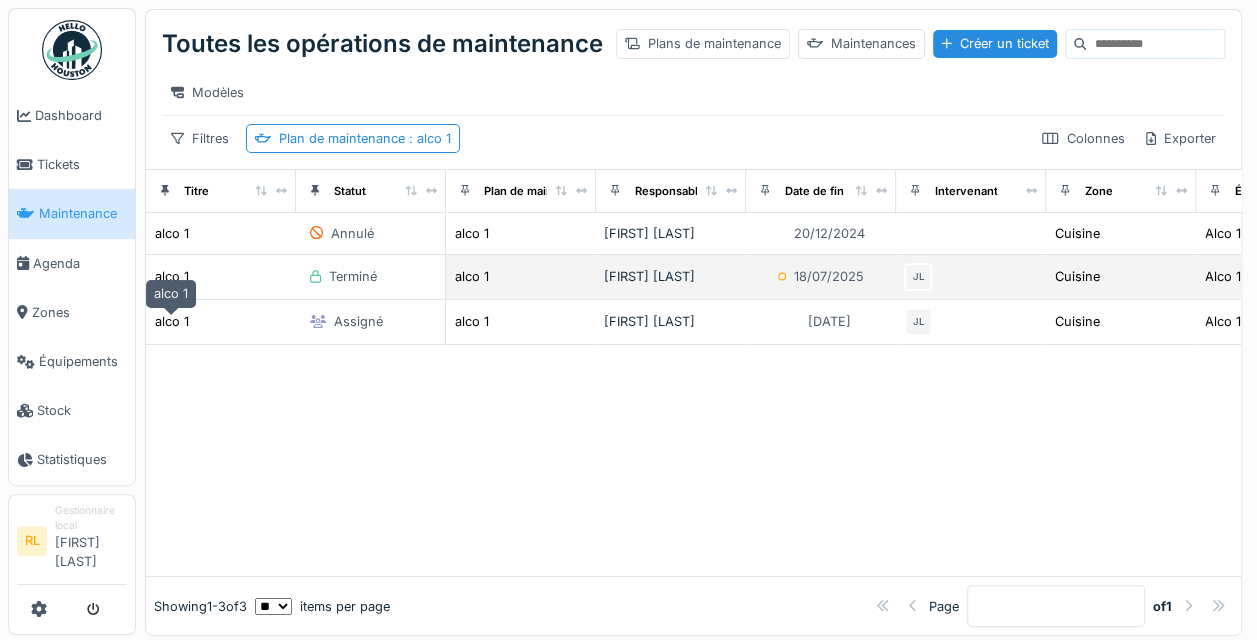 click on "alco 1" at bounding box center [172, 276] 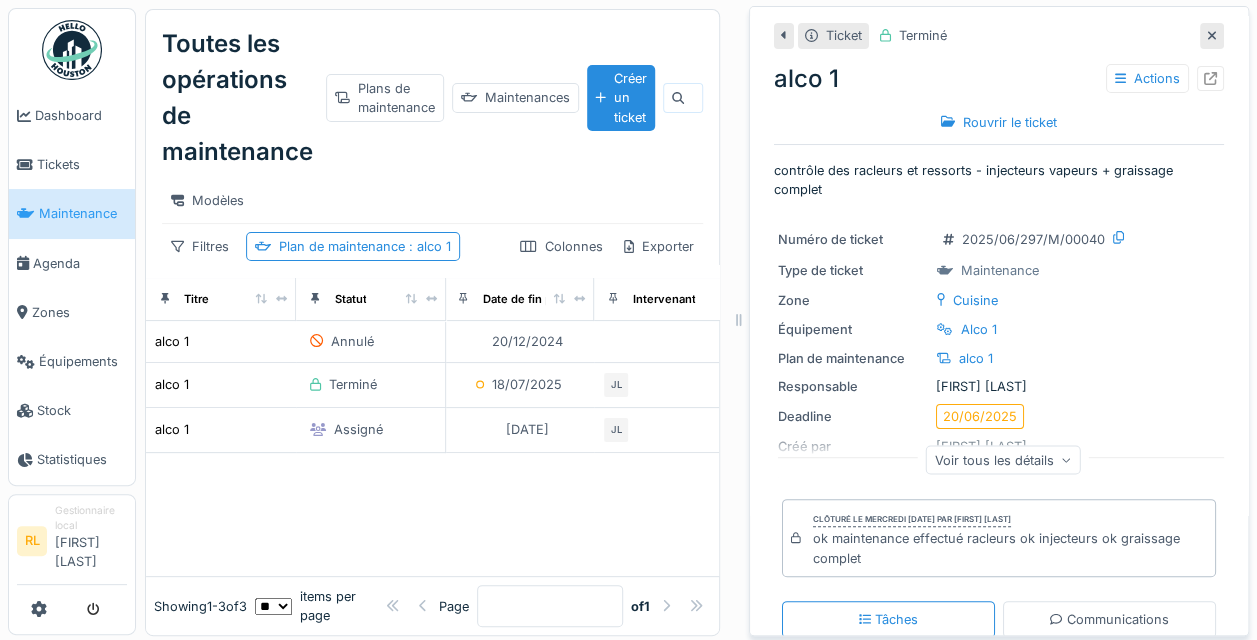 scroll, scrollTop: 0, scrollLeft: 300, axis: horizontal 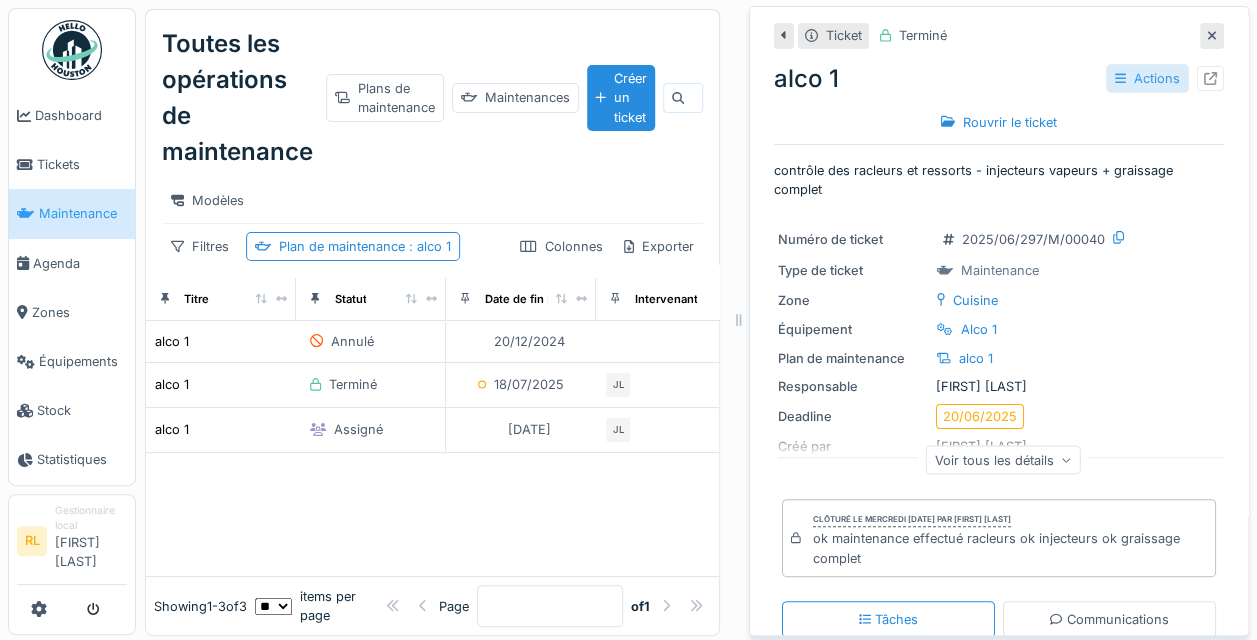 click on "Actions" at bounding box center (1147, 78) 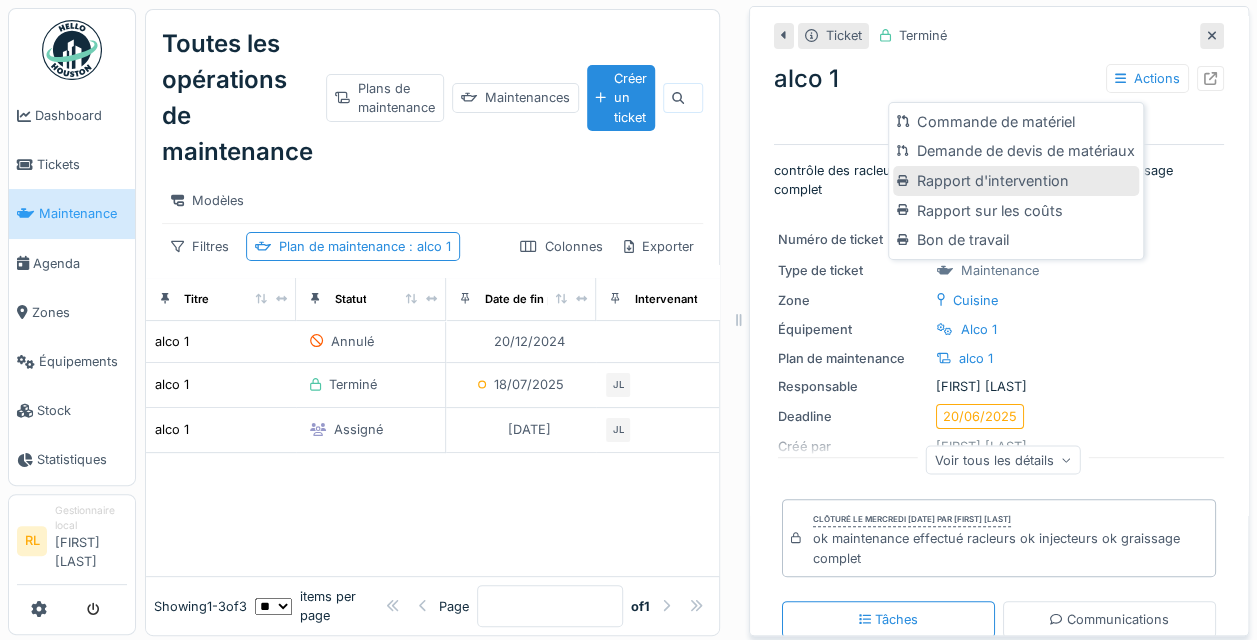 click on "Rapport d'intervention" at bounding box center (1015, 181) 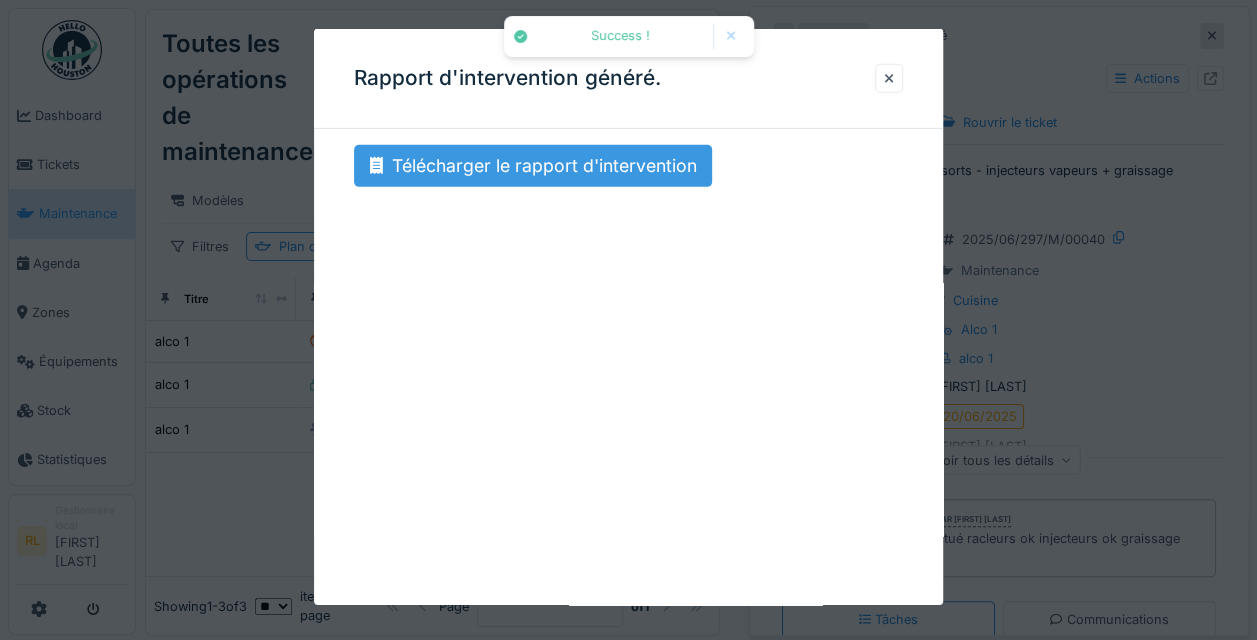 click on "Télécharger le rapport d'intervention" at bounding box center [533, 166] 